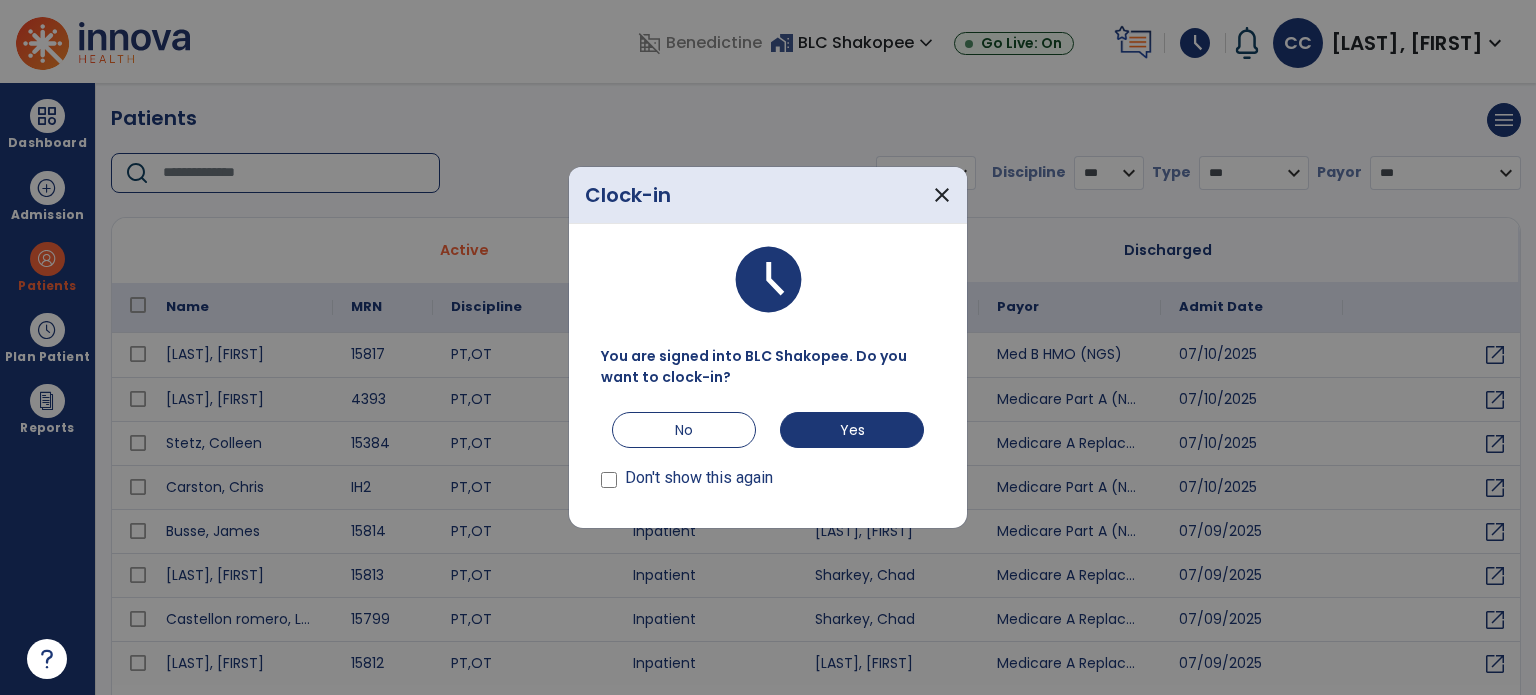 scroll, scrollTop: 0, scrollLeft: 0, axis: both 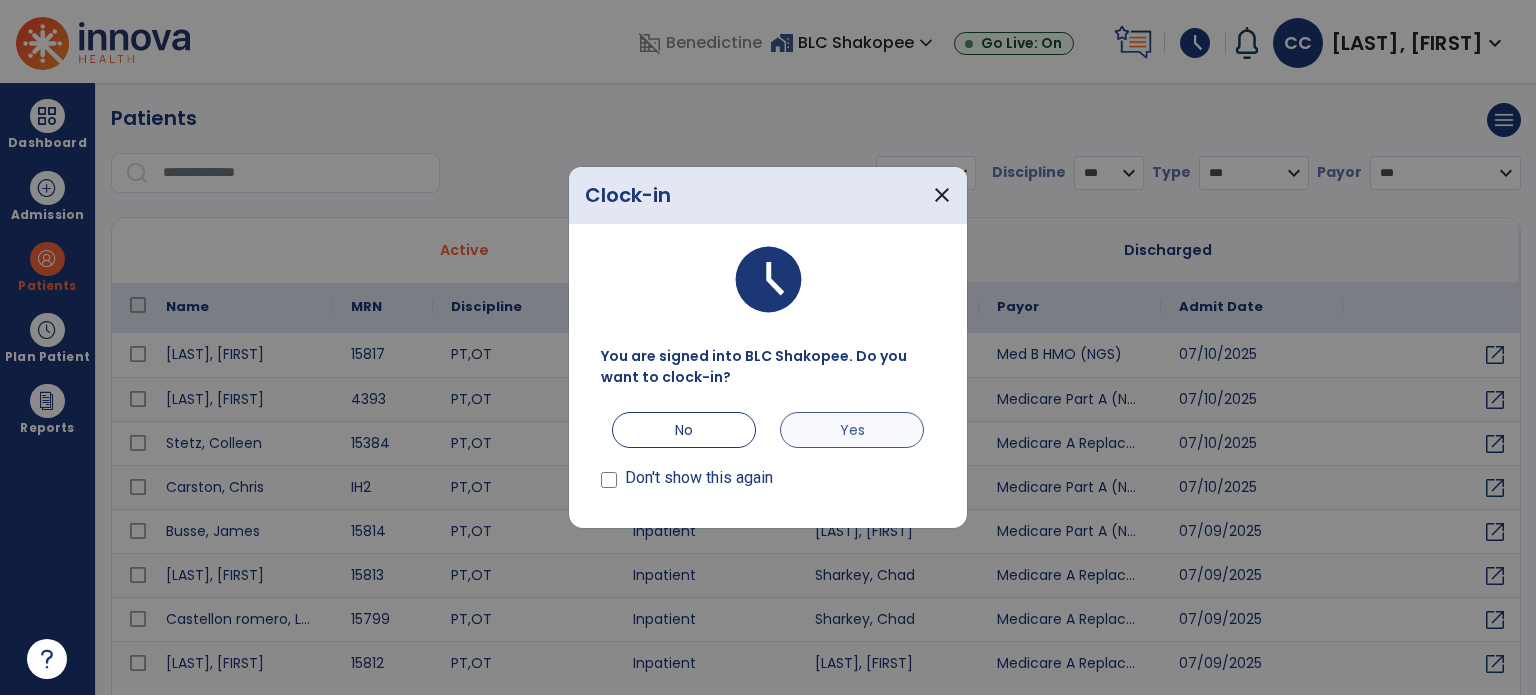drag, startPoint x: 846, startPoint y: 407, endPoint x: 856, endPoint y: 442, distance: 36.40055 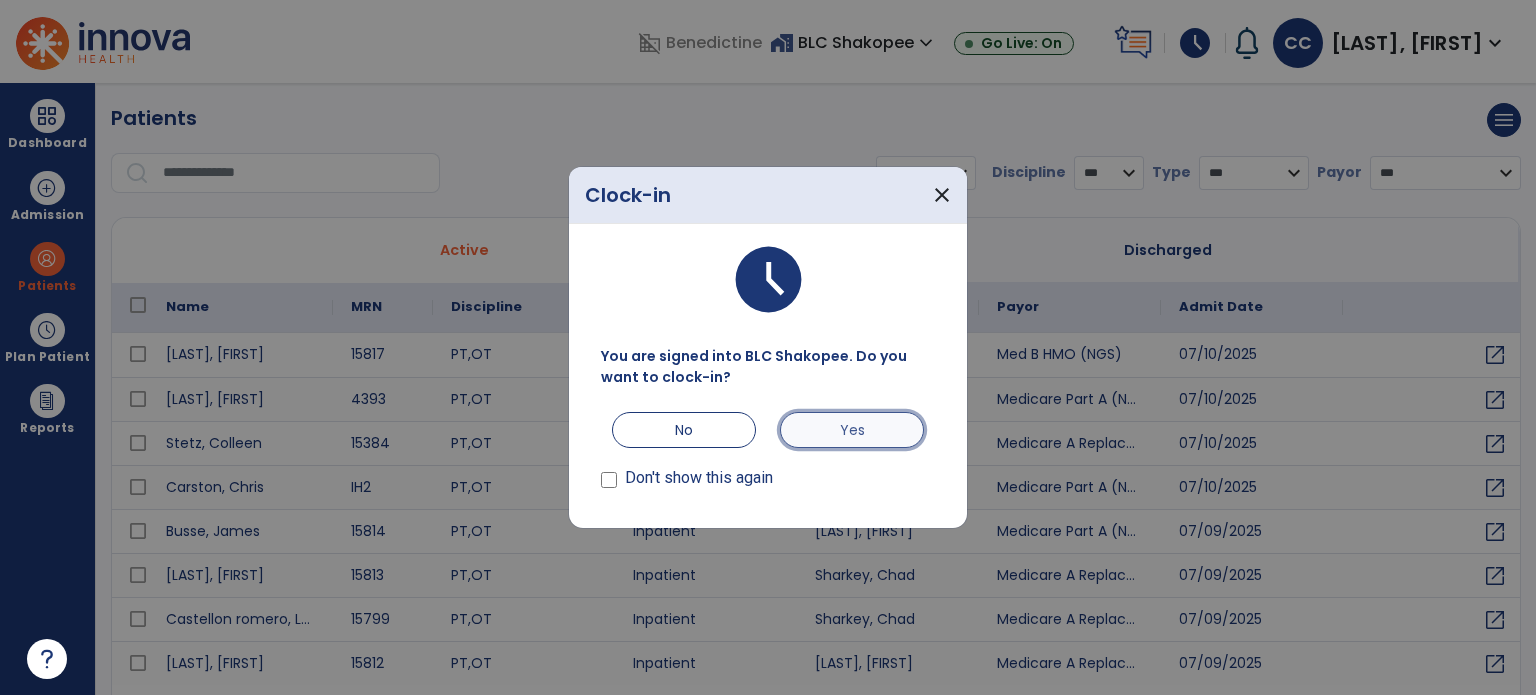 click on "Yes" at bounding box center [852, 430] 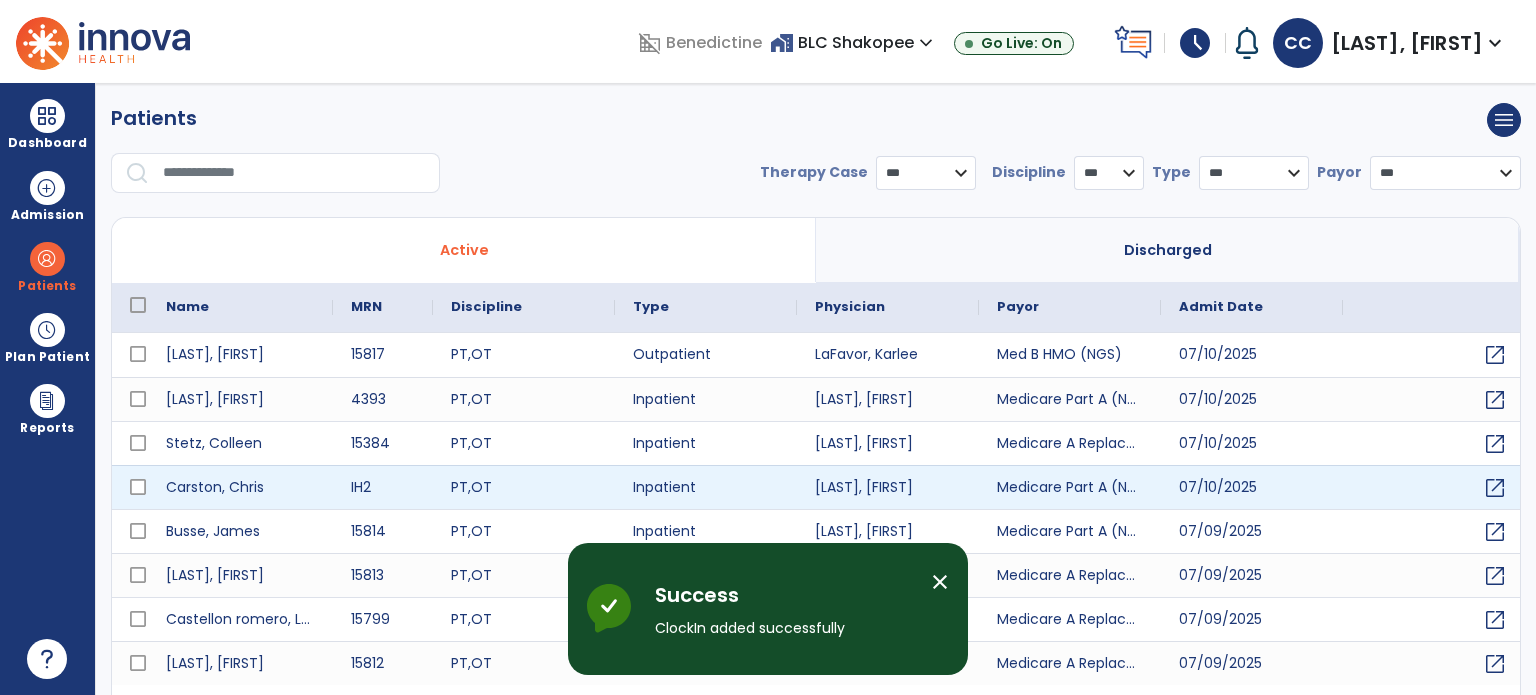scroll, scrollTop: 46, scrollLeft: 0, axis: vertical 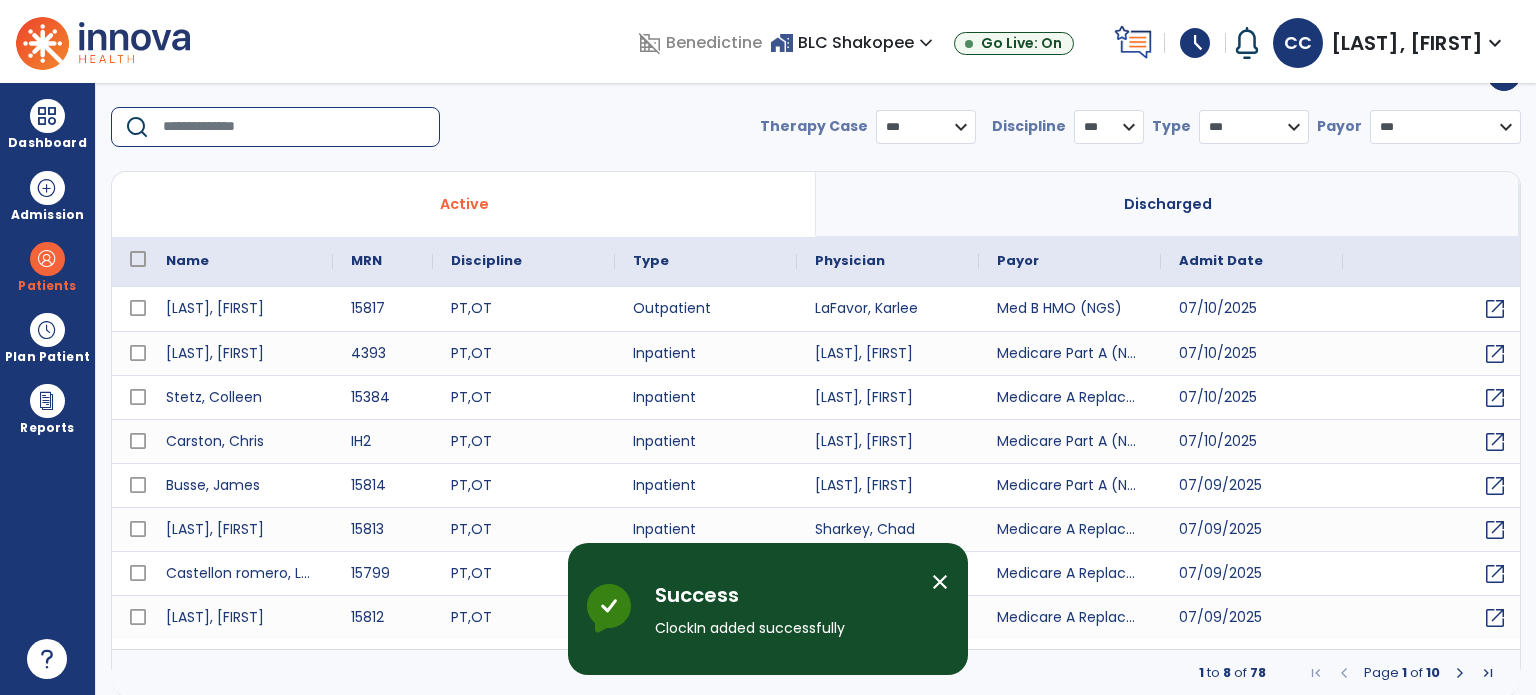click at bounding box center [294, 127] 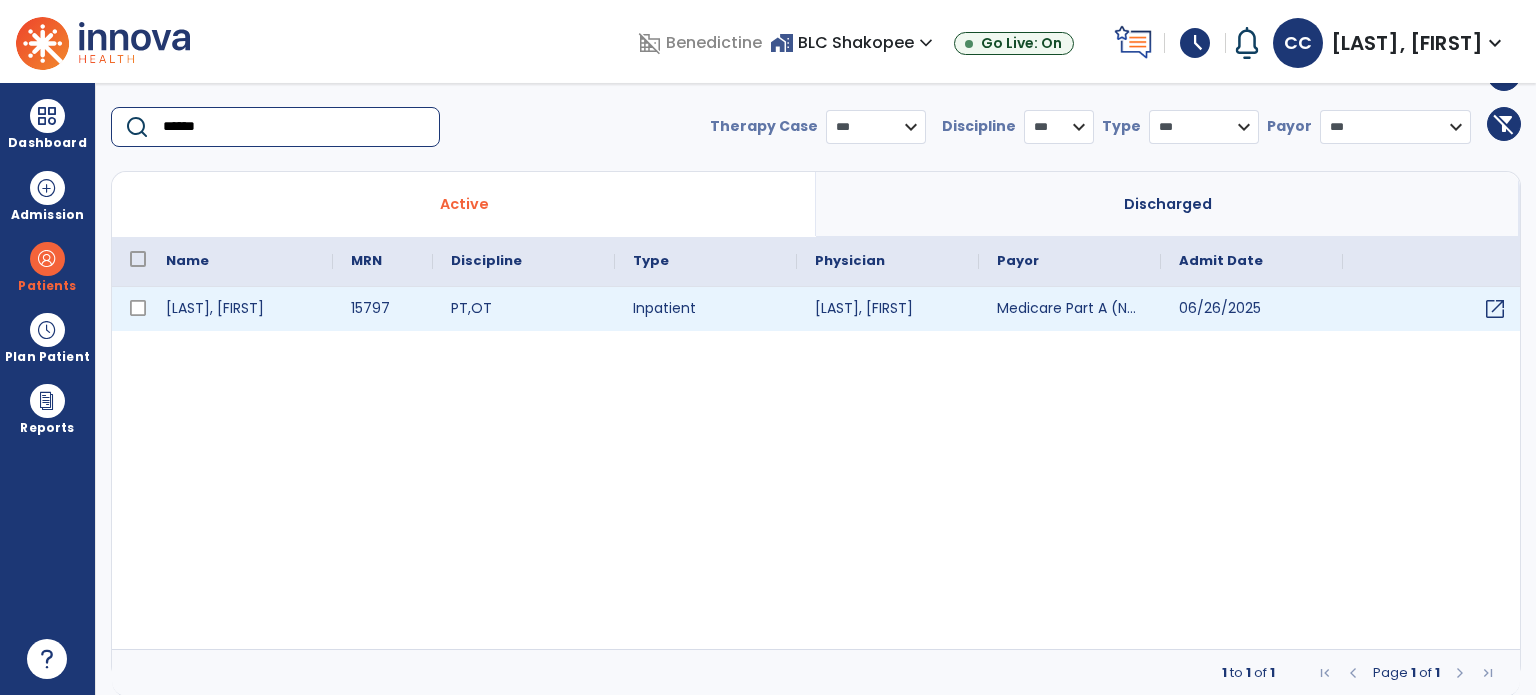 type on "******" 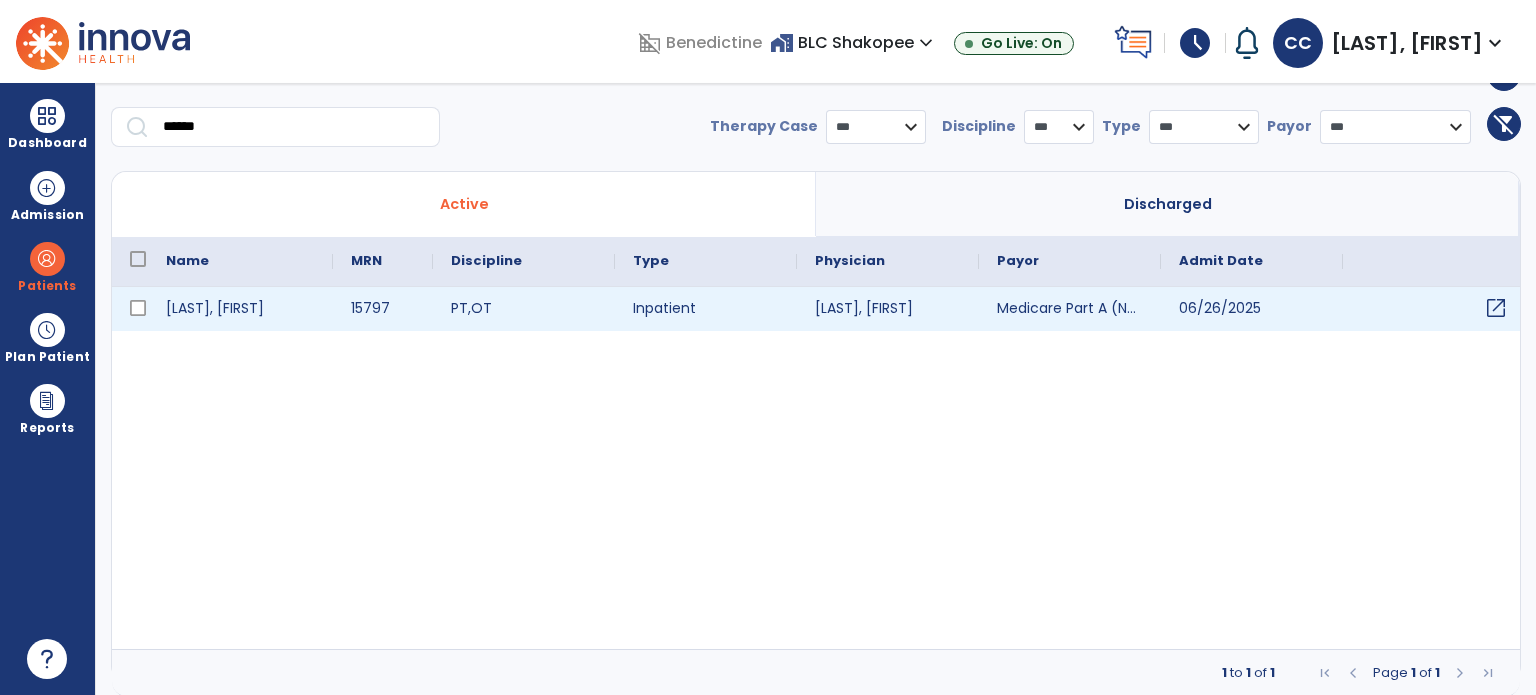 click on "open_in_new" at bounding box center [1496, 308] 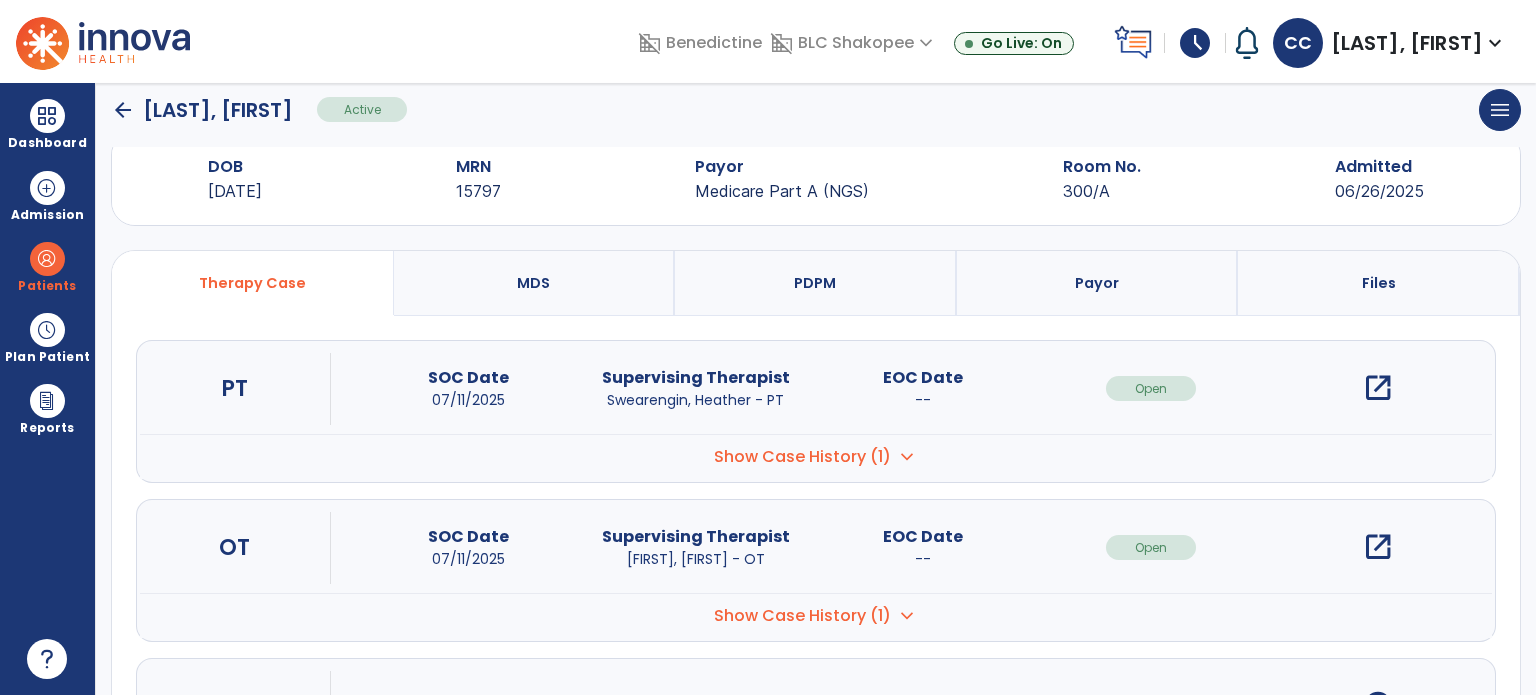 scroll, scrollTop: 0, scrollLeft: 0, axis: both 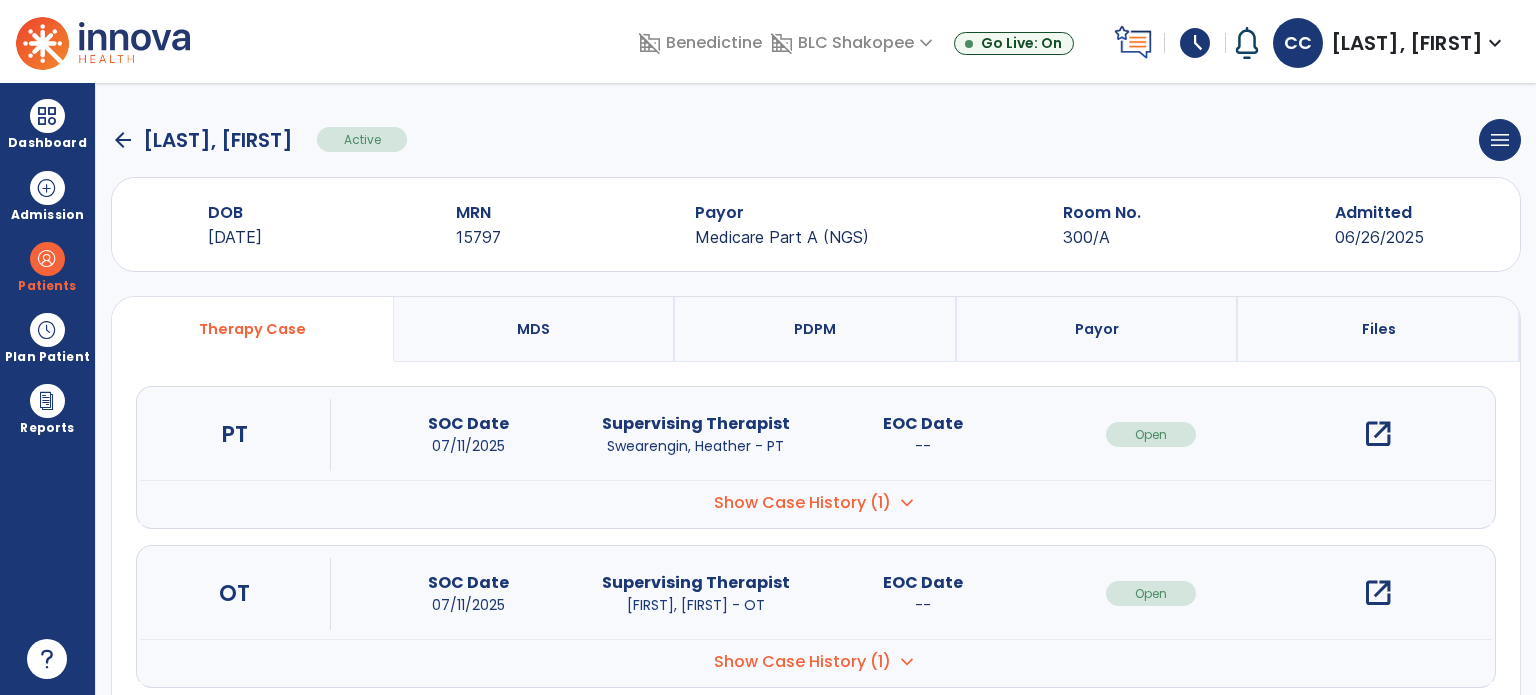 click on "open_in_new" at bounding box center (1378, 593) 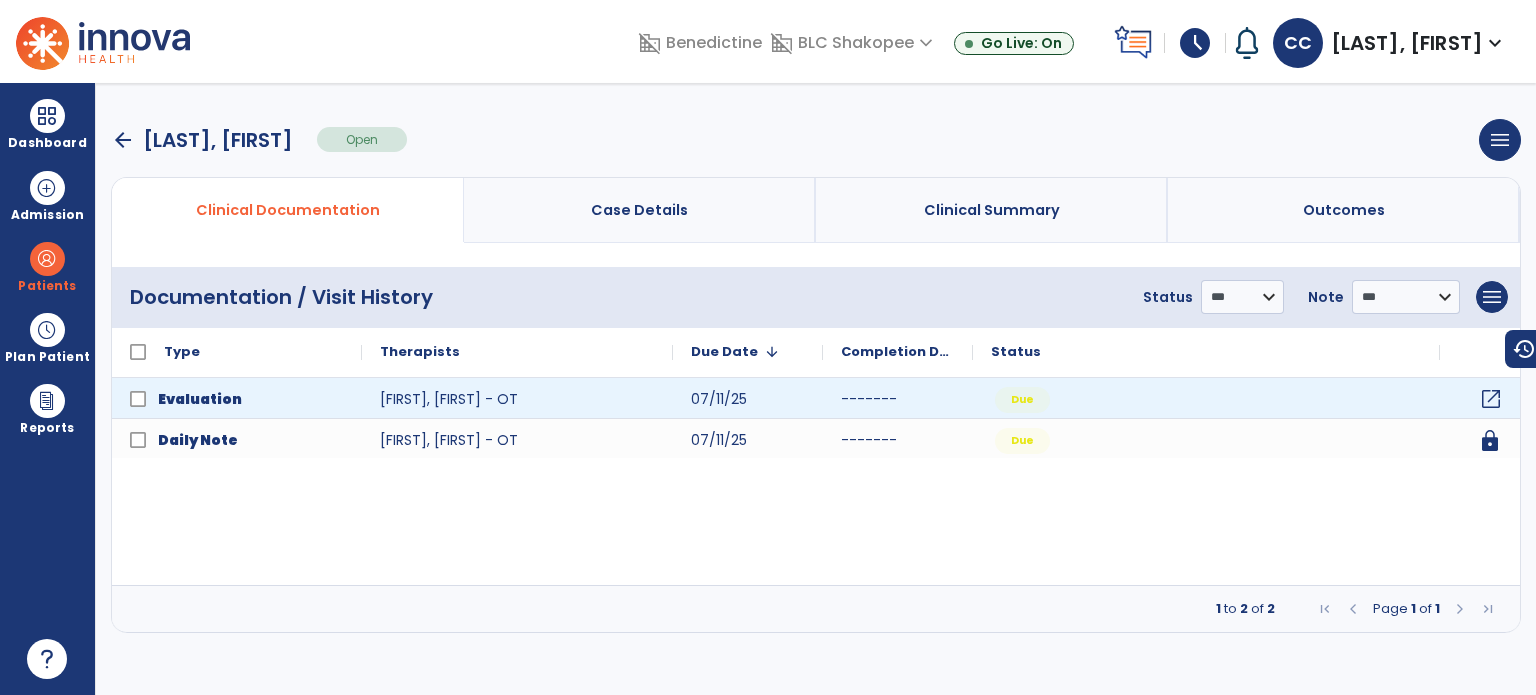 click on "open_in_new" 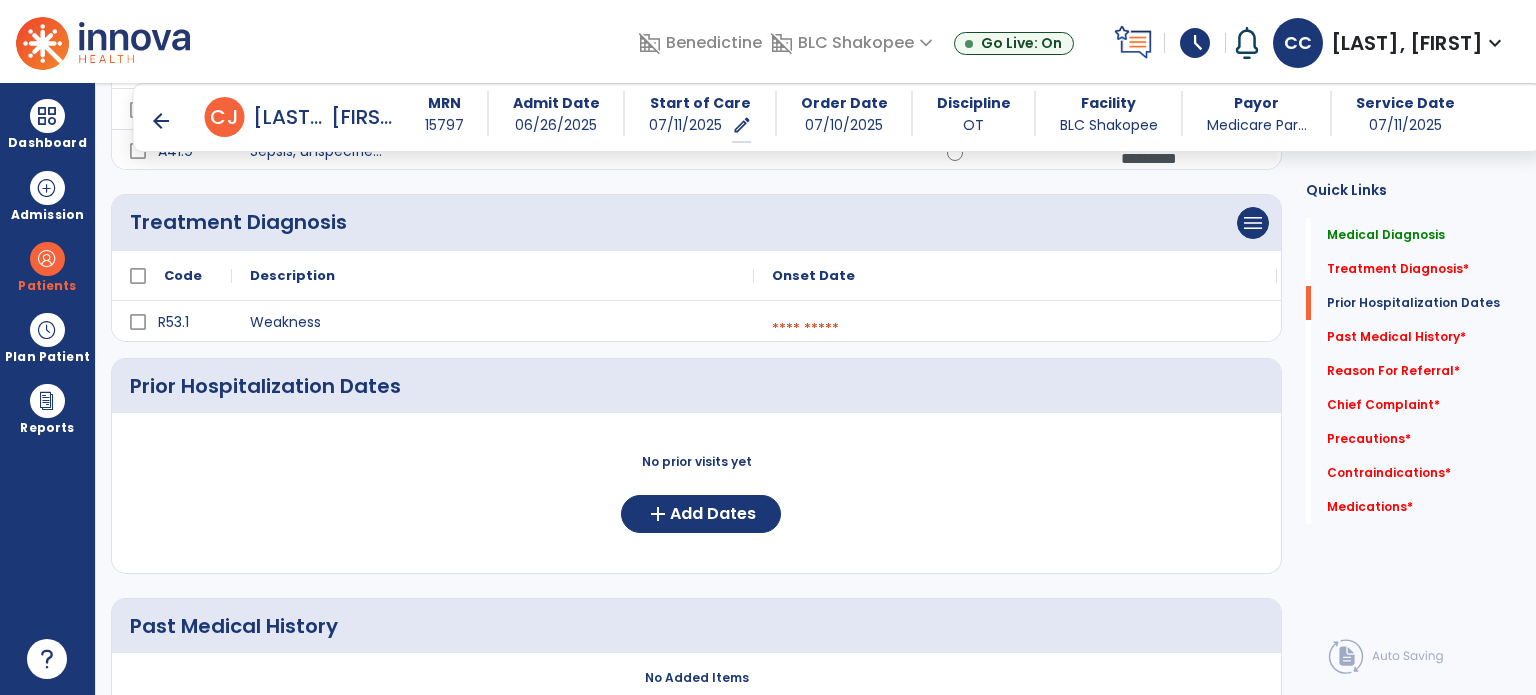 scroll, scrollTop: 344, scrollLeft: 0, axis: vertical 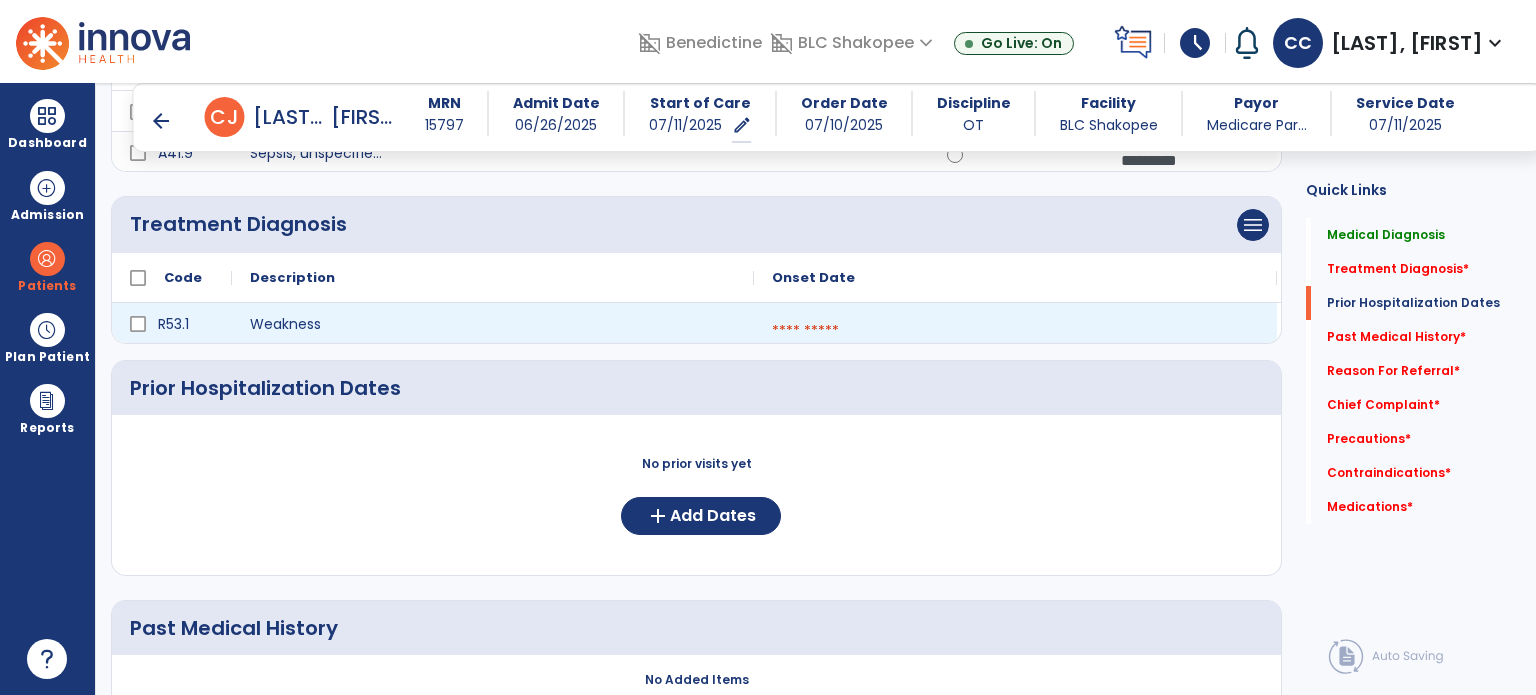 click at bounding box center (1015, 331) 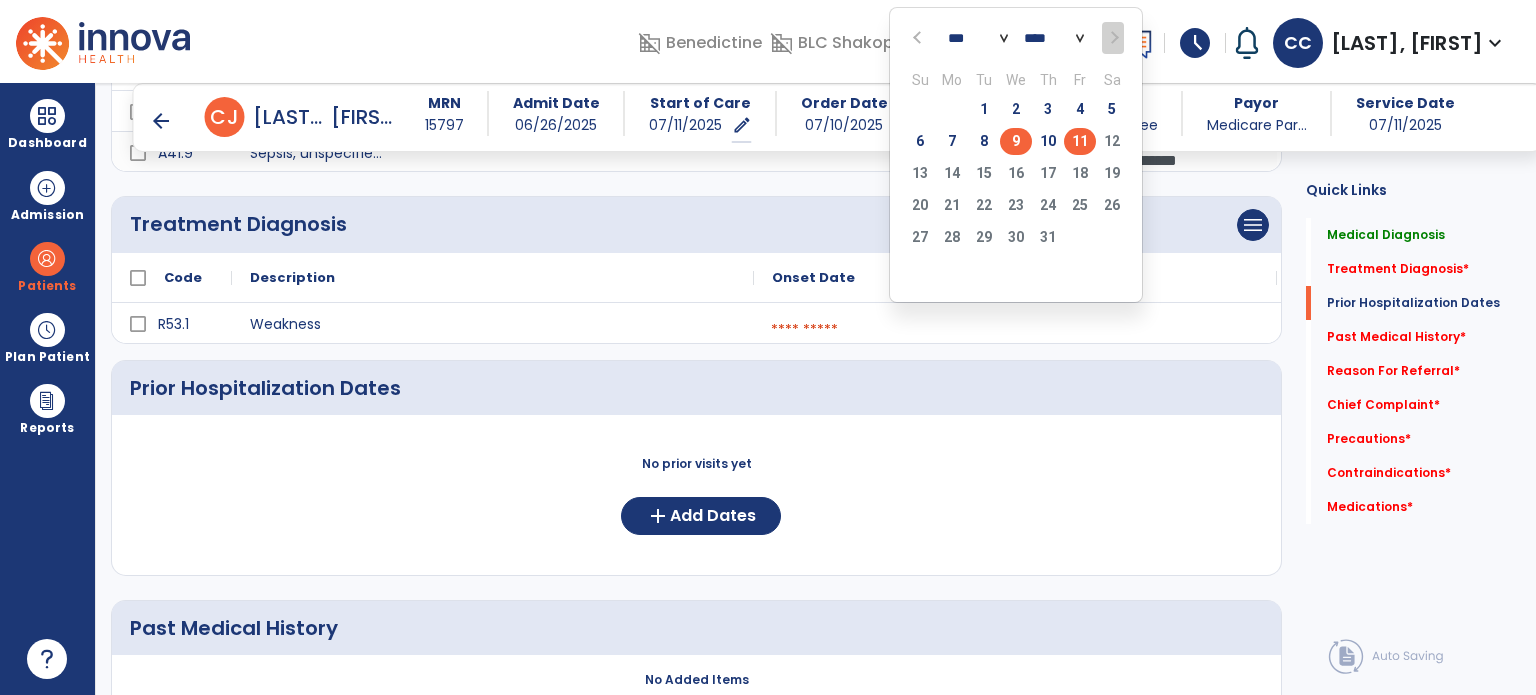 click on "9" 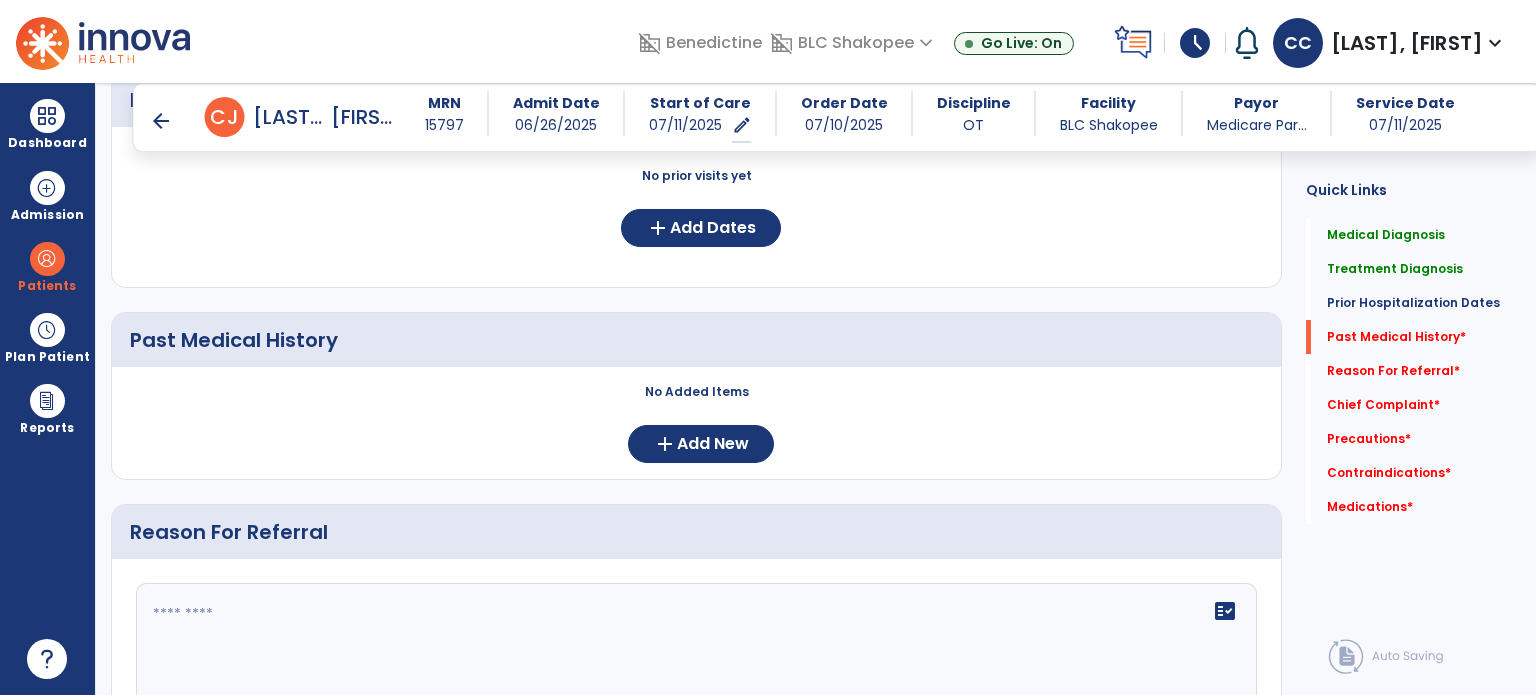 scroll, scrollTop: 634, scrollLeft: 0, axis: vertical 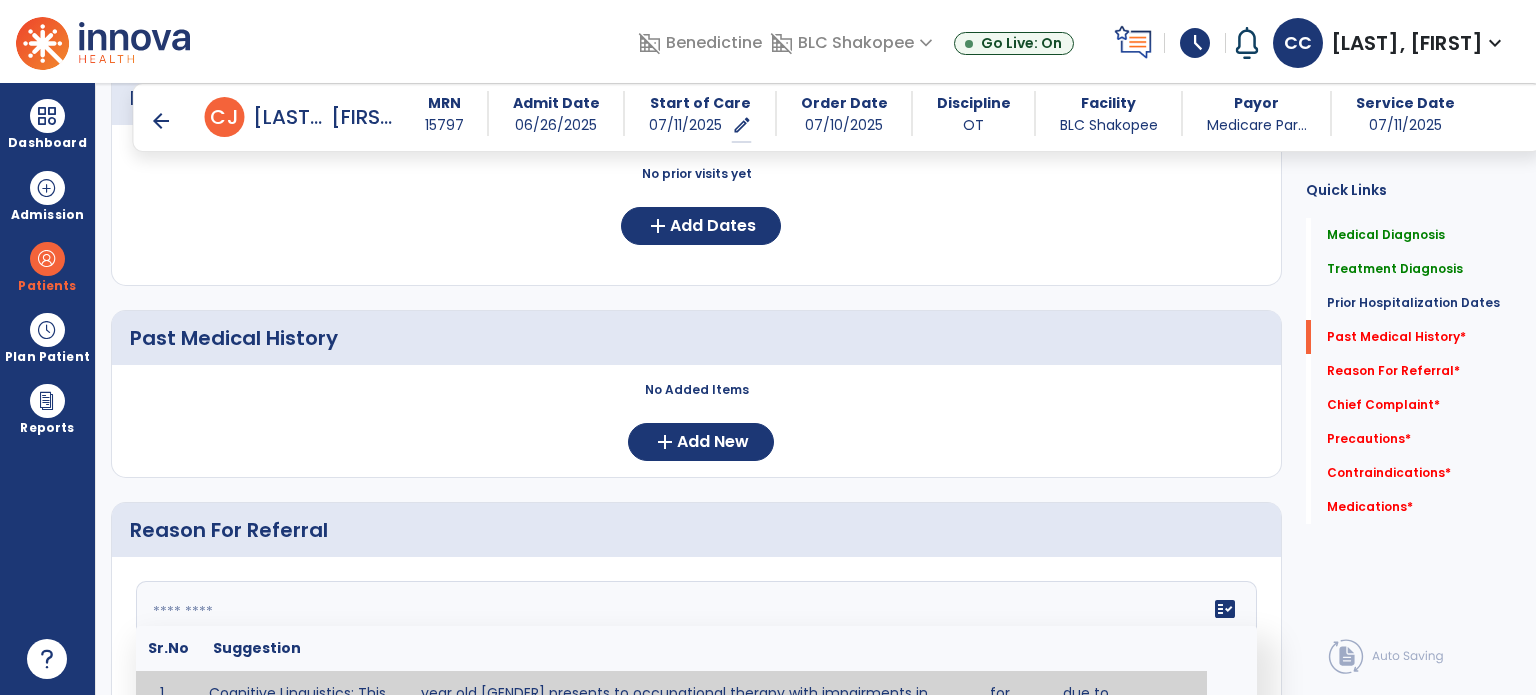 click on "fact_check  Sr.No Suggestion 1 Cognitive Linguistics: This ___ year old [GENDER] presents to occupational therapy with impairments in ______ for _____ due to ______.  The patient has shown a decline from _____ to _____ in the following activities ________. 2 CVA: This _____ year old [GENDER] was admitted with a history of a CVA on[DATE] with resulting ________ impacting the patients ability to perform _________. 3 Fall: This _____ year old [GENDER] presents to therapy due to a fall on [DATE] as a result of _______ resulting in _______.  Patient has complaints of _________ with resulting impairments in _________. 4 5 Fall at Home: This _____ year old [GENDER] fell at home, resulting  in ________.  This has impacted this patient's _______.  As a result of these noted limitations in functional activities, this patient is unable to safely return to home.  This patient requires skilled therapy in order to improve safety and function. 6 7 8 9 10 11" 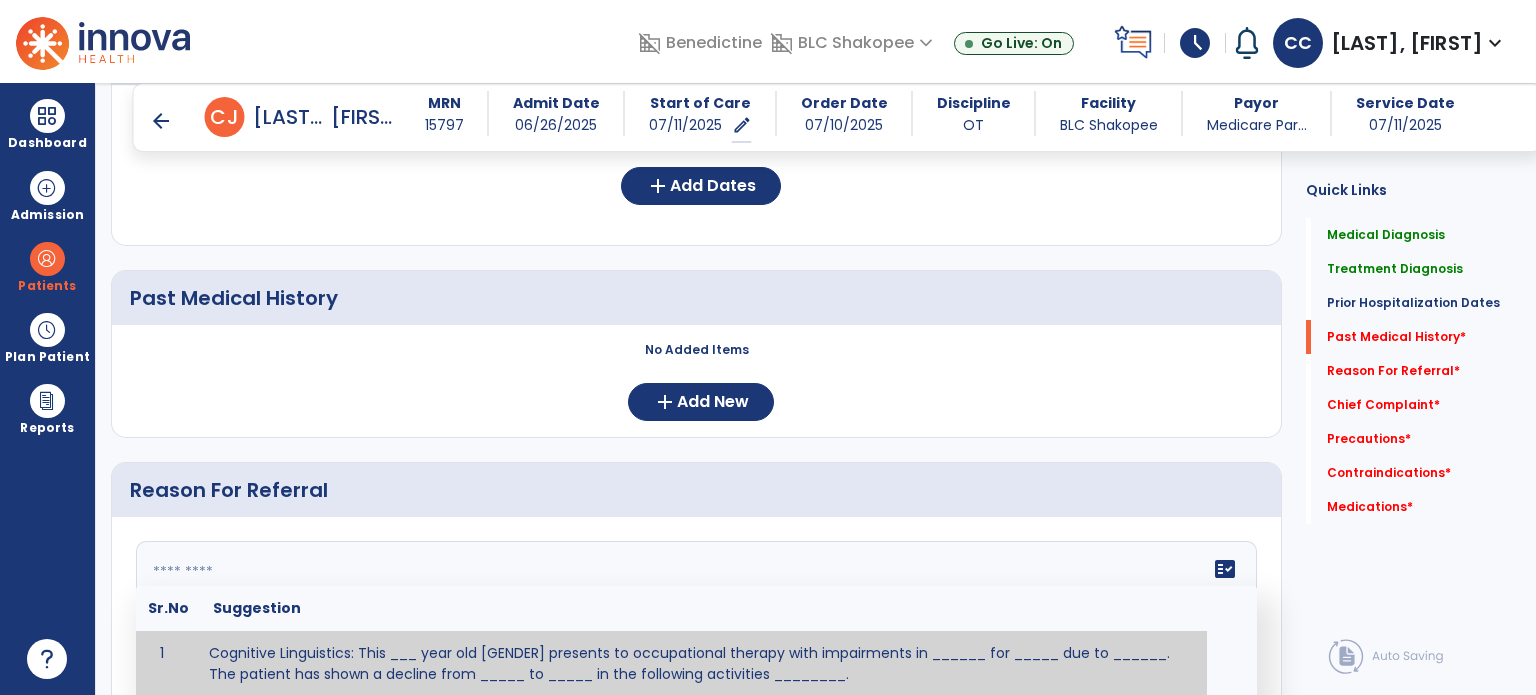 paste on "**********" 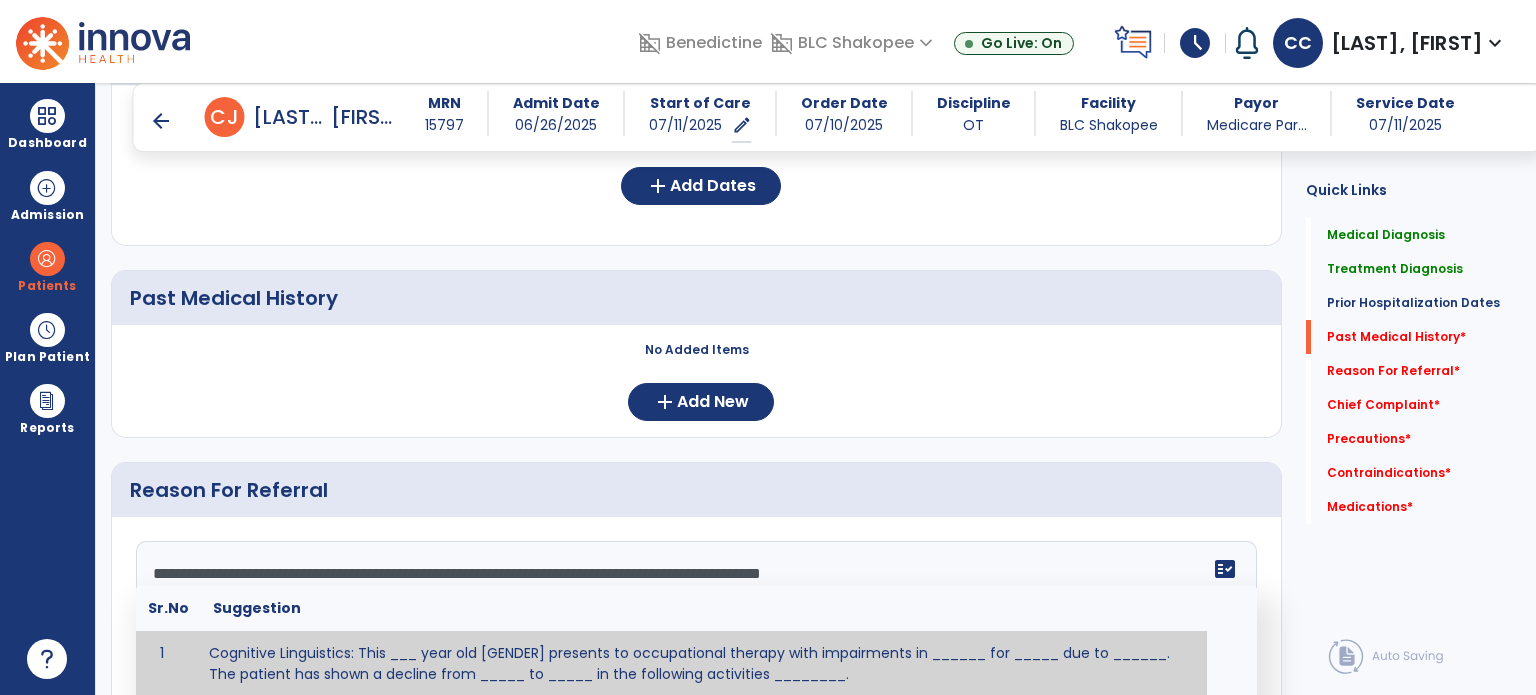scroll, scrollTop: 279, scrollLeft: 0, axis: vertical 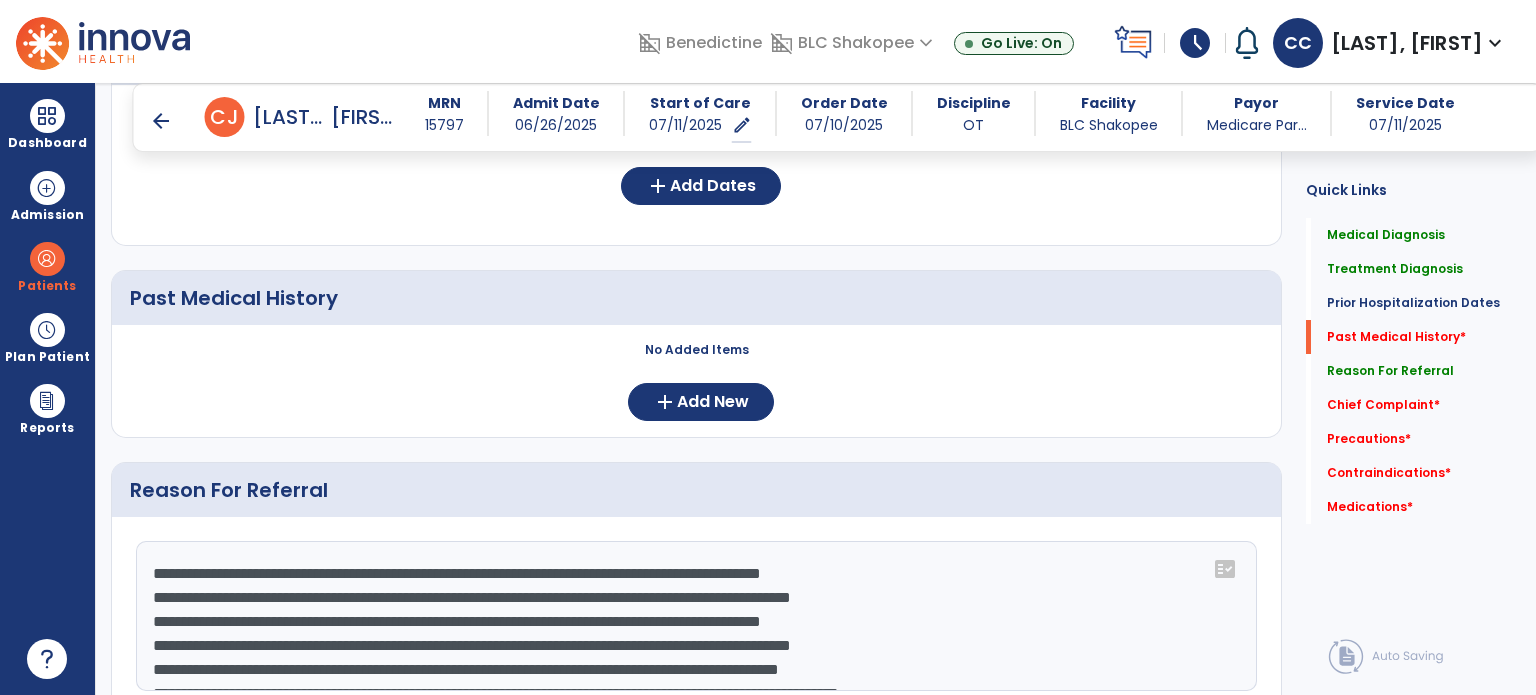 type on "**********" 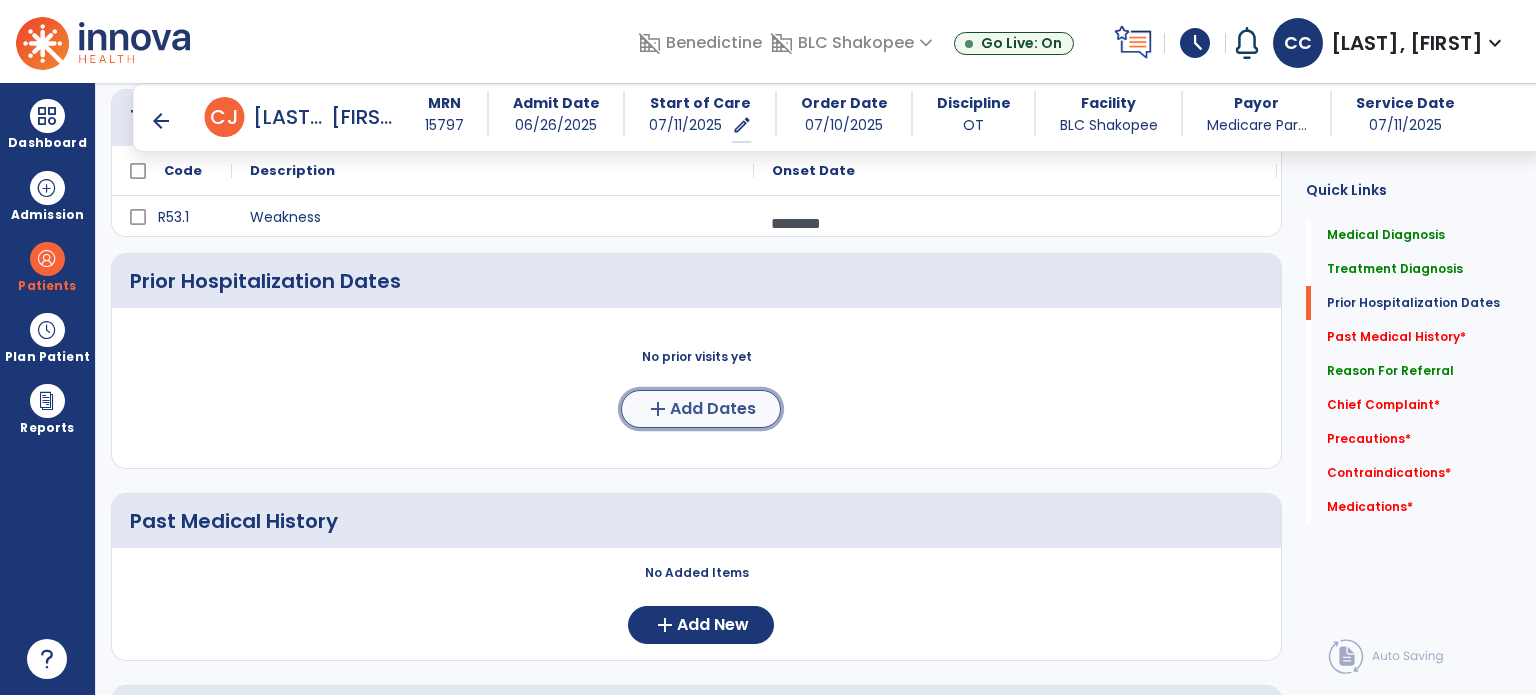click on "Add Dates" 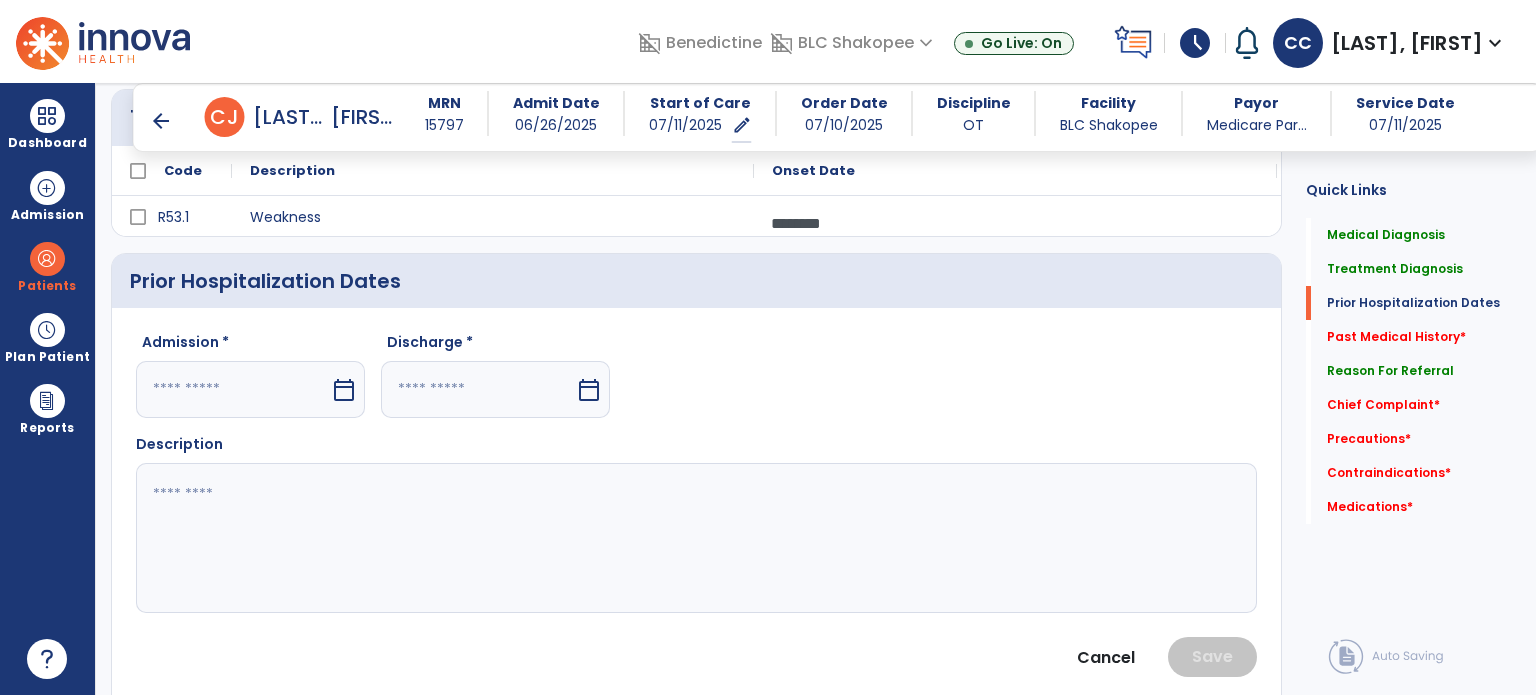 click at bounding box center (233, 389) 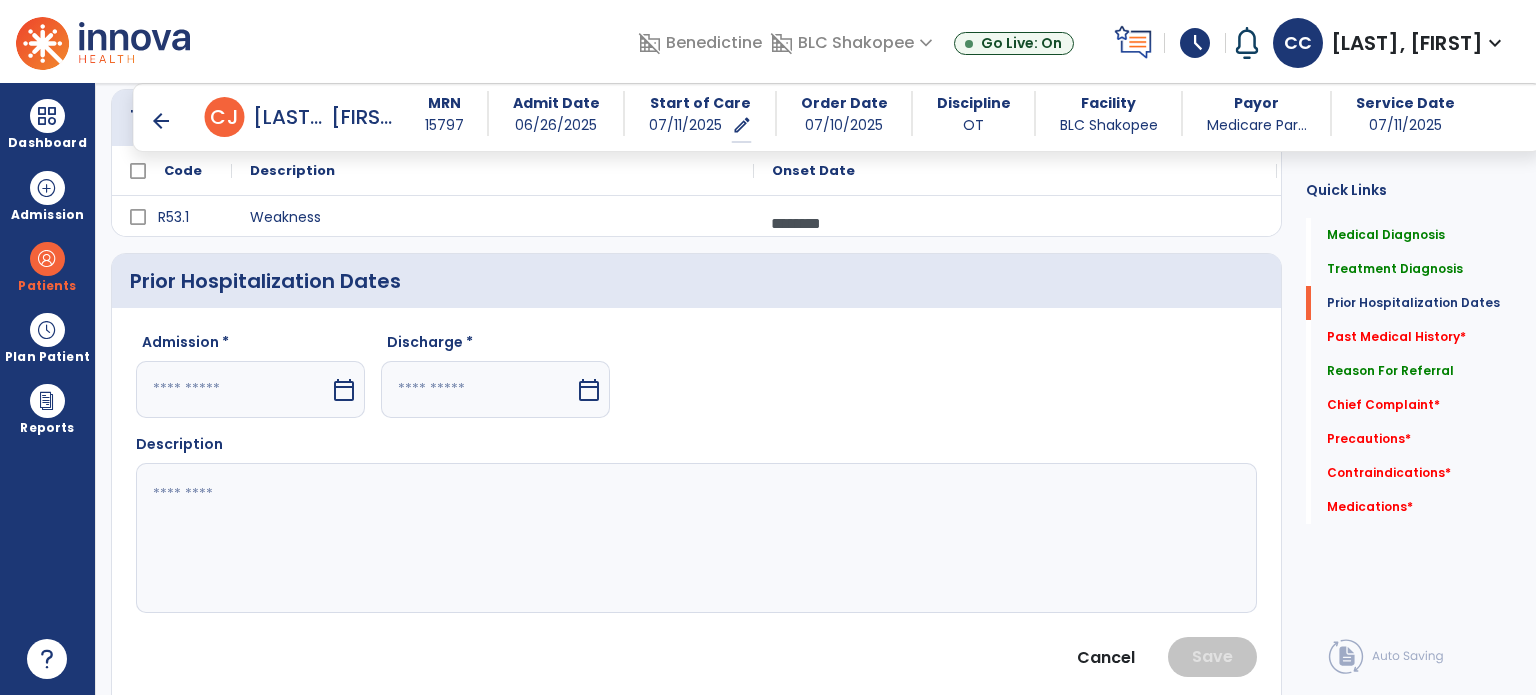 select on "*" 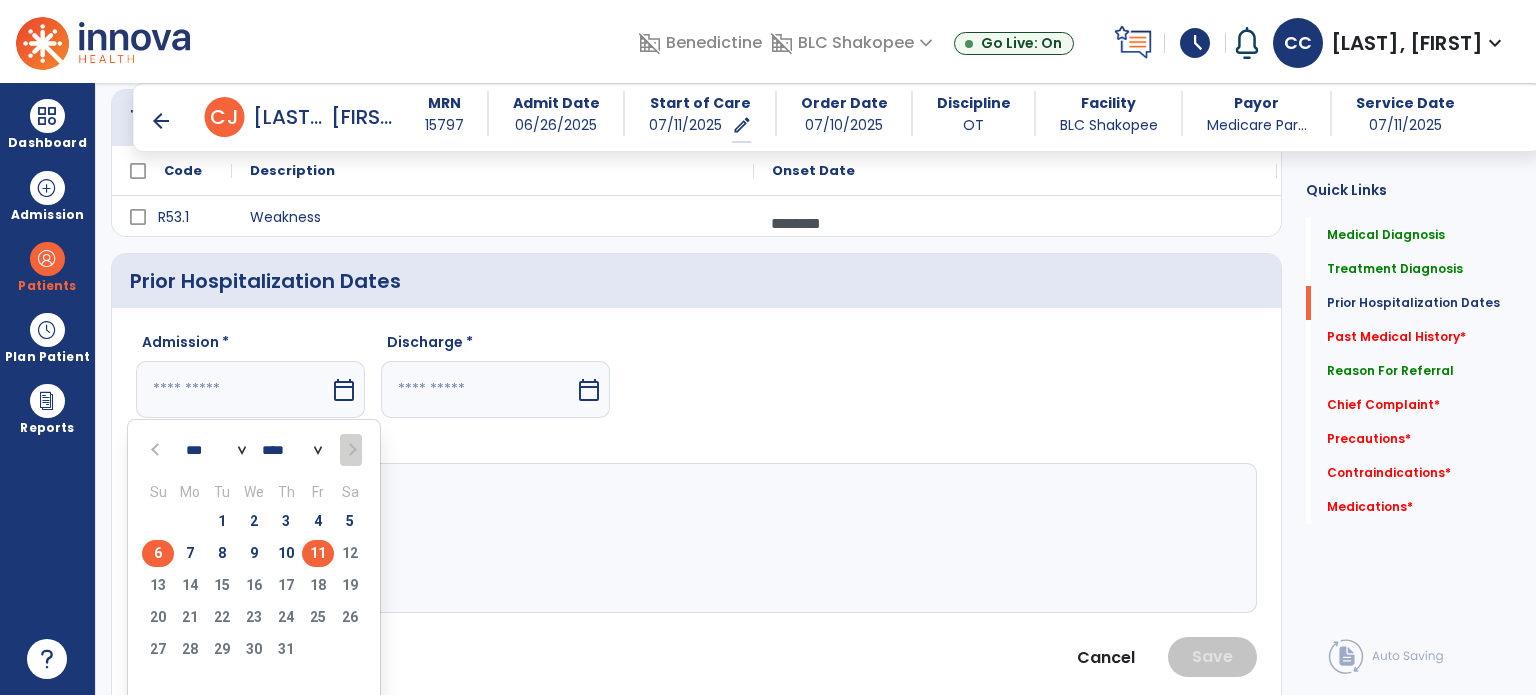 click on "6" at bounding box center [158, 553] 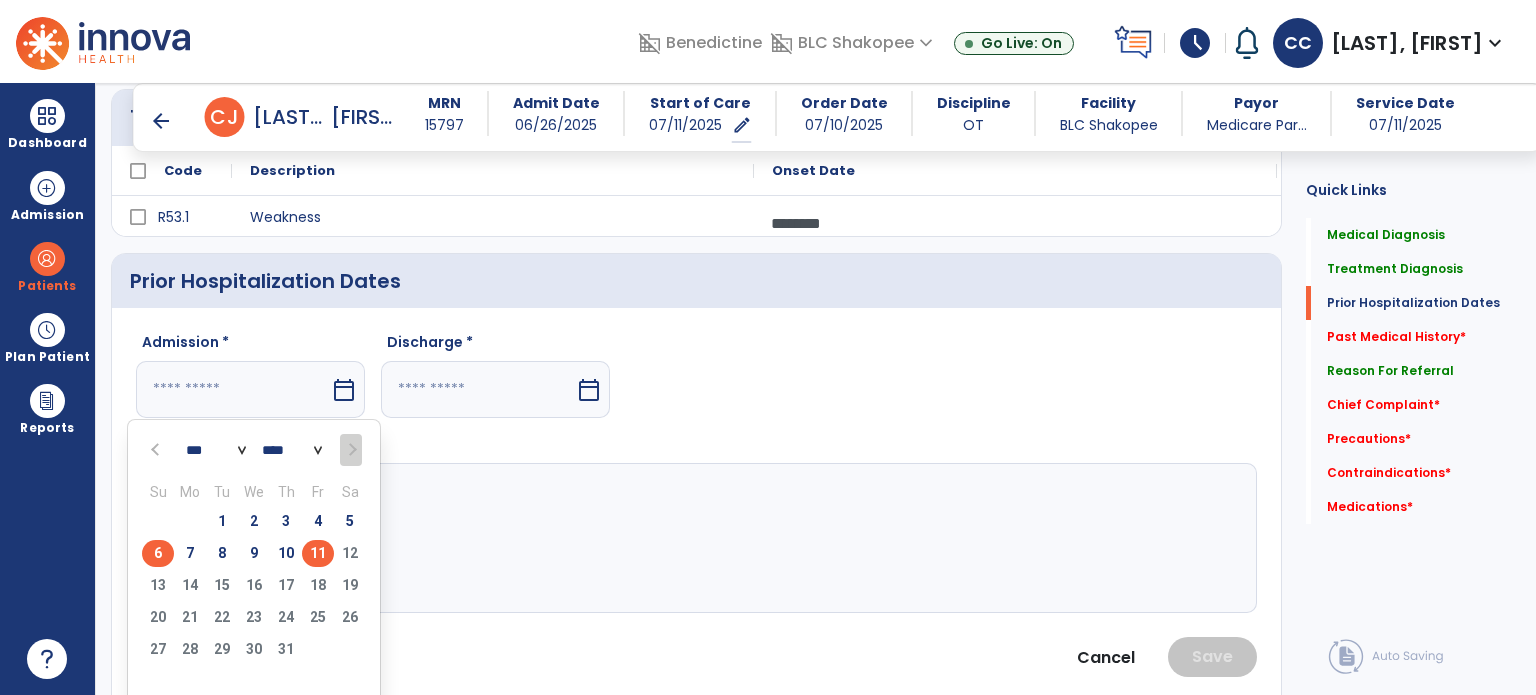 type on "********" 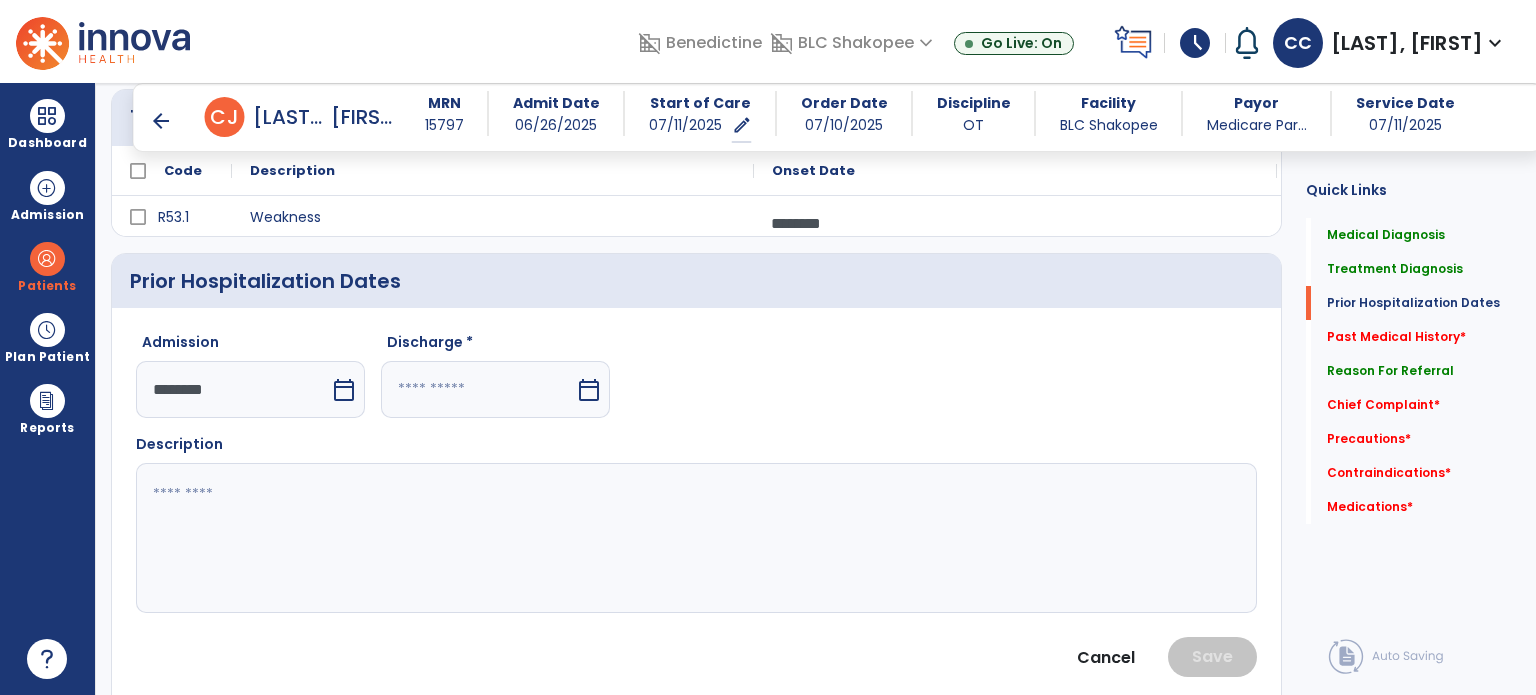 click at bounding box center [478, 389] 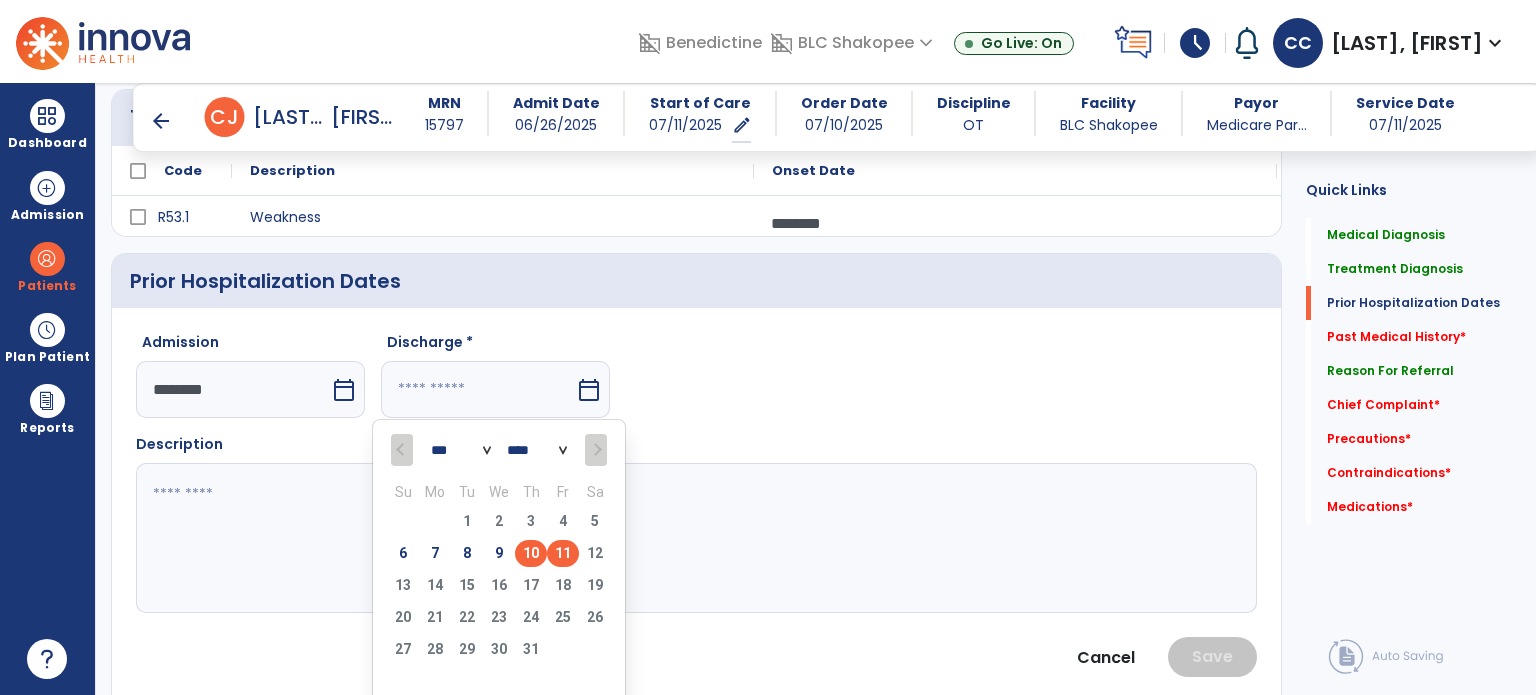 click on "10" at bounding box center (531, 553) 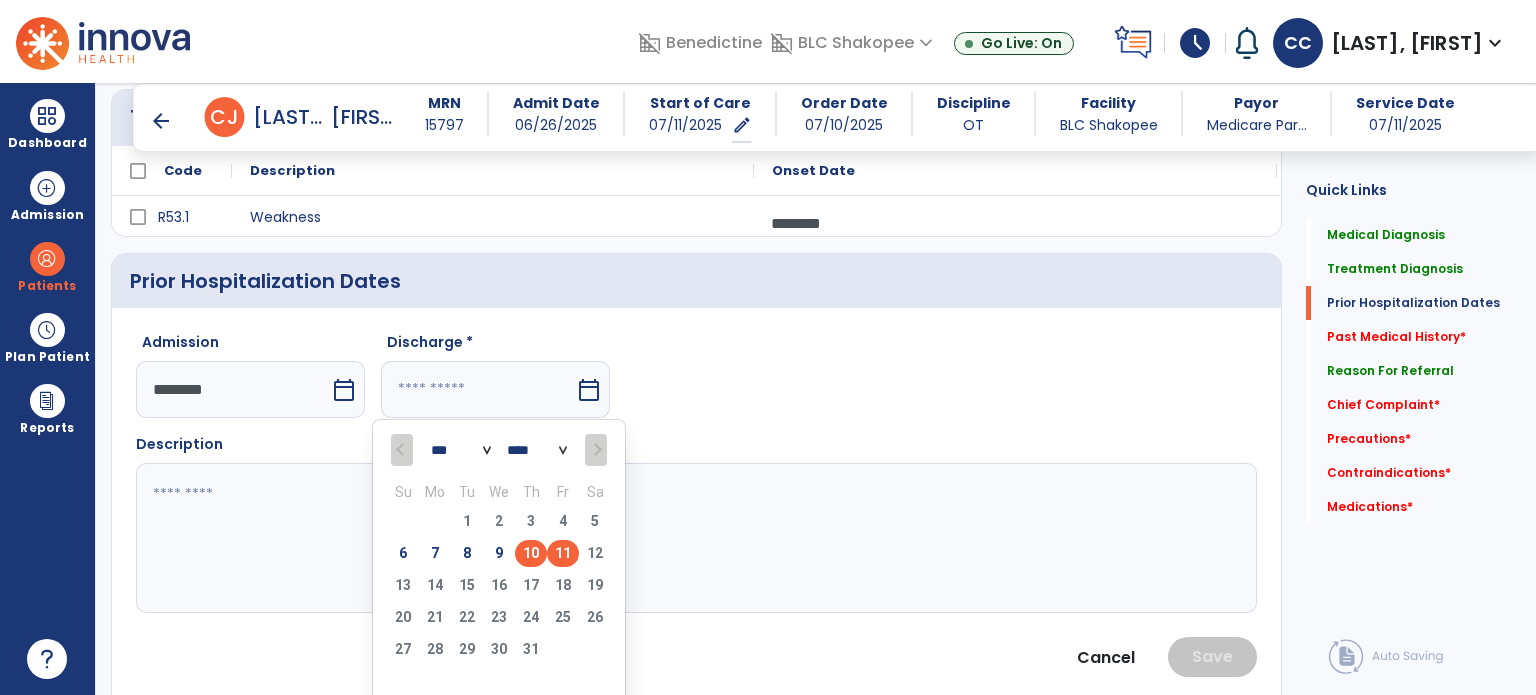 type on "*********" 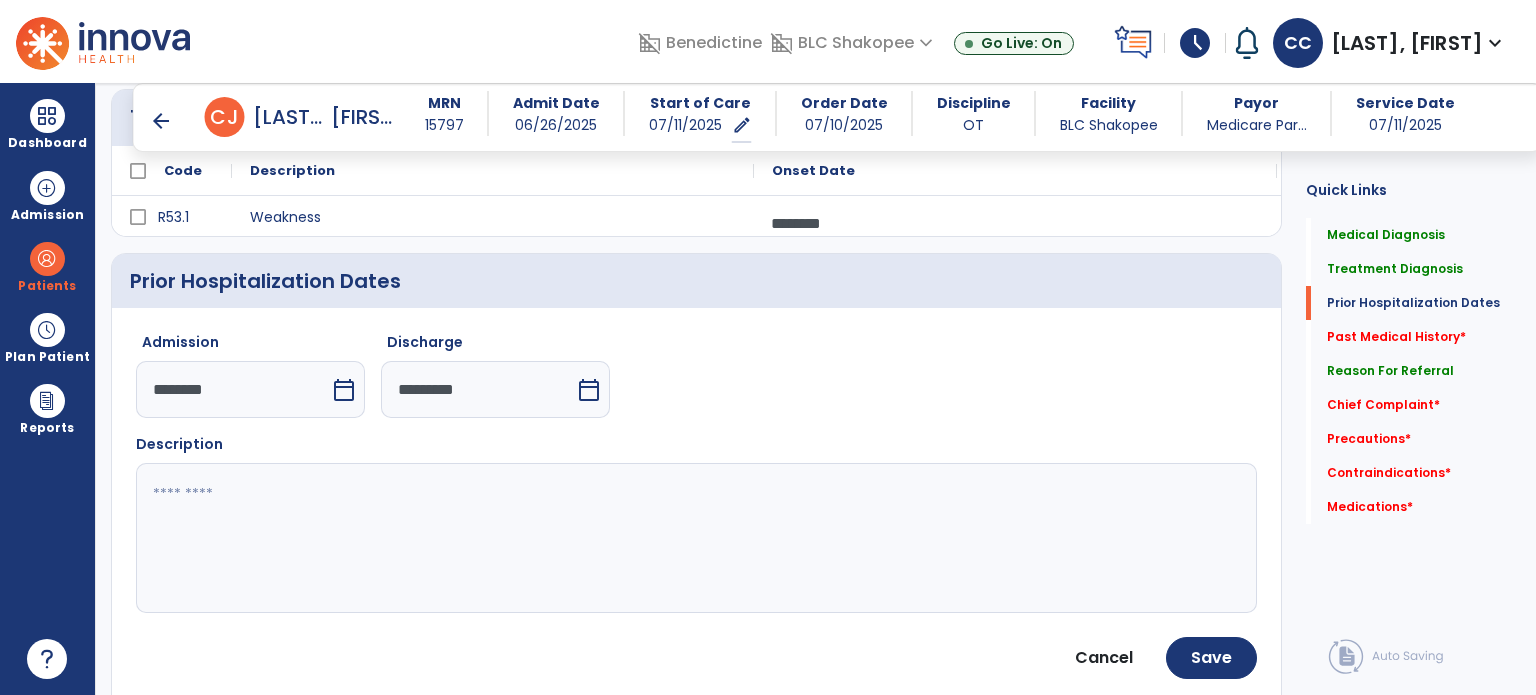 click 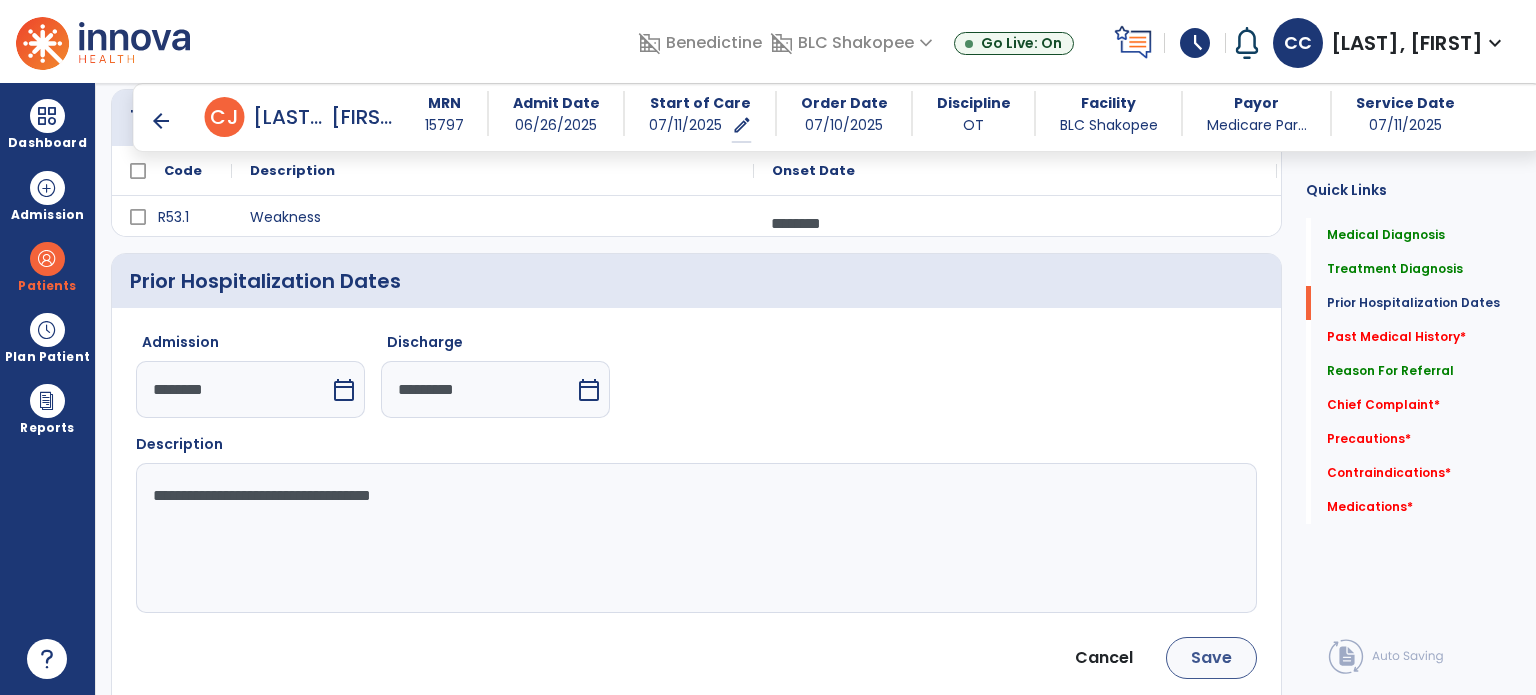 type on "**********" 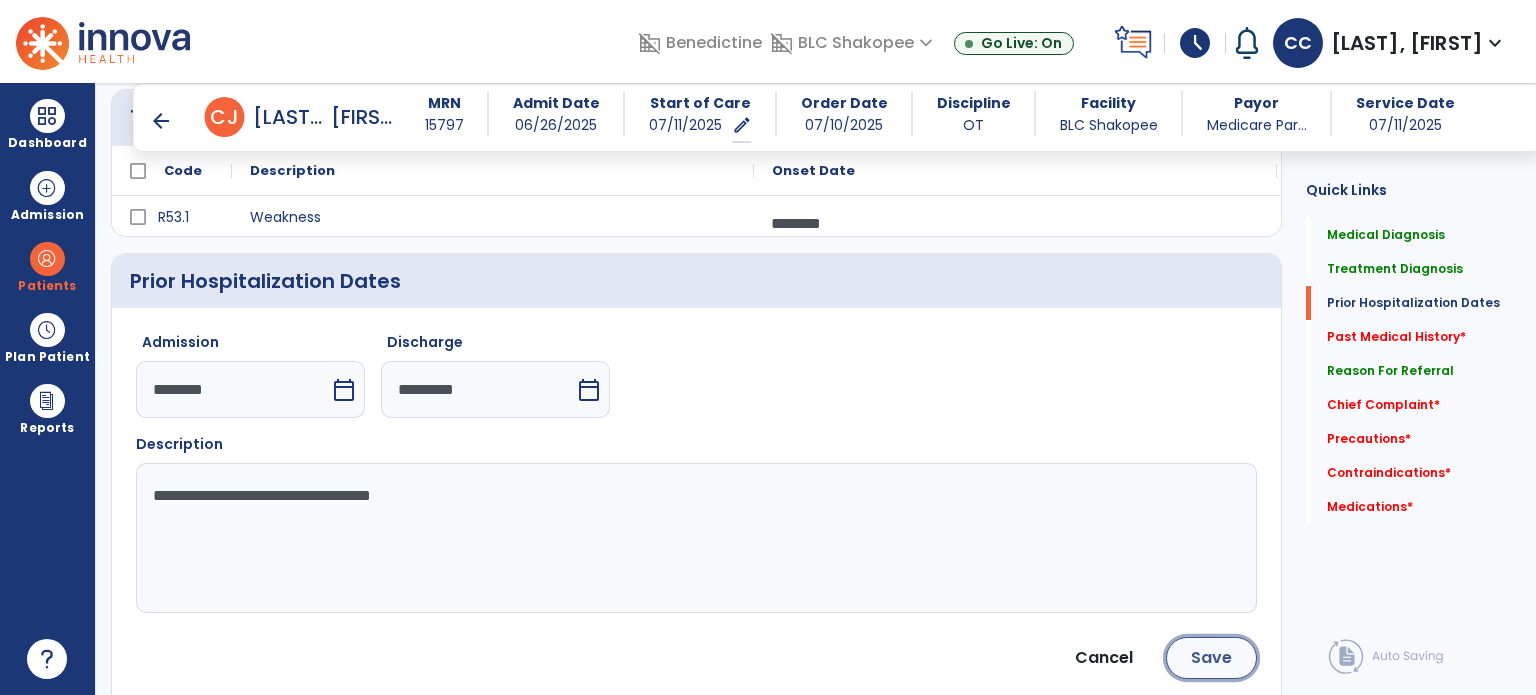 click on "Save" 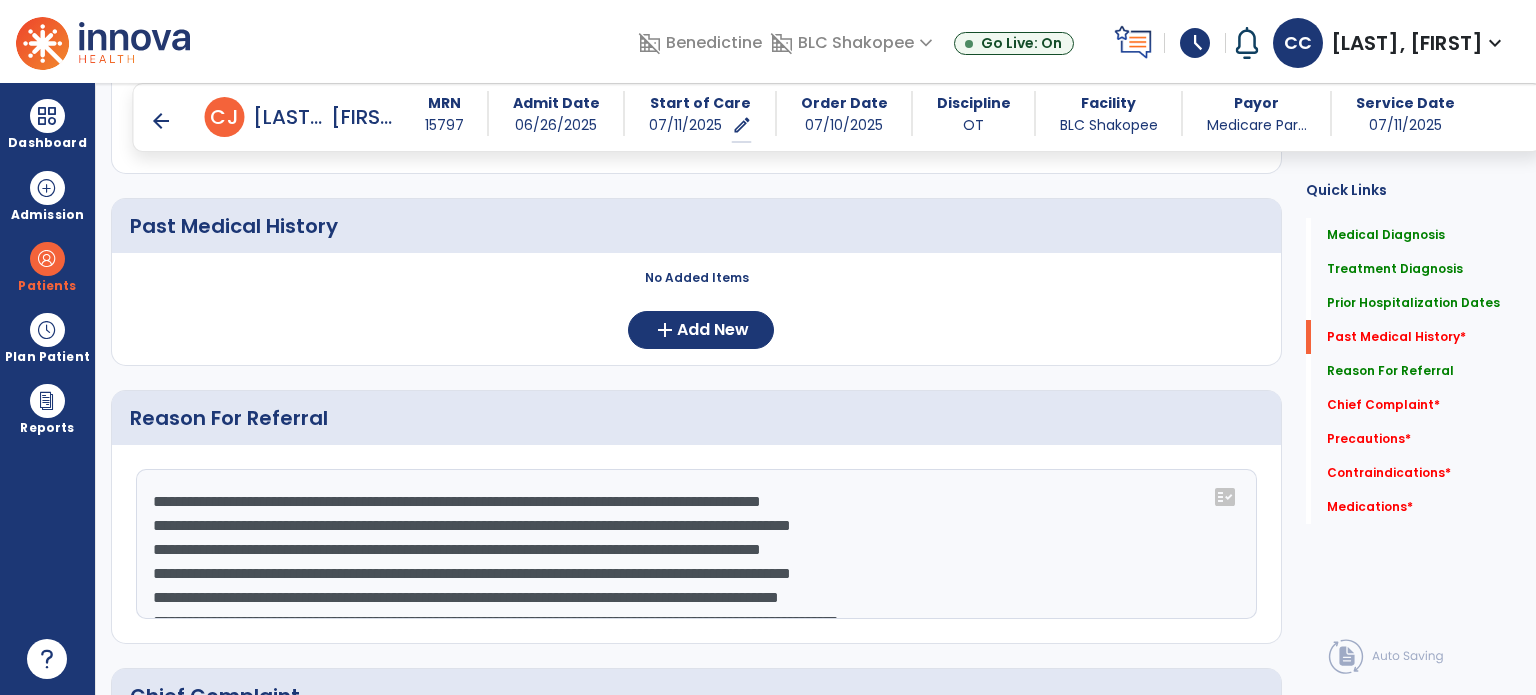 scroll, scrollTop: 771, scrollLeft: 0, axis: vertical 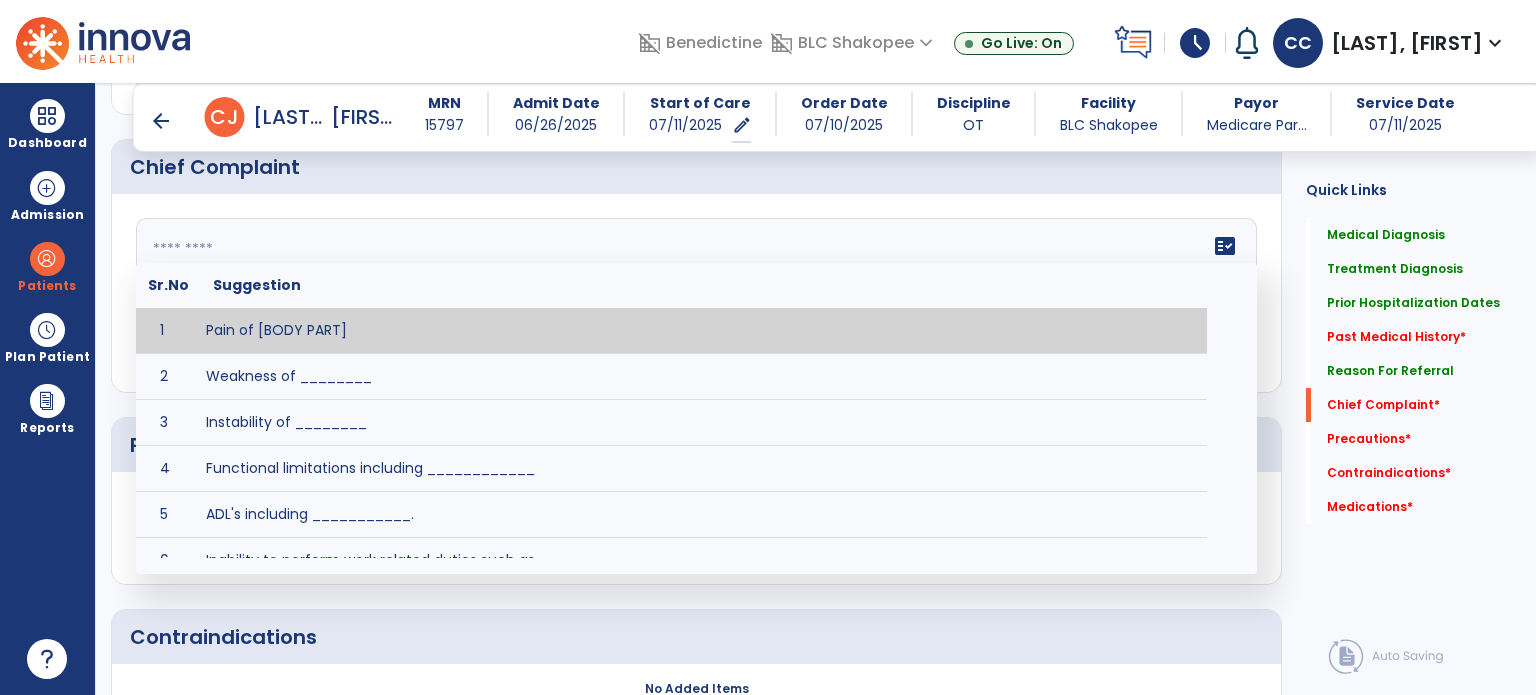 click on "fact_check  Sr.No Suggestion 1 Pain of [BODY PART] 2 Weakness of ________ 3 Instability of ________ 4 Functional limitations including ____________ 5 ADL's including ___________. 6 Inability to perform work related duties such as _________ 7 Inability to perform house hold duties such as __________. 8 Loss of balance. 9 Problems with gait including _________." 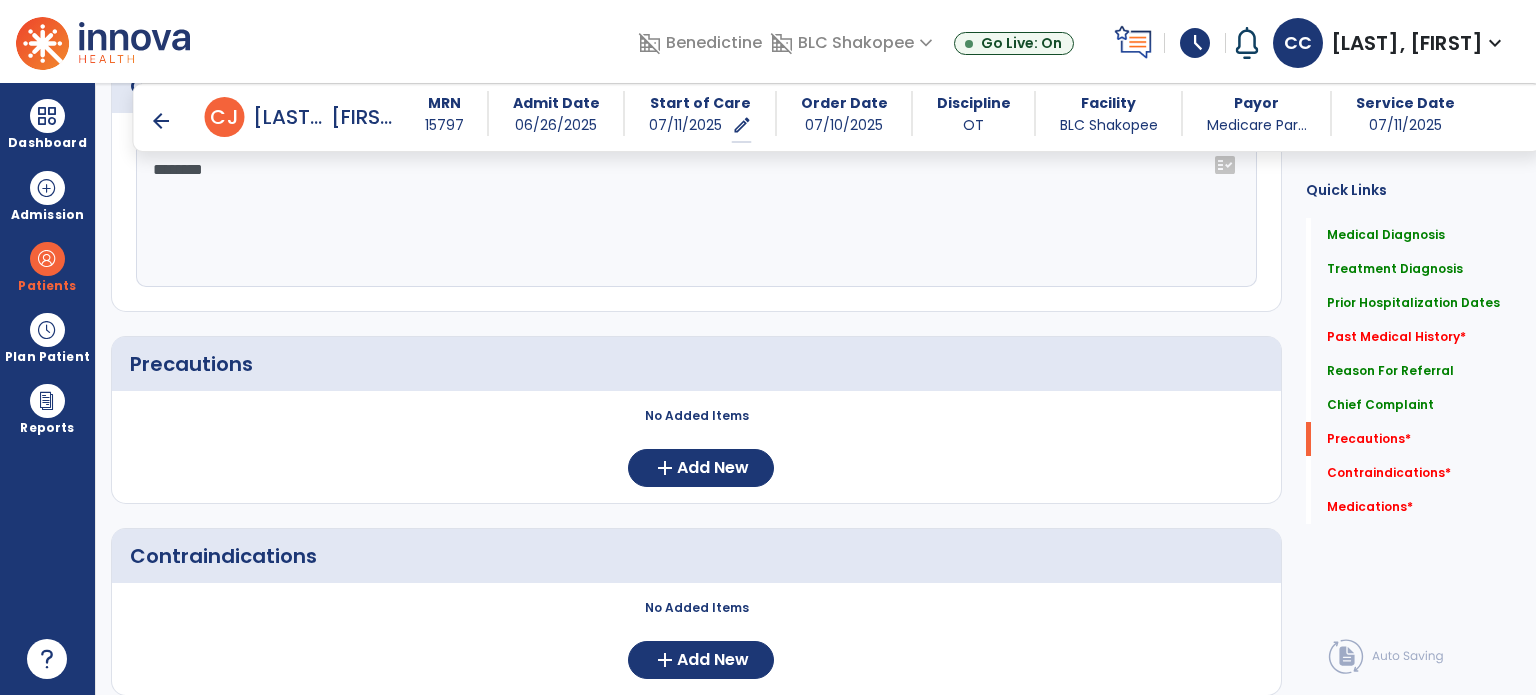 scroll, scrollTop: 1400, scrollLeft: 0, axis: vertical 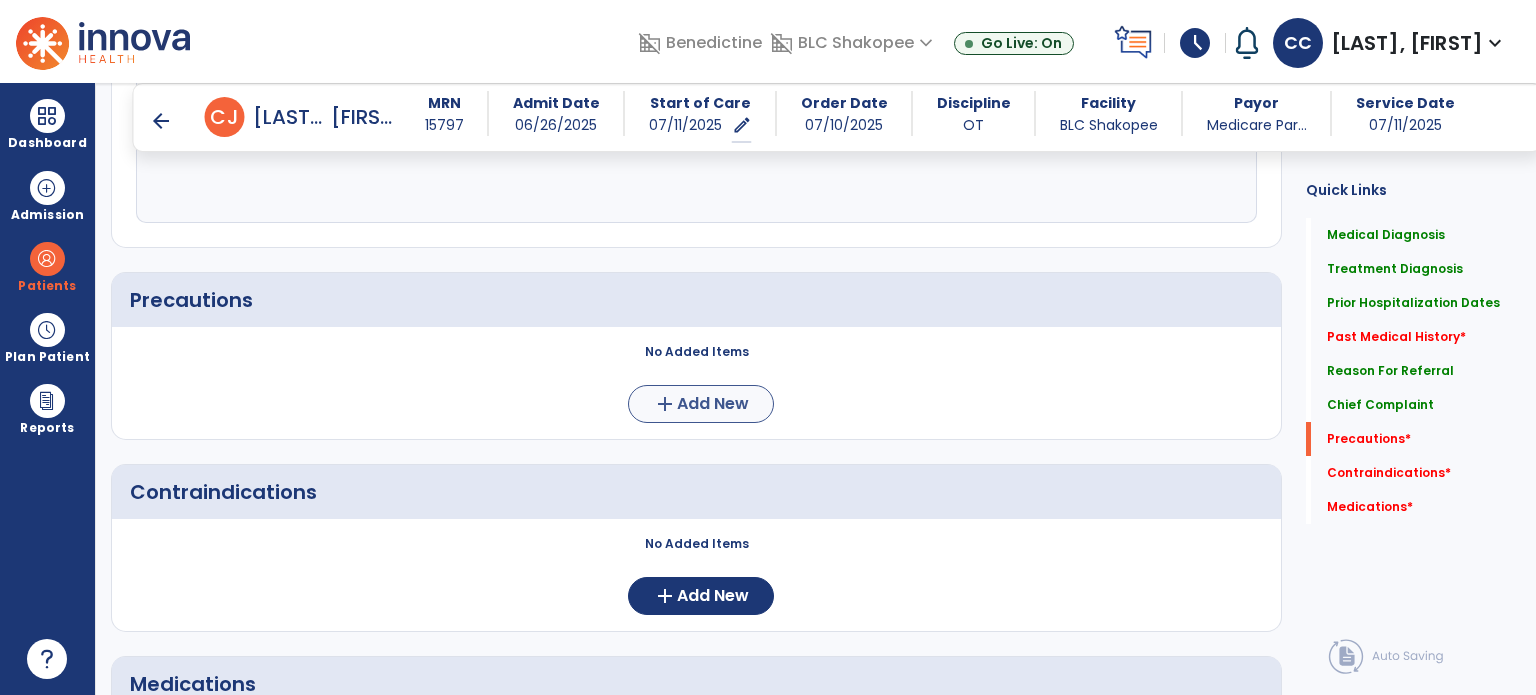 type on "********" 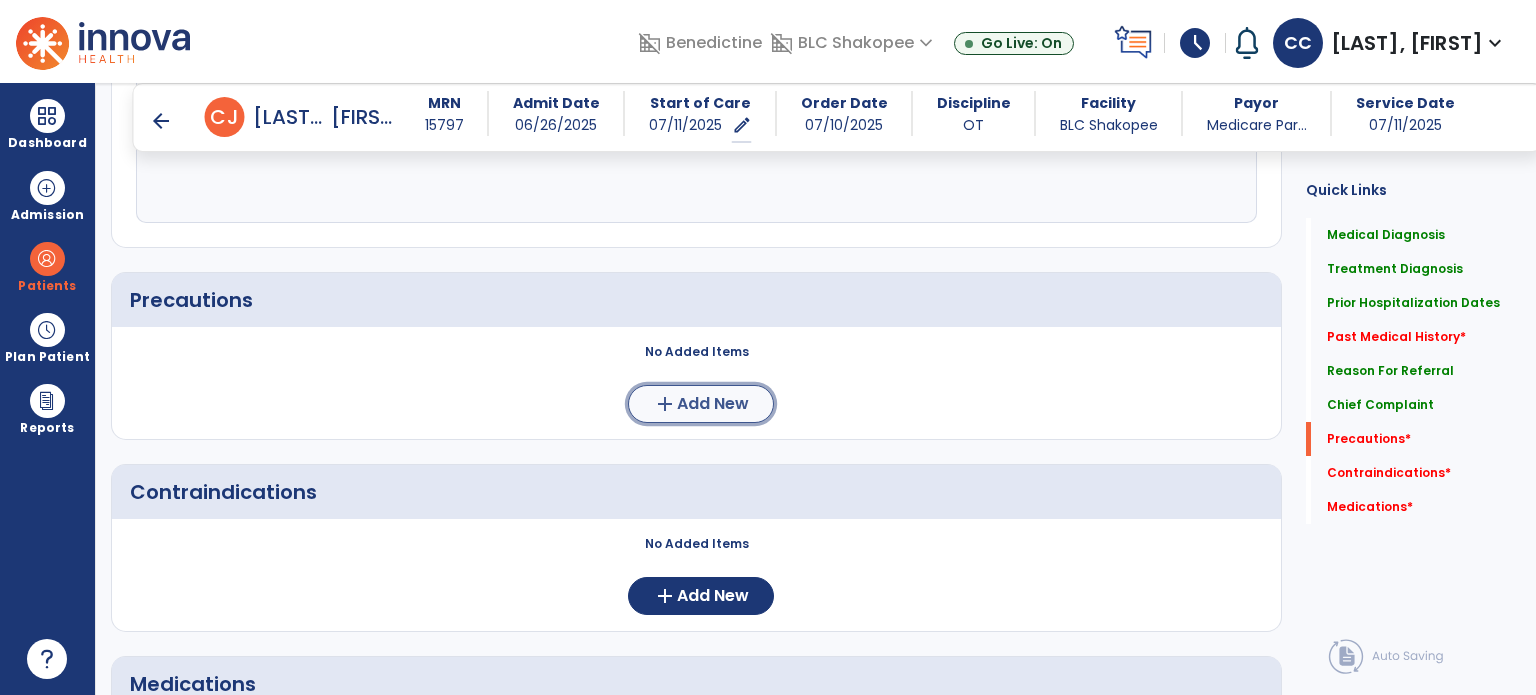 click on "Add New" 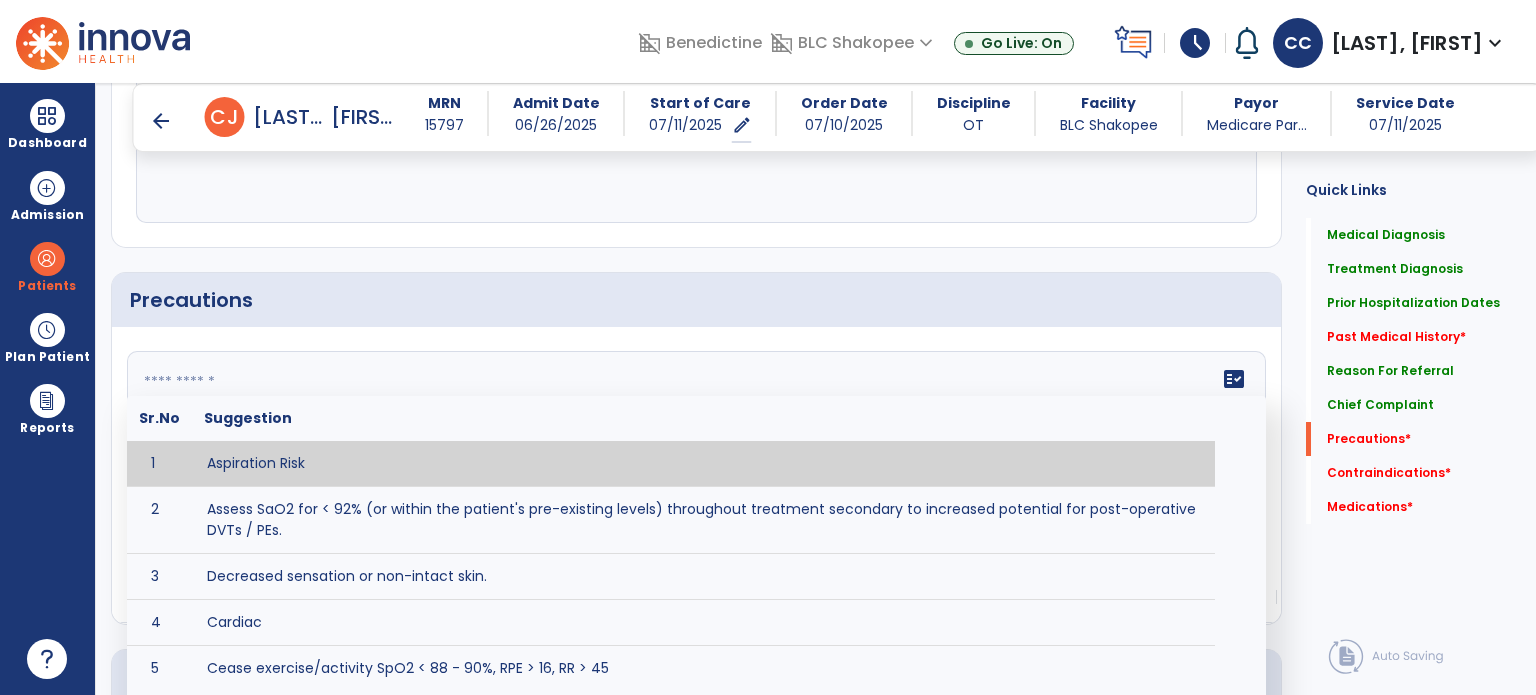 click on "fact_check  Sr.No Suggestion 1 Aspiration Risk 2 Assess SaO2 for < 92% (or within the patient's pre-existing levels) throughout treatment secondary to increased potential for post-operative DVTs / PEs. 3 Decreased sensation or non-intact skin. 4 Cardiac 5 Cease exercise/activity SpO2 < 88 - 90%, RPE > 16, RR > 45 6 Check for modified diet / oral intake restrictions related to swallowing impairments. Consult ST as appropriate. 7 Check INR lab results prior to activity if patient on blood thinners. 8 Closely monitor anxiety or stress due to increased SOB/dyspnea and cease activity/exercise until patient is able to control this response 9 Code Status:  10 Confirm surgical approach and discoloration or other precautions. 11 Confirm surgical procedure and specific precautions based on procedure (e.g., no twisting/bending/lifting, need for post-op brace, limiting time in sitting, etc.). 12 Confirm weight bearing status as defined by the surgeon. 13 14 Precautions for exercise include:  15 Depression 16 17 18 19 20" 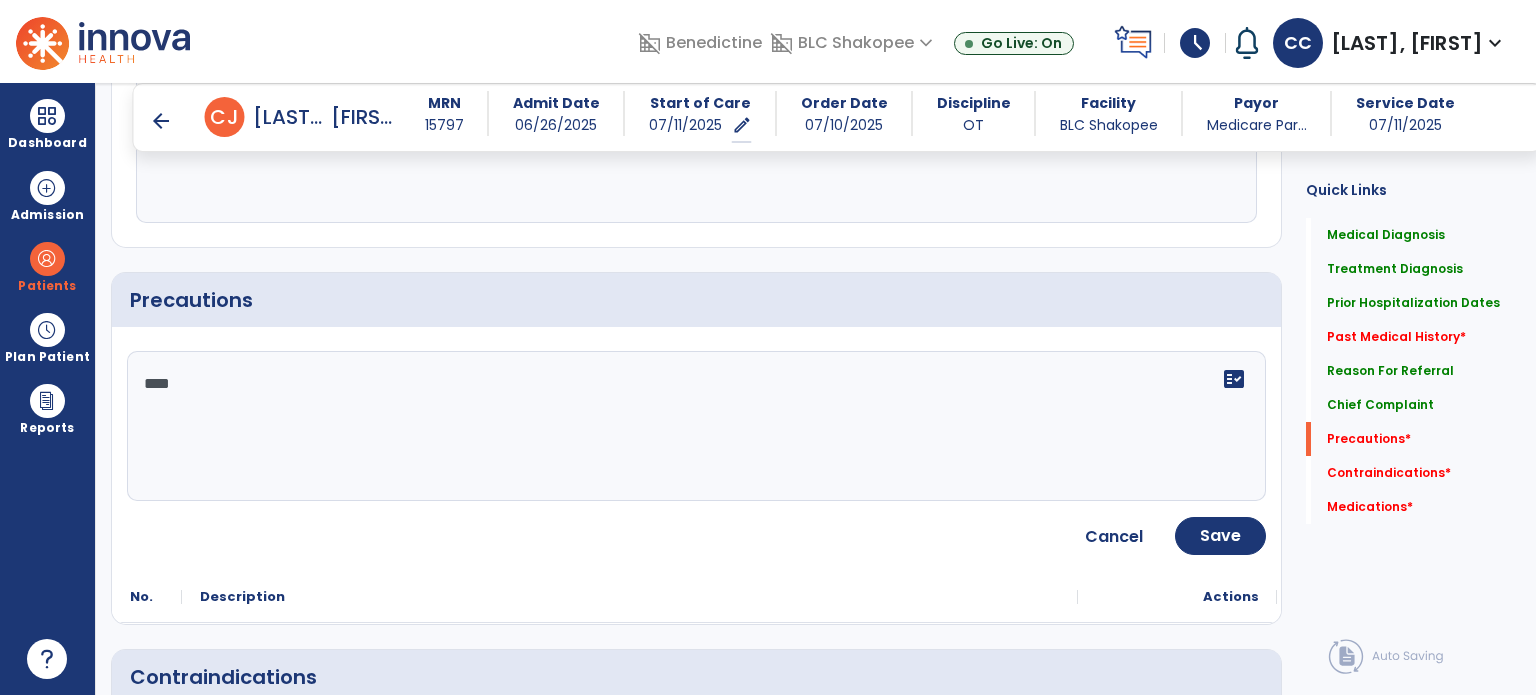paste on "**********" 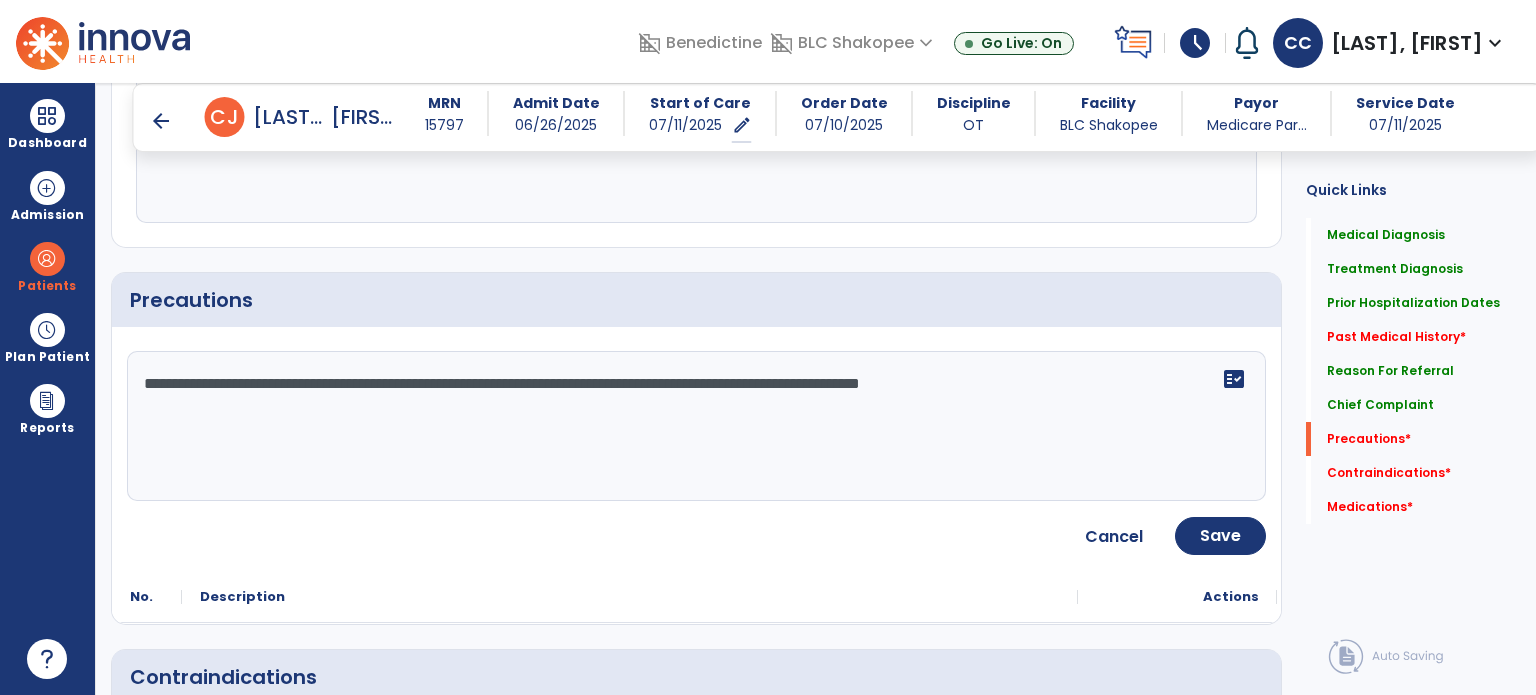click on "**********" 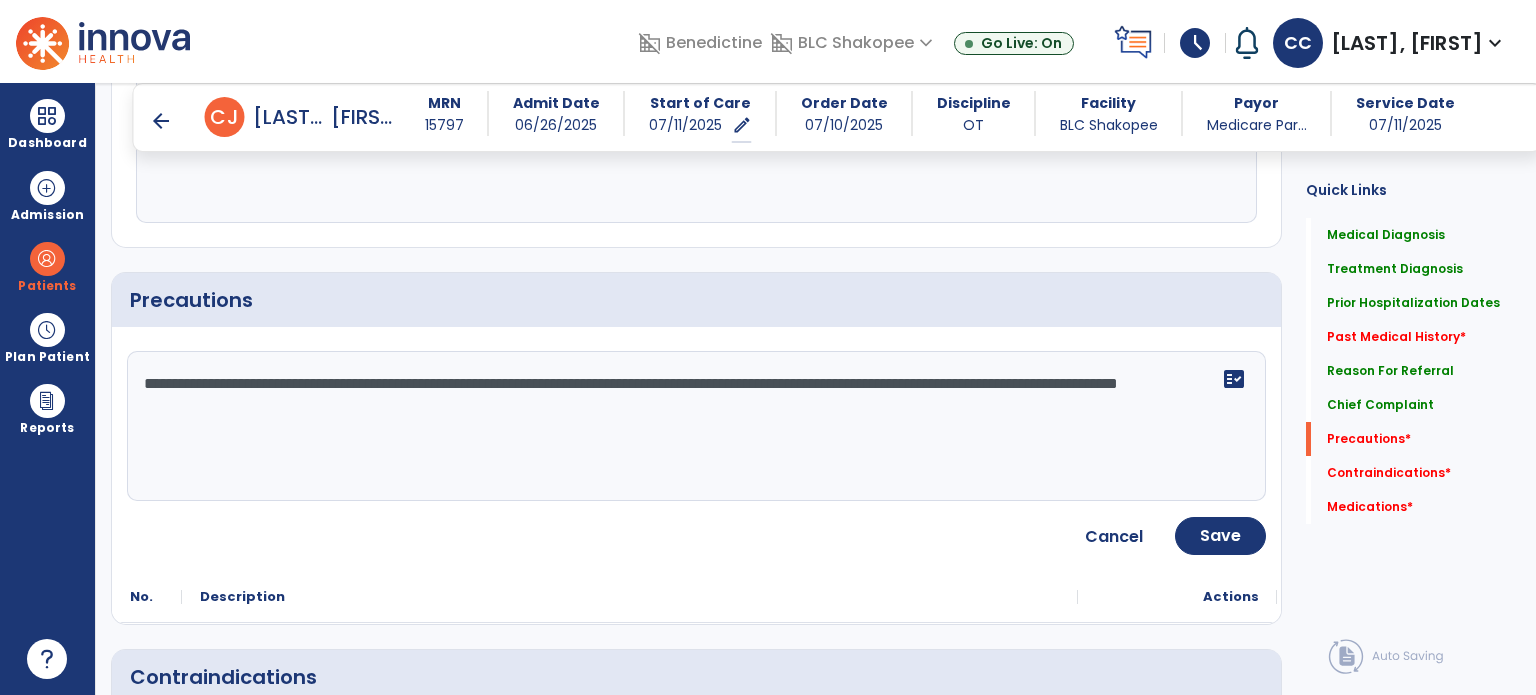 type on "**********" 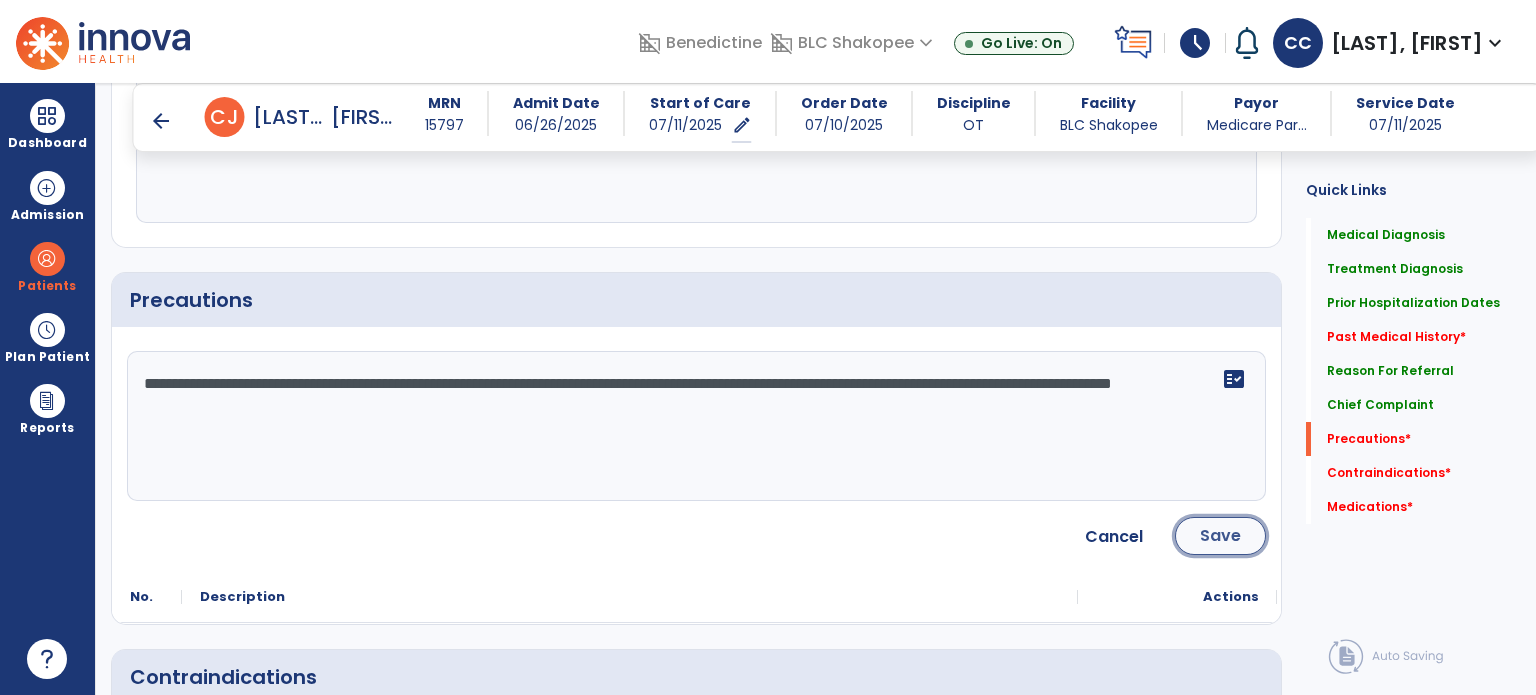click on "Save" 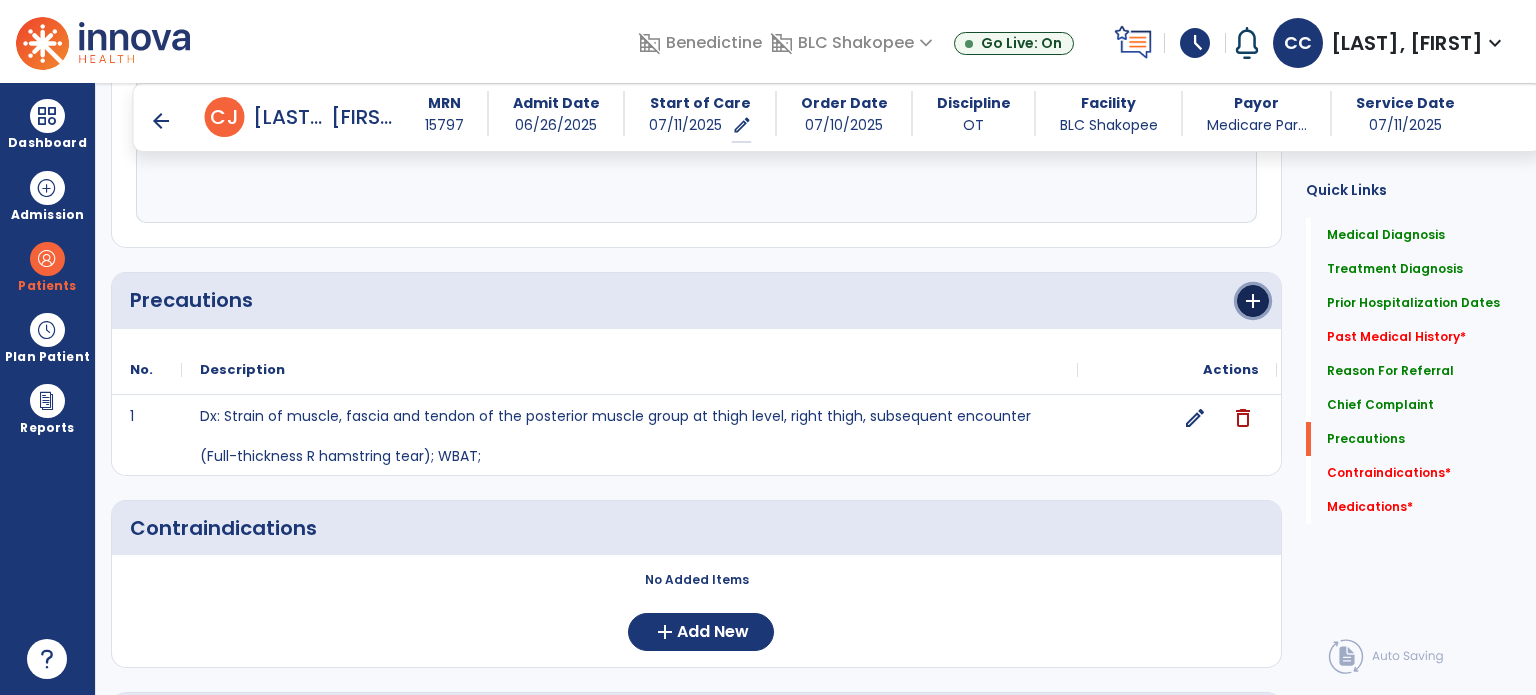 click on "add" 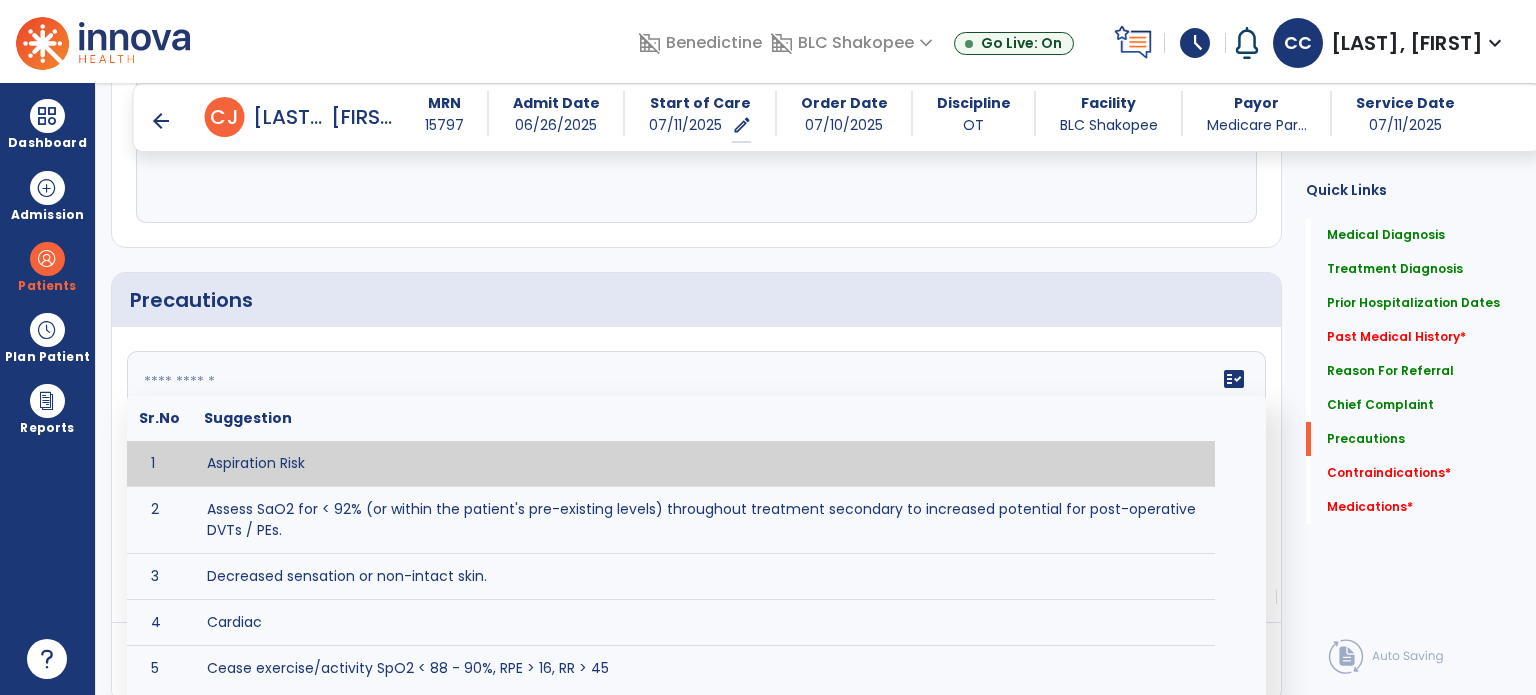 click on "fact_check  Sr.No Suggestion 1 Aspiration Risk 2 Assess SaO2 for < 92% (or within the patient's pre-existing levels) throughout treatment secondary to increased potential for post-operative DVTs / PEs. 3 Decreased sensation or non-intact skin. 4 Cardiac 5 Cease exercise/activity SpO2 < 88 - 90%, RPE > 16, RR > 45 6 Check for modified diet / oral intake restrictions related to swallowing impairments. Consult ST as appropriate. 7 Check INR lab results prior to activity if patient on blood thinners. 8 Closely monitor anxiety or stress due to increased SOB/dyspnea and cease activity/exercise until patient is able to control this response 9 Code Status:  10 Confirm surgical approach and discoloration or other precautions. 11 Confirm surgical procedure and specific precautions based on procedure (e.g., no twisting/bending/lifting, need for post-op brace, limiting time in sitting, etc.). 12 Confirm weight bearing status as defined by the surgeon. 13 14 Precautions for exercise include:  15 Depression 16 17 18 19 20" 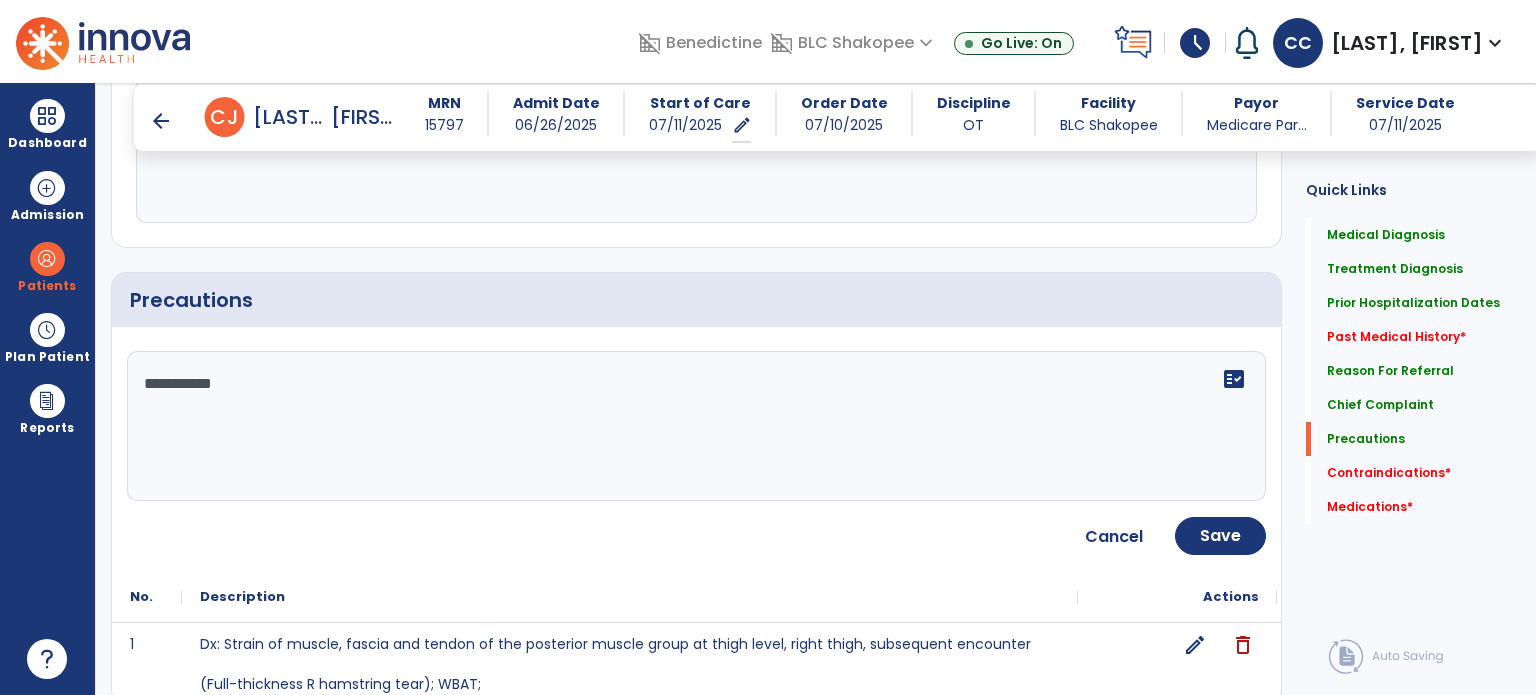 paste on "**********" 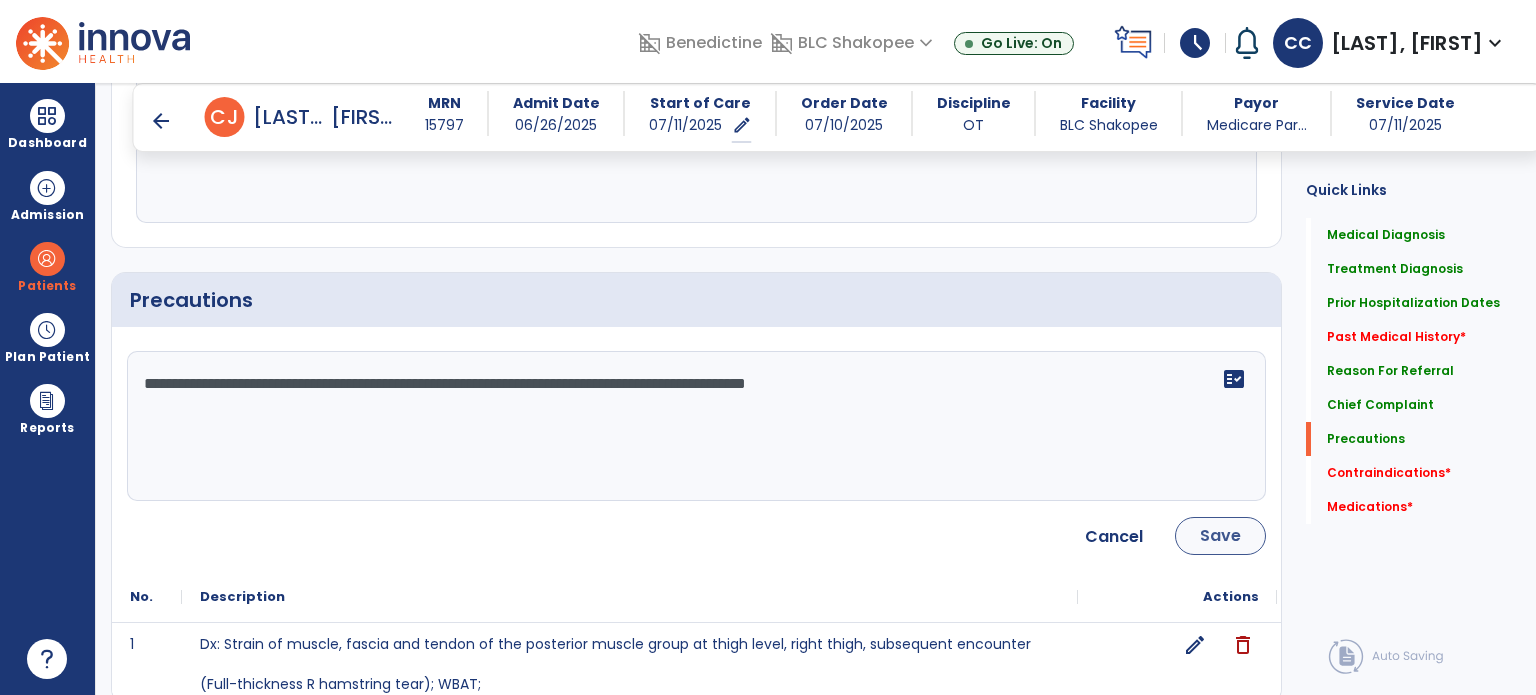 type on "**********" 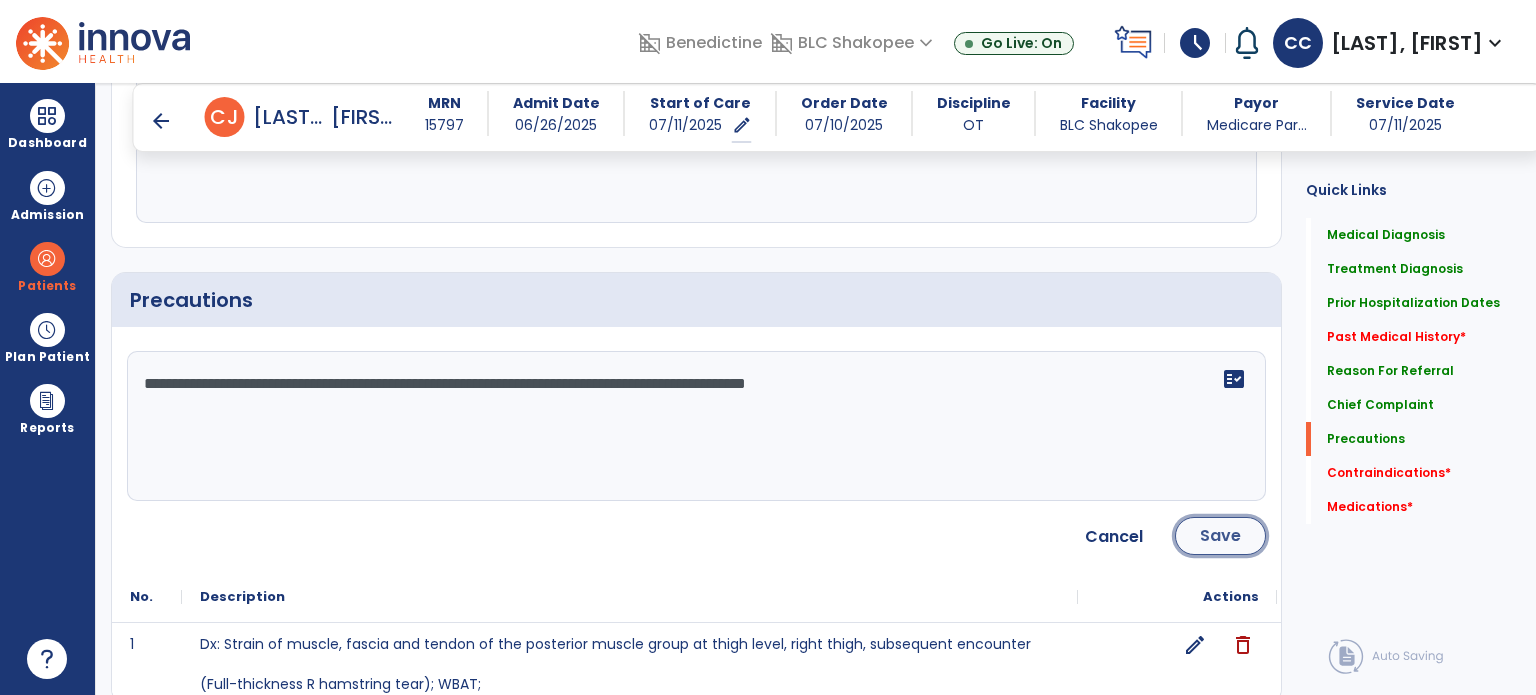 click on "Save" 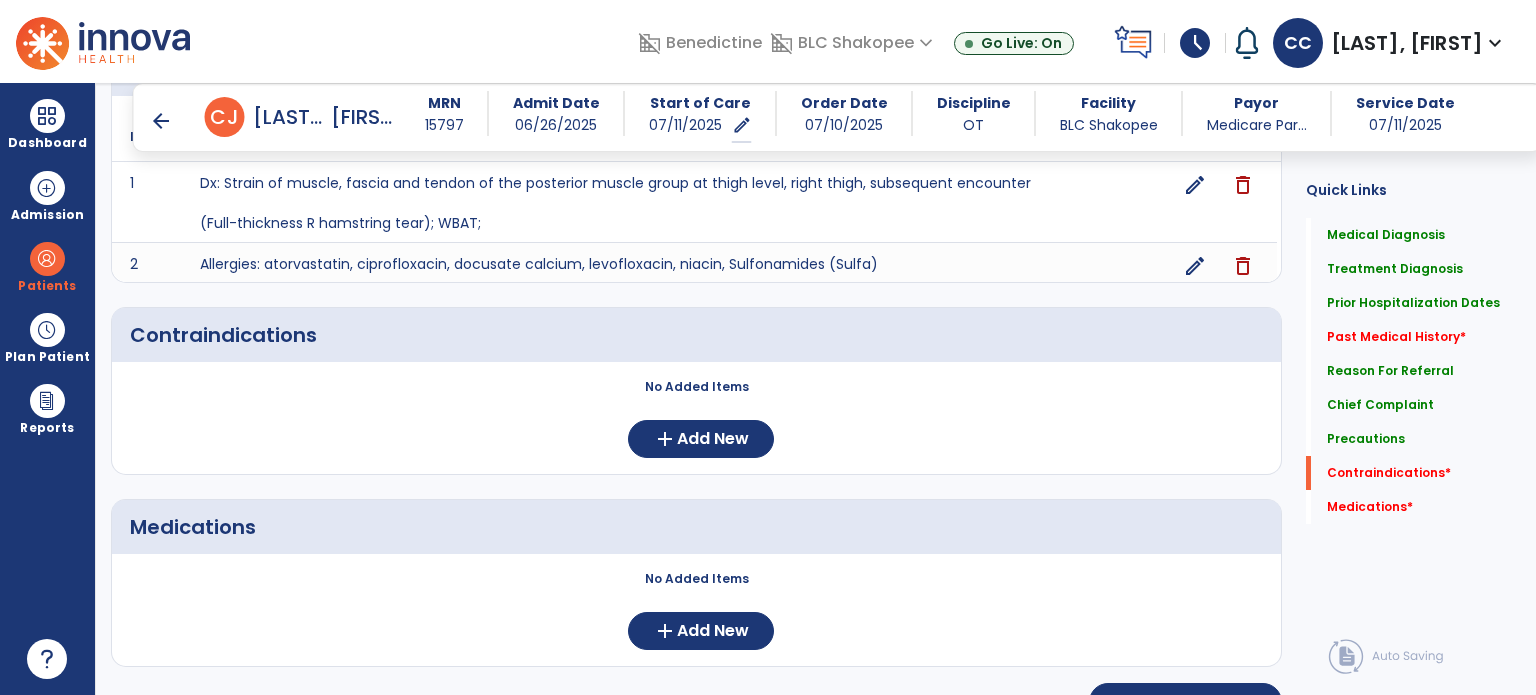 scroll, scrollTop: 1632, scrollLeft: 0, axis: vertical 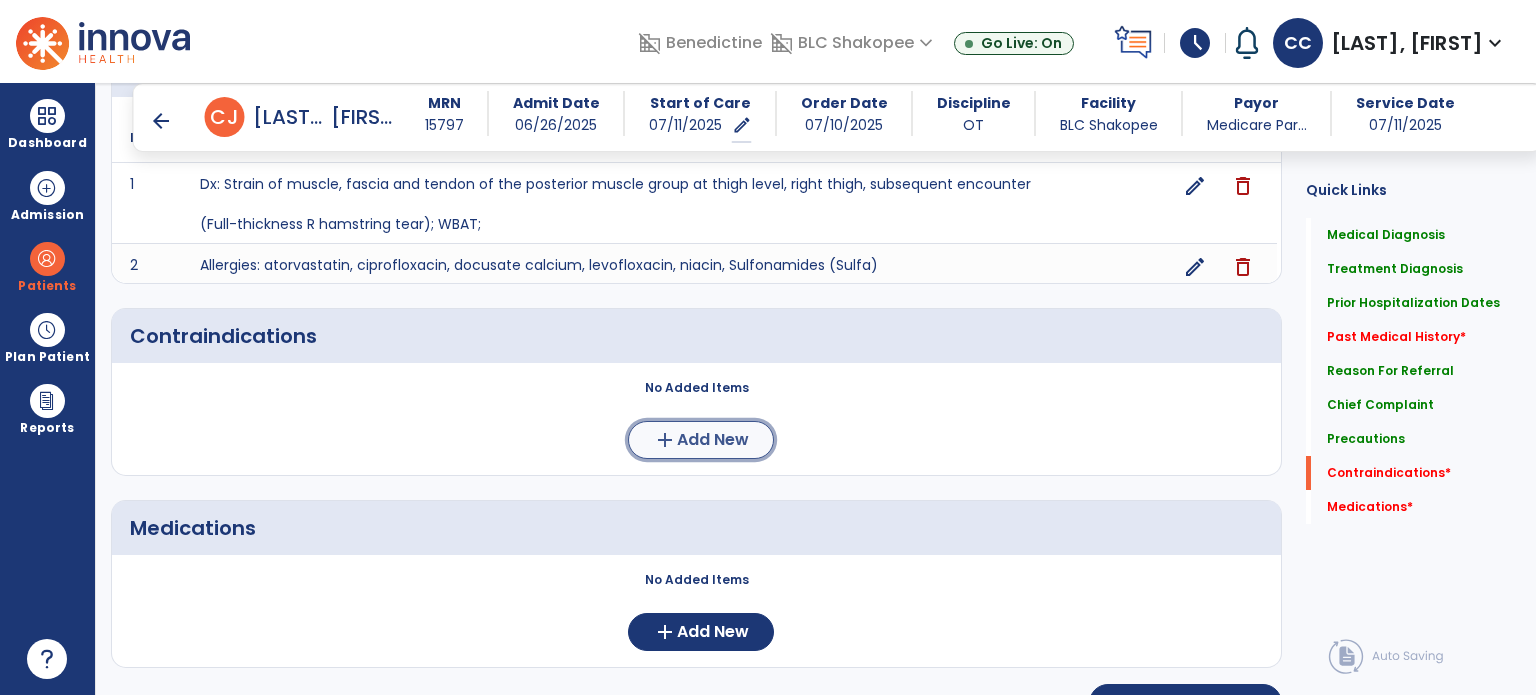 click on "Add New" 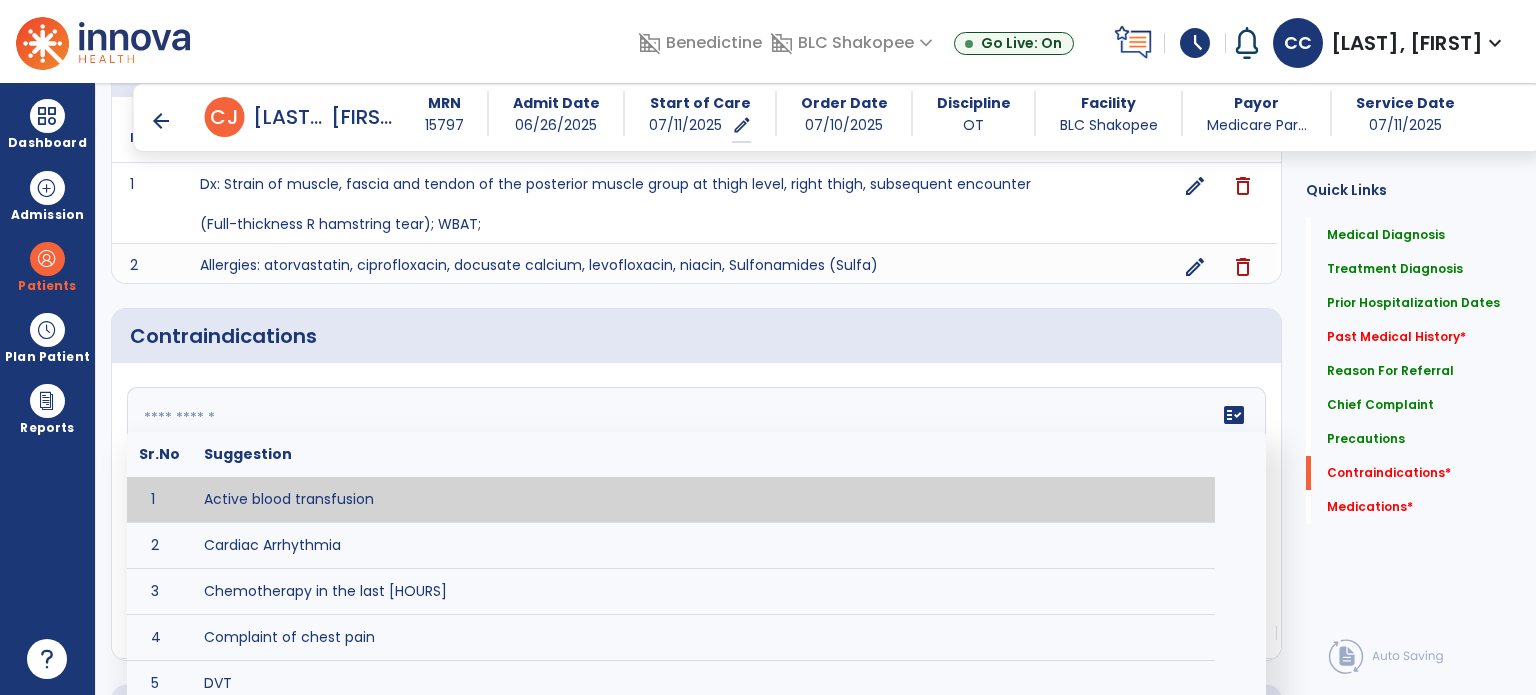 click on "fact_check  Sr.No Suggestion 1 Active blood transfusion 2 Cardiac Arrhythmia 3 Chemotherapy in the last [HOURS] 4 Complaint of chest pain 5 DVT 6 Hypertension [VALUES] 7 Inflammation or infection in the heart. 8 Oxygen saturation lower than [VALUE] 9 Pacemaker 10 Pulmonary infarction 11 Recent changes in EKG 12 Severe aortic stenosis 13 Severe dehydration 14 Severe diaphoresis 15 Severe orthostatic hypotension 16 Severe shortness of breath/dyspnea 17 Significantly elevated potassium levels 18 Significantly low potassium levels 19 Suspected or known dissecting aneurysm 20 Systemic infection 21 Uncontrolled diabetes with blood sugar levels greater than [VALUE] or less than [Value]  22 Unstable angina 23 Untreated blood clots" 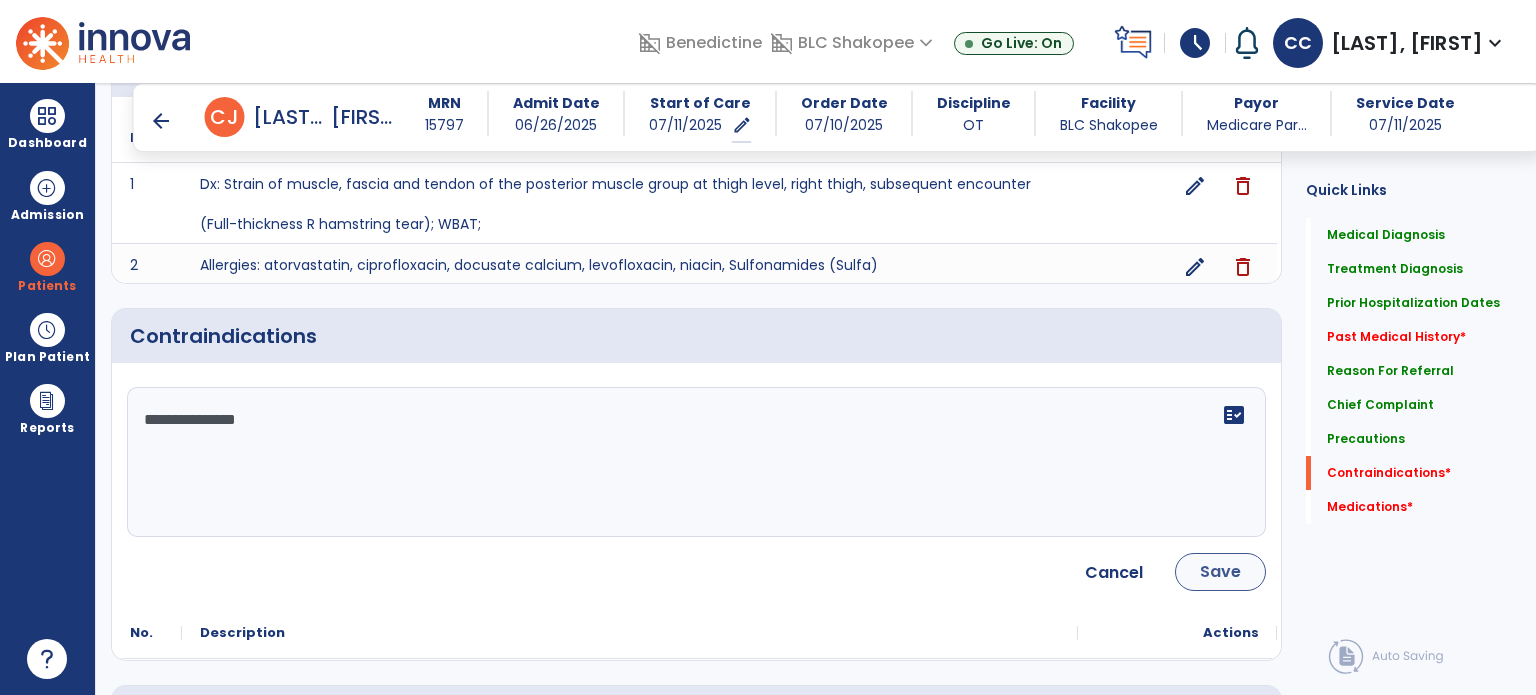 type on "**********" 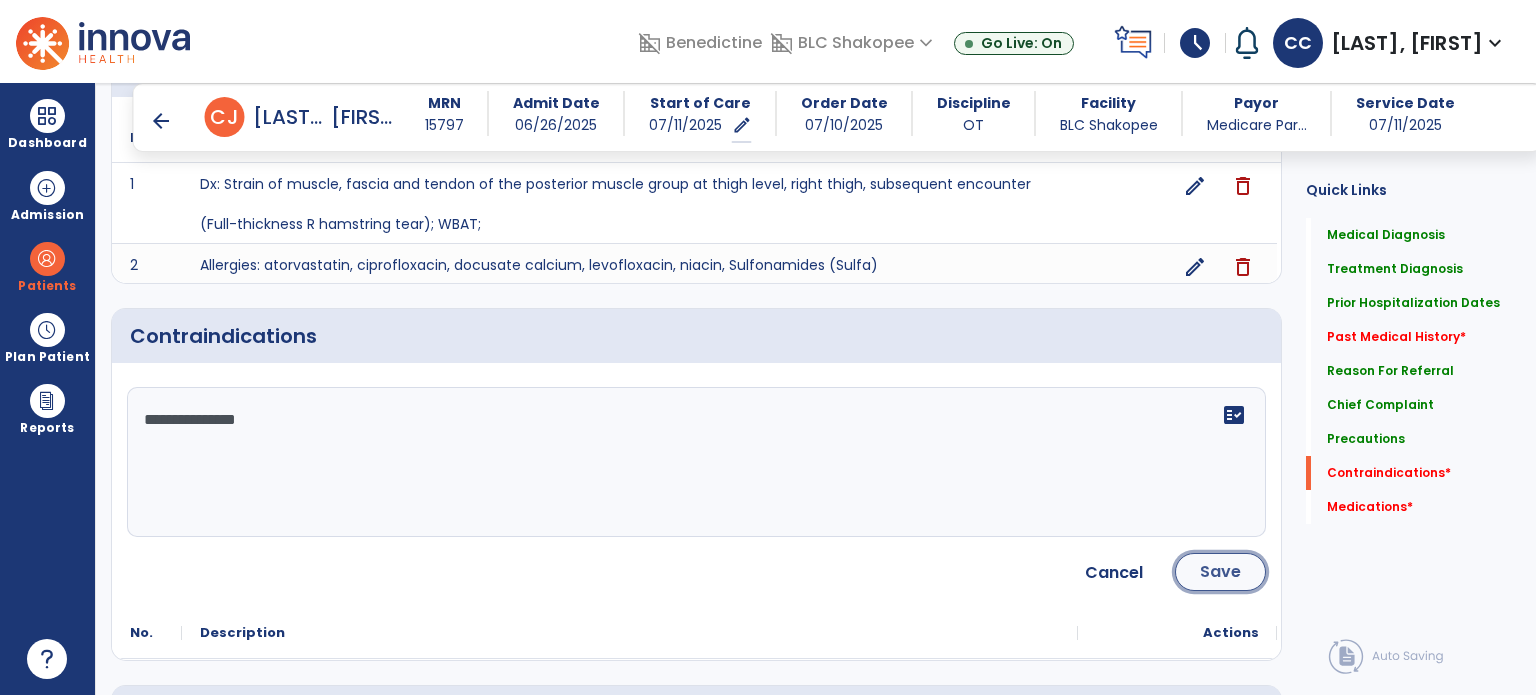 click on "Save" 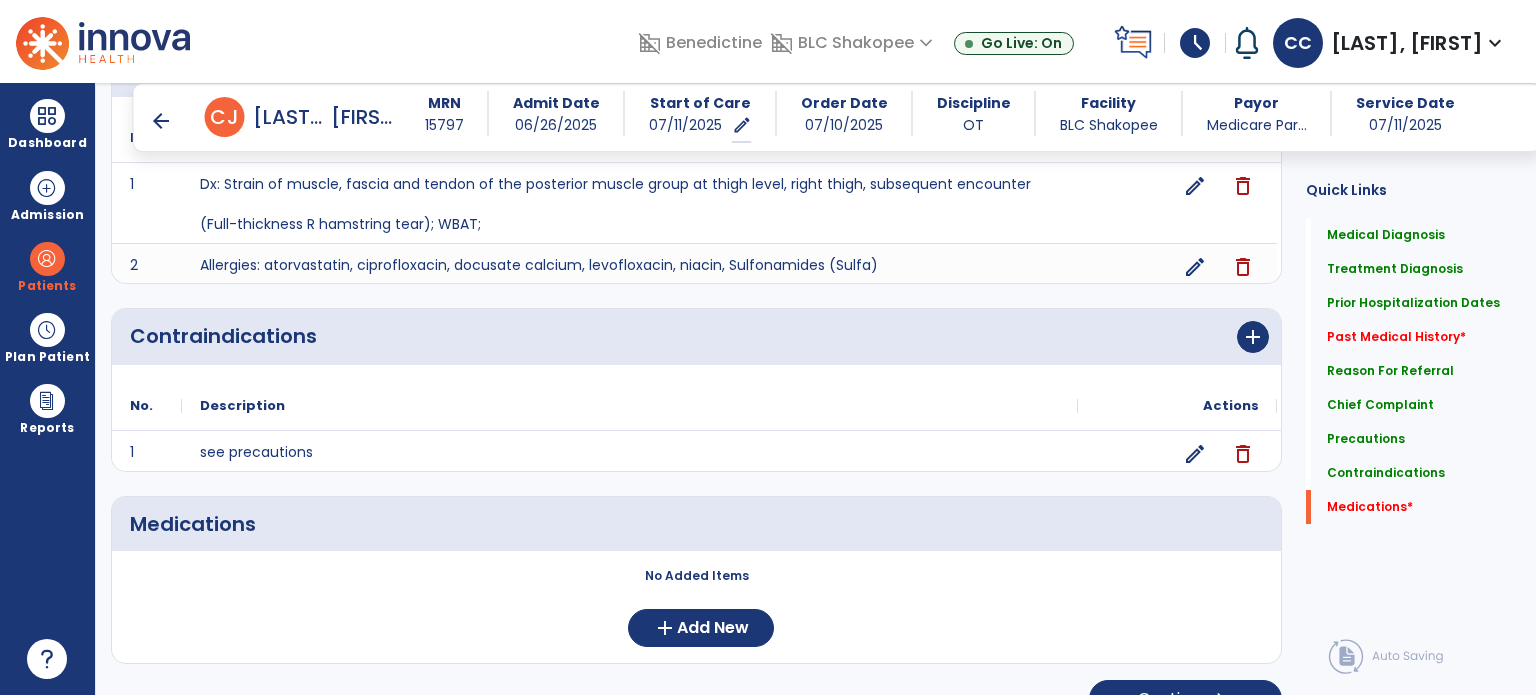 scroll, scrollTop: 1665, scrollLeft: 0, axis: vertical 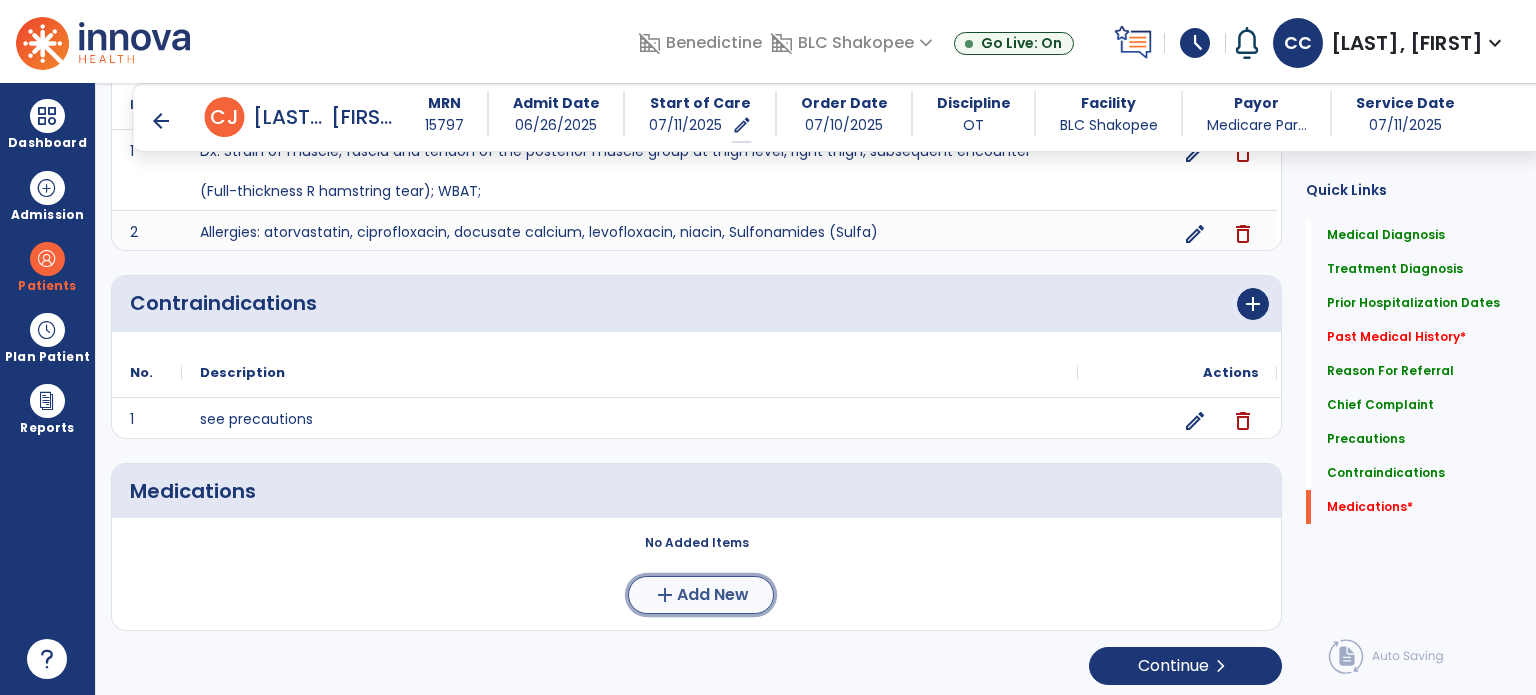 click on "Add New" 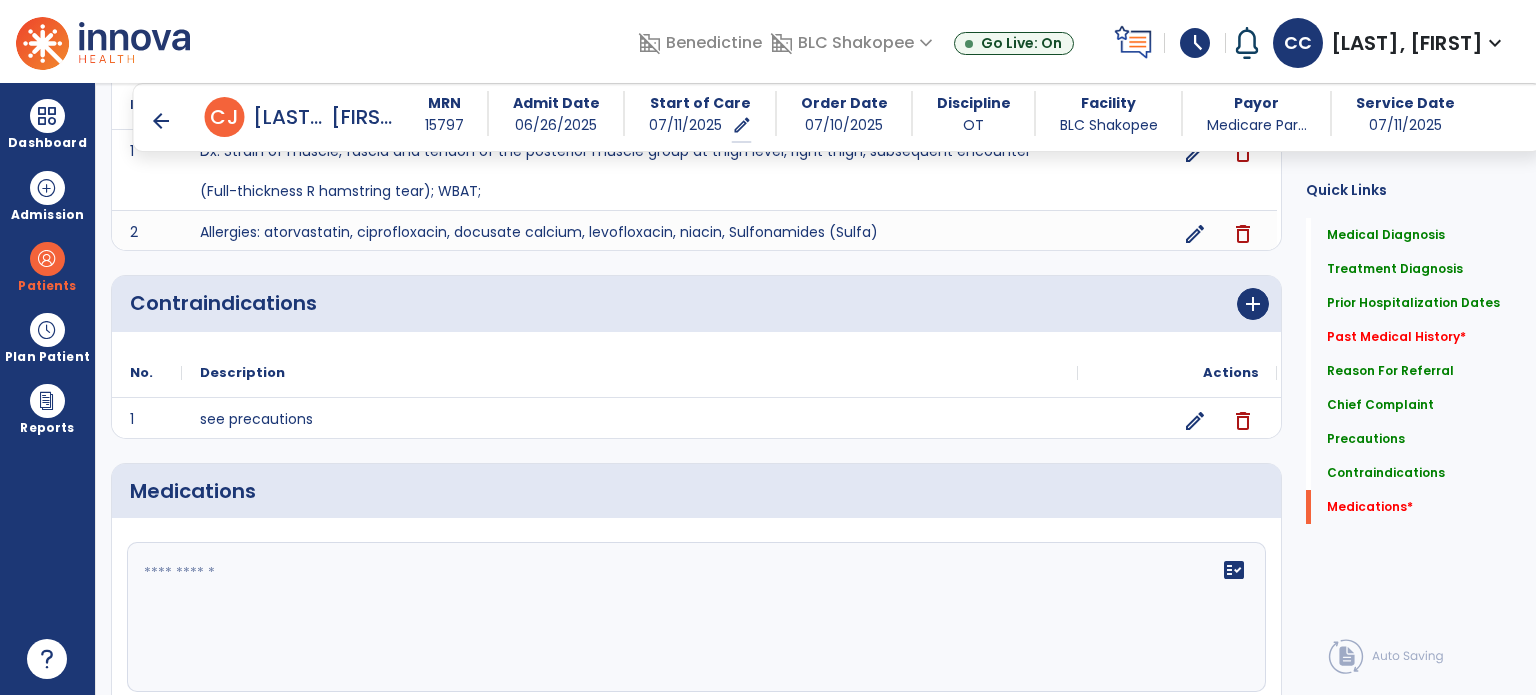 click 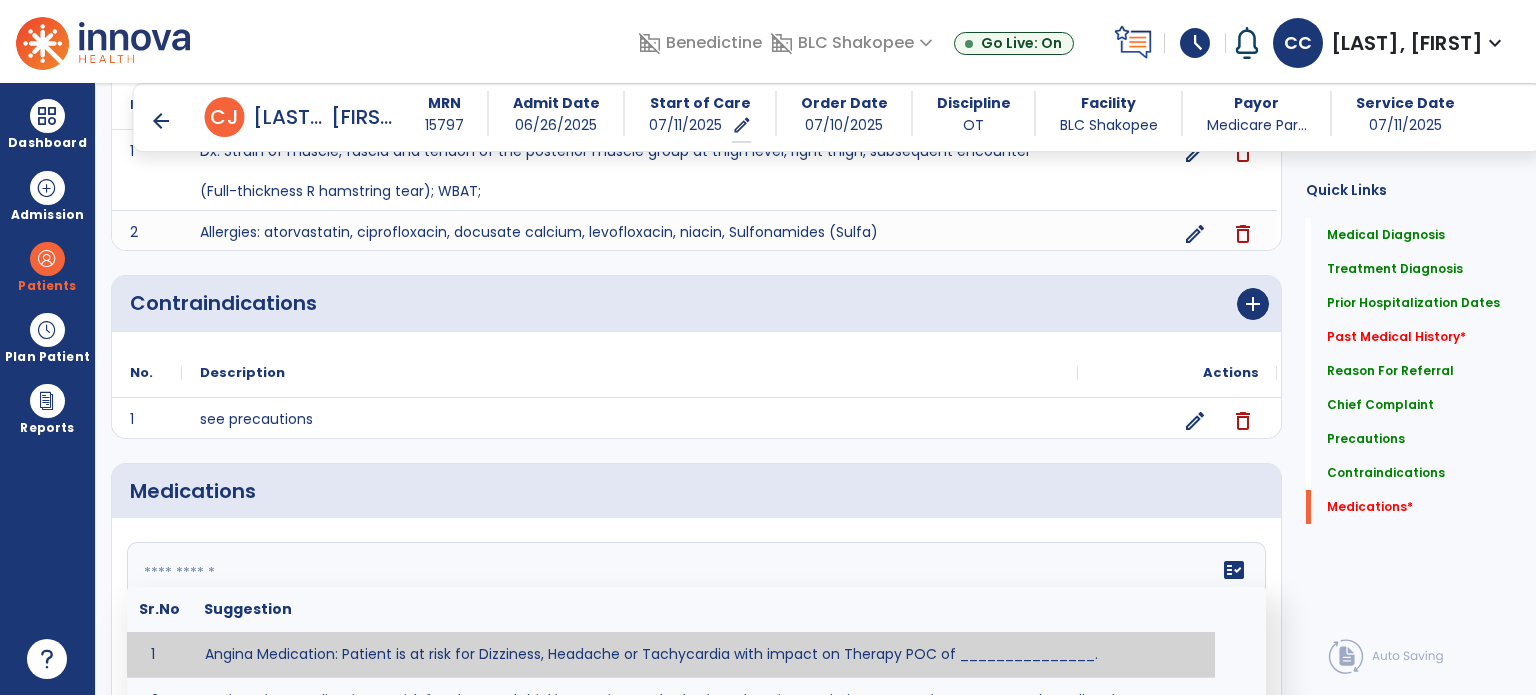 paste on "**********" 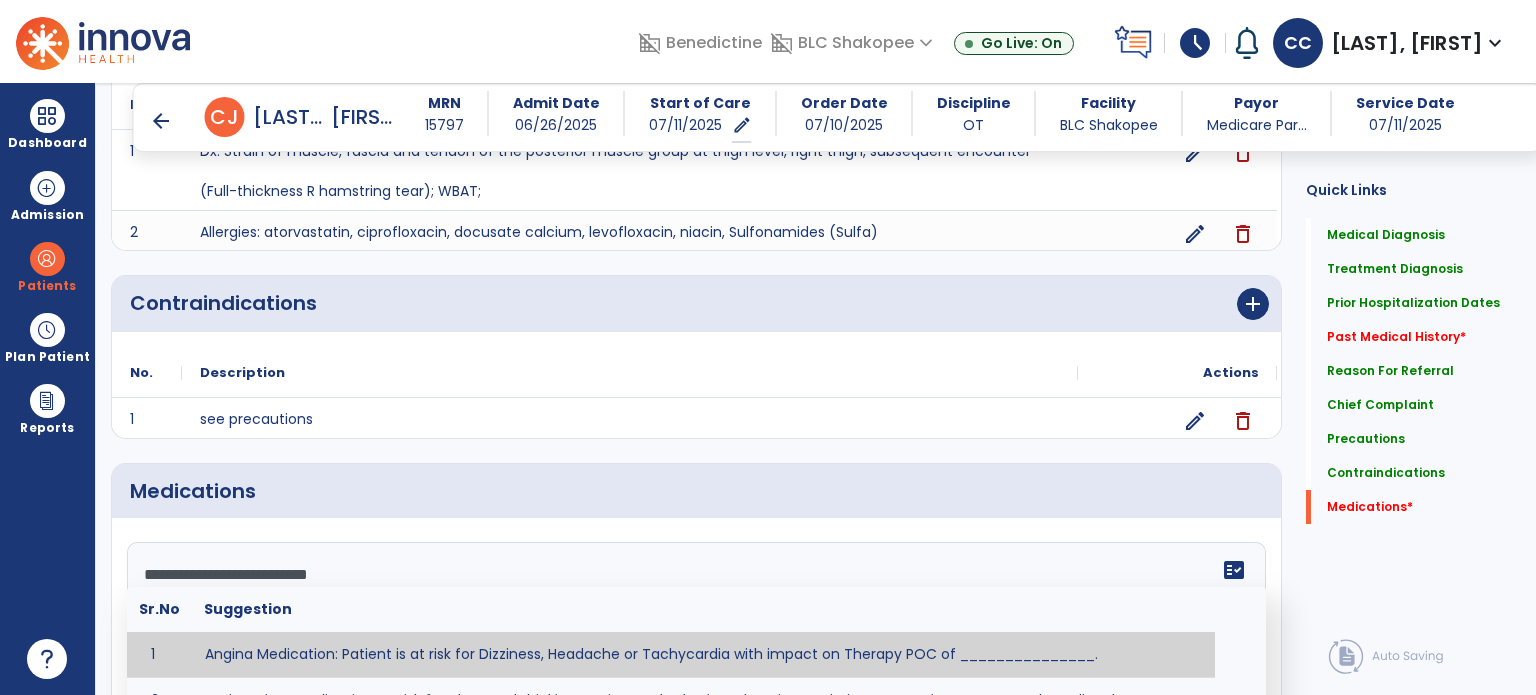 scroll, scrollTop: 328, scrollLeft: 0, axis: vertical 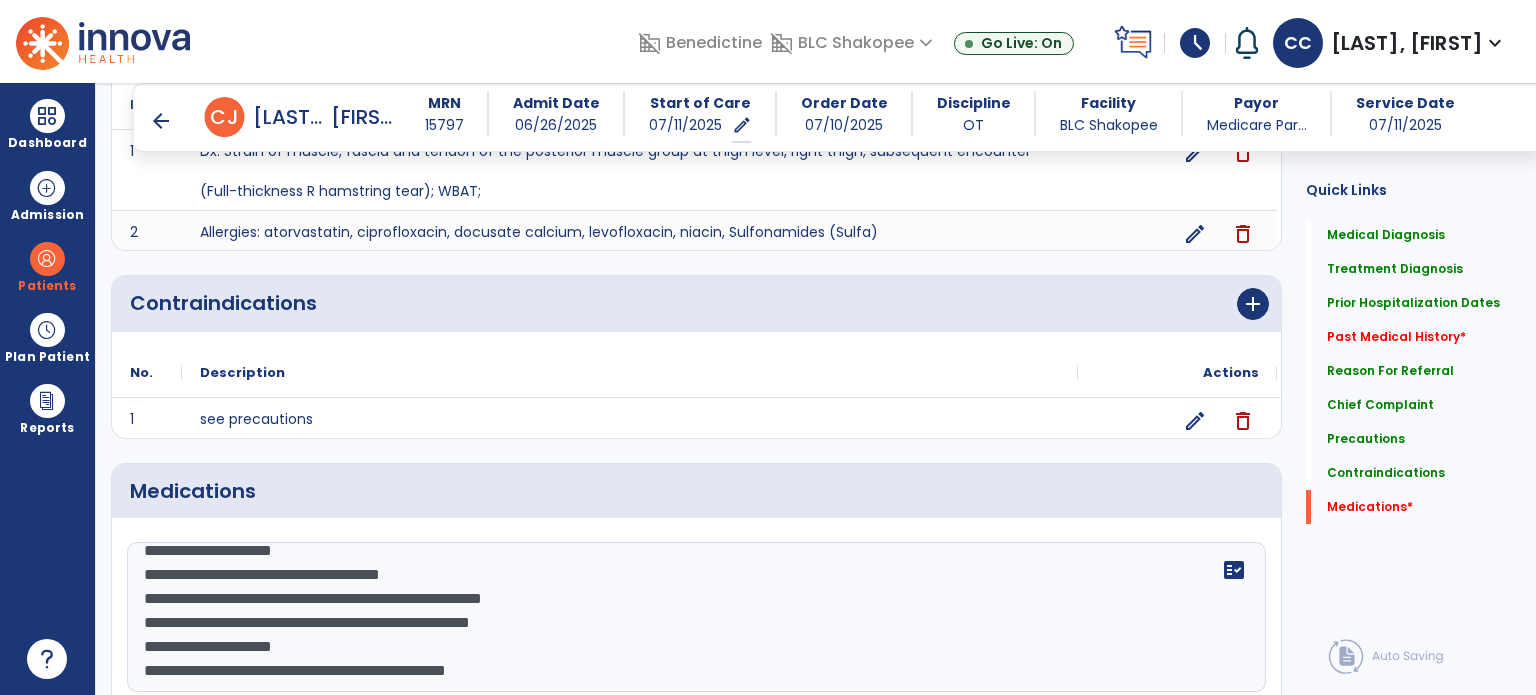click on "**********" 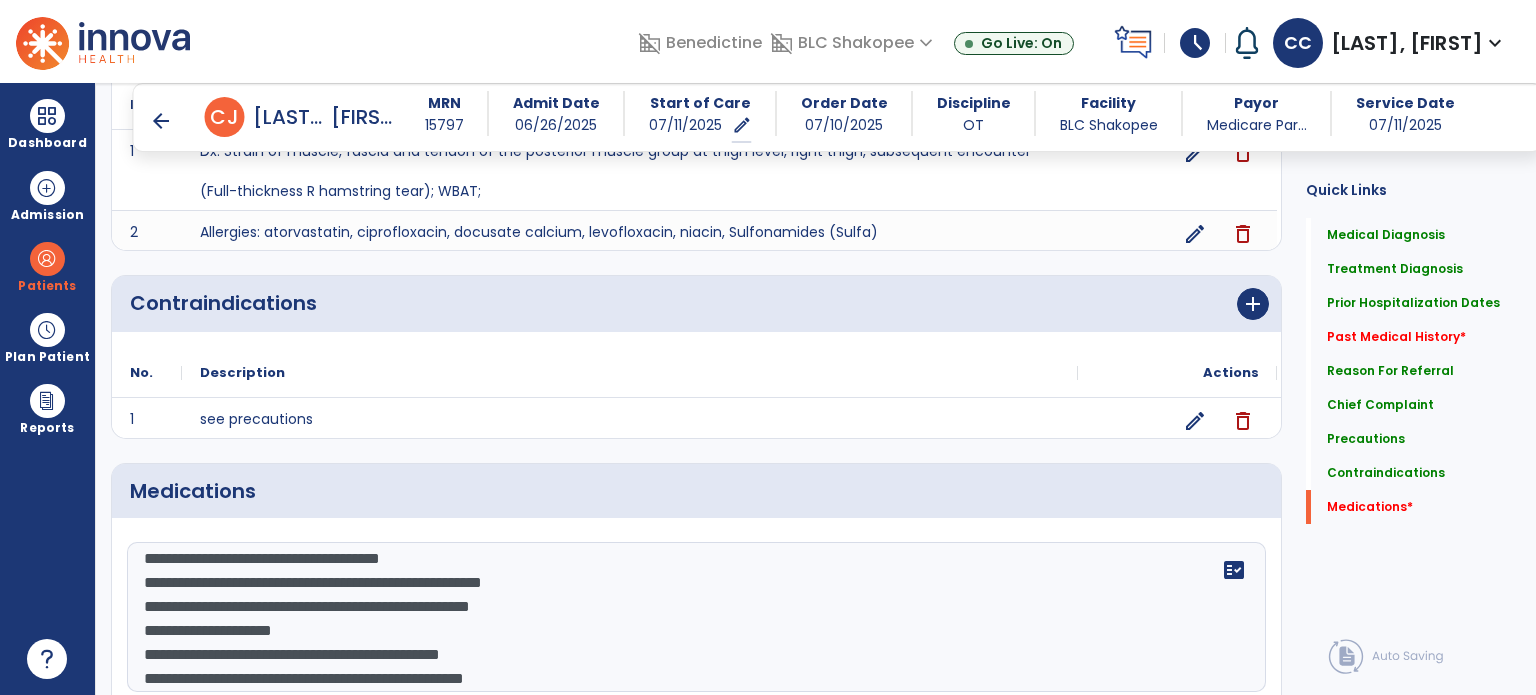 scroll, scrollTop: 616, scrollLeft: 0, axis: vertical 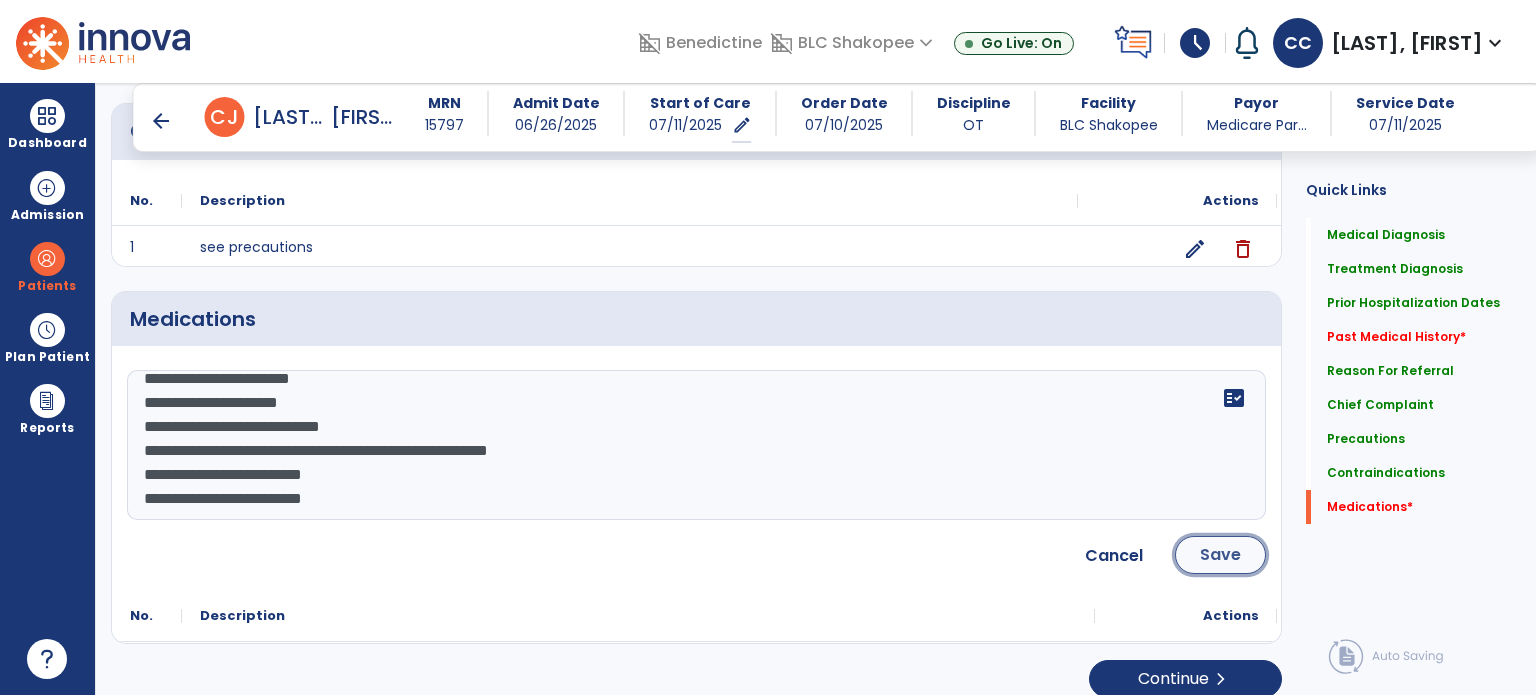 click on "Save" 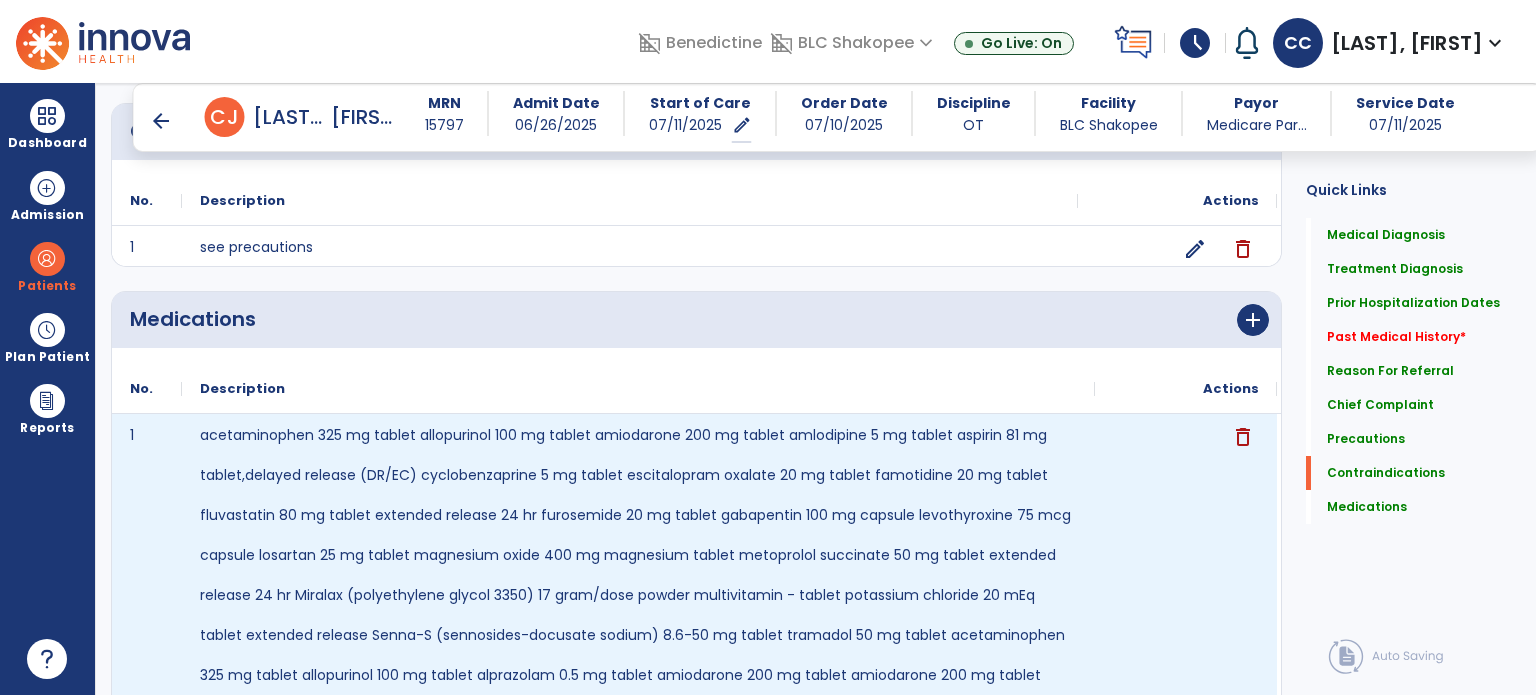 scroll, scrollTop: 1981, scrollLeft: 0, axis: vertical 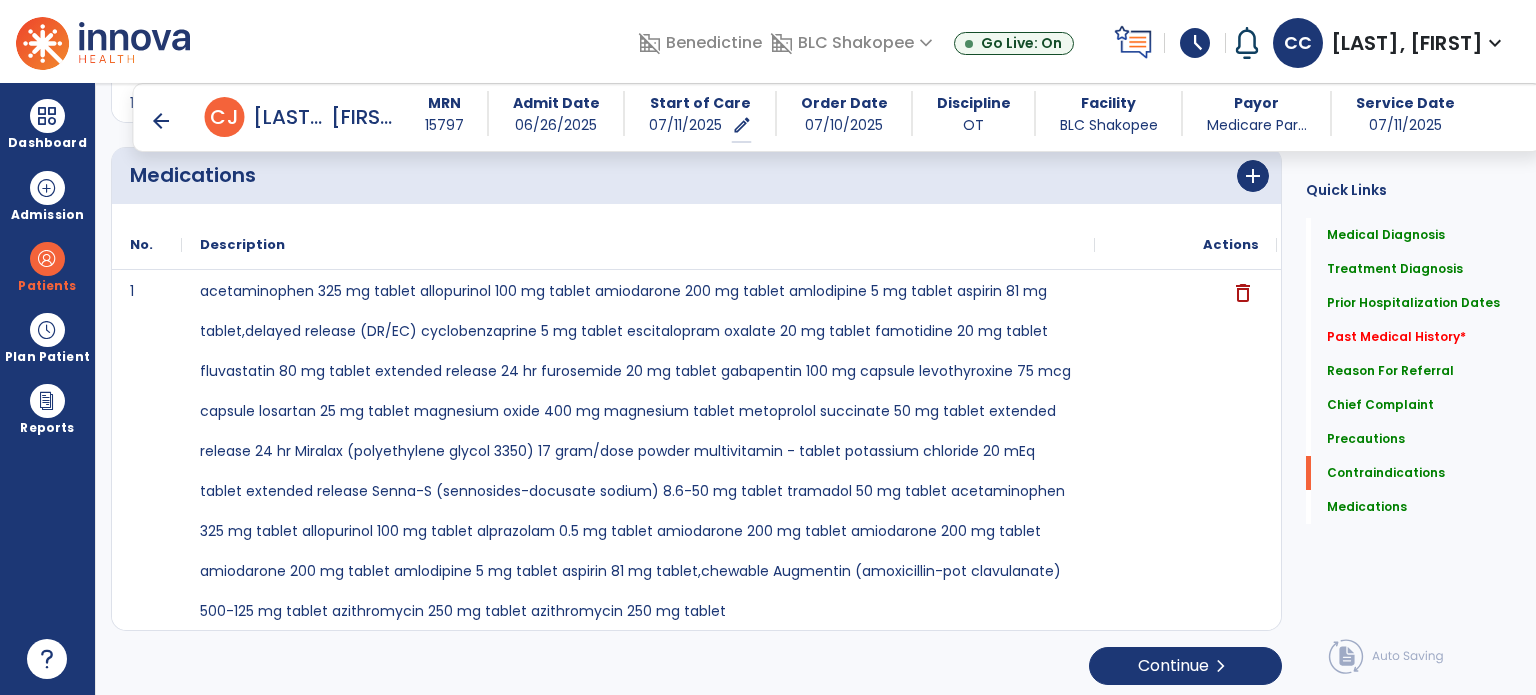 click on "Continue  chevron_right" 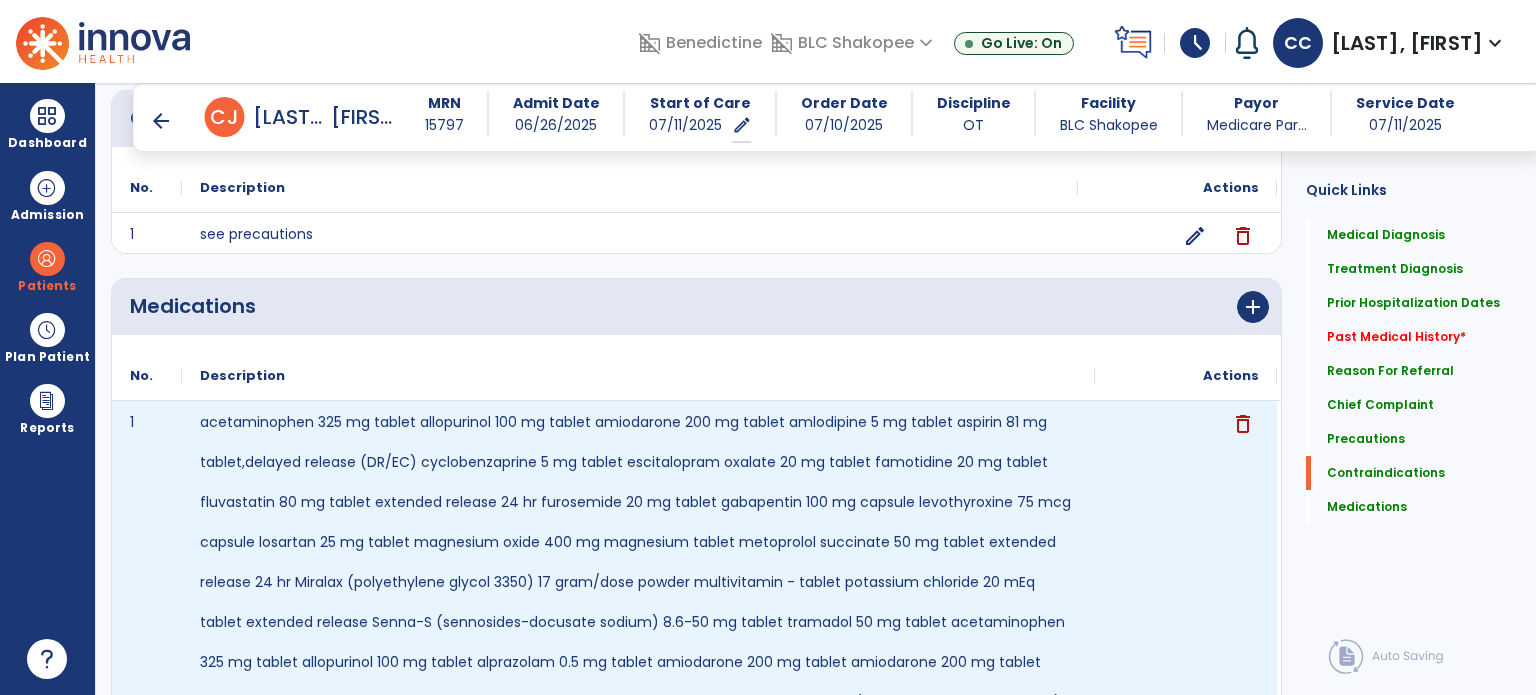 scroll, scrollTop: 1849, scrollLeft: 0, axis: vertical 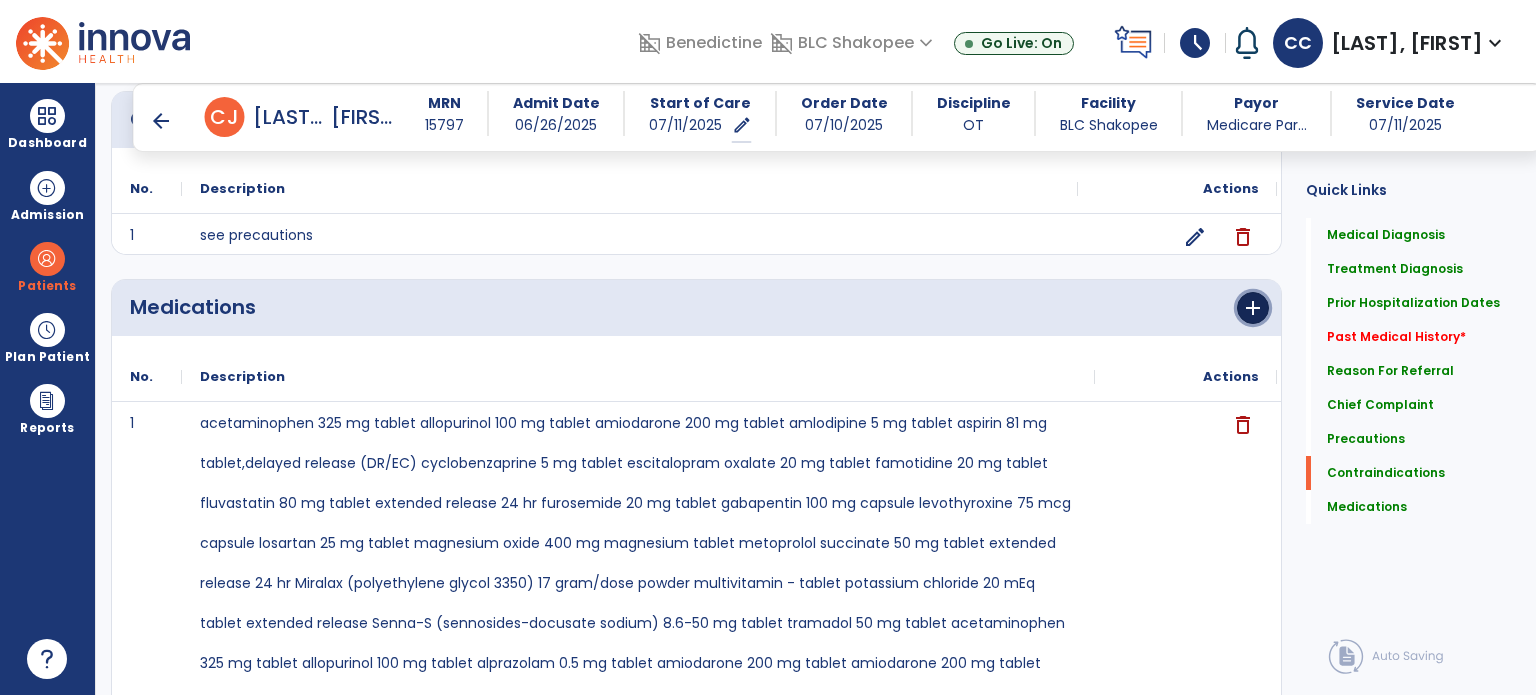 click on "add" 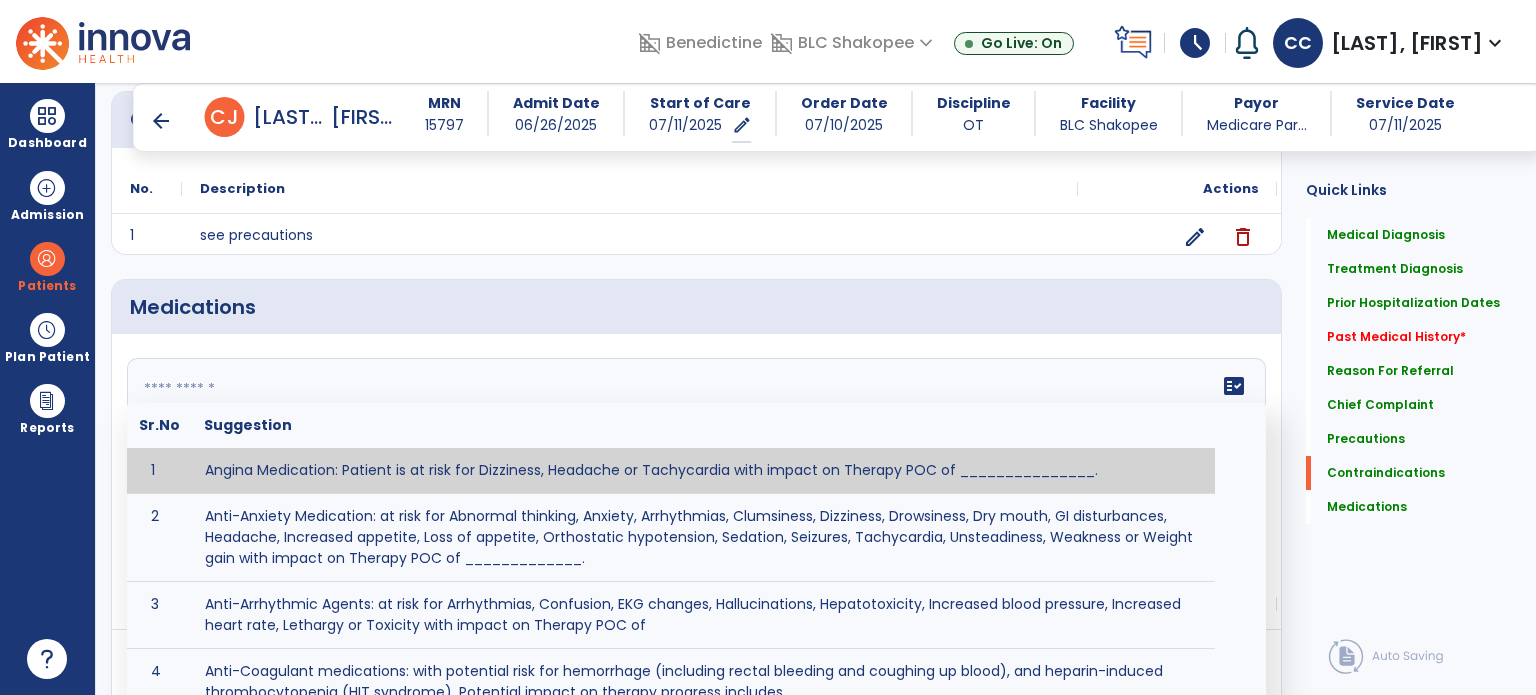 click on "fact_check  Sr.No Suggestion 1 Angina Medication: Patient is at risk for Dizziness, Headache or Tachycardia with impact on Therapy POC of _______________. 2 Anti-Anxiety Medication: at risk for Abnormal thinking, Anxiety, Arrhythmias, Clumsiness, Dizziness, Drowsiness, Dry mouth, GI disturbances, Headache, Increased appetite, Loss of appetite, Orthostatic hypotension, Sedation, Seizures, Tachycardia, Unsteadiness, Weakness or Weight gain with impact on Therapy POC of _____________. 3 Anti-Arrhythmic Agents: at risk for Arrhythmias, Confusion, EKG changes, Hallucinations, Hepatotoxicity, Increased blood pressure, Increased heart rate, Lethargy or Toxicity with impact on Therapy POC of 4 Anti-Coagulant medications: with potential risk for hemorrhage (including rectal bleeding and coughing up blood), and heparin-induced thrombocytopenia (HIT syndrome). Potential impact on therapy progress includes _________. 5 6 7 8 Aspirin for ______________. 9 10 11 12 13 14 15 16 17 18 19 20 21 22 23 24" 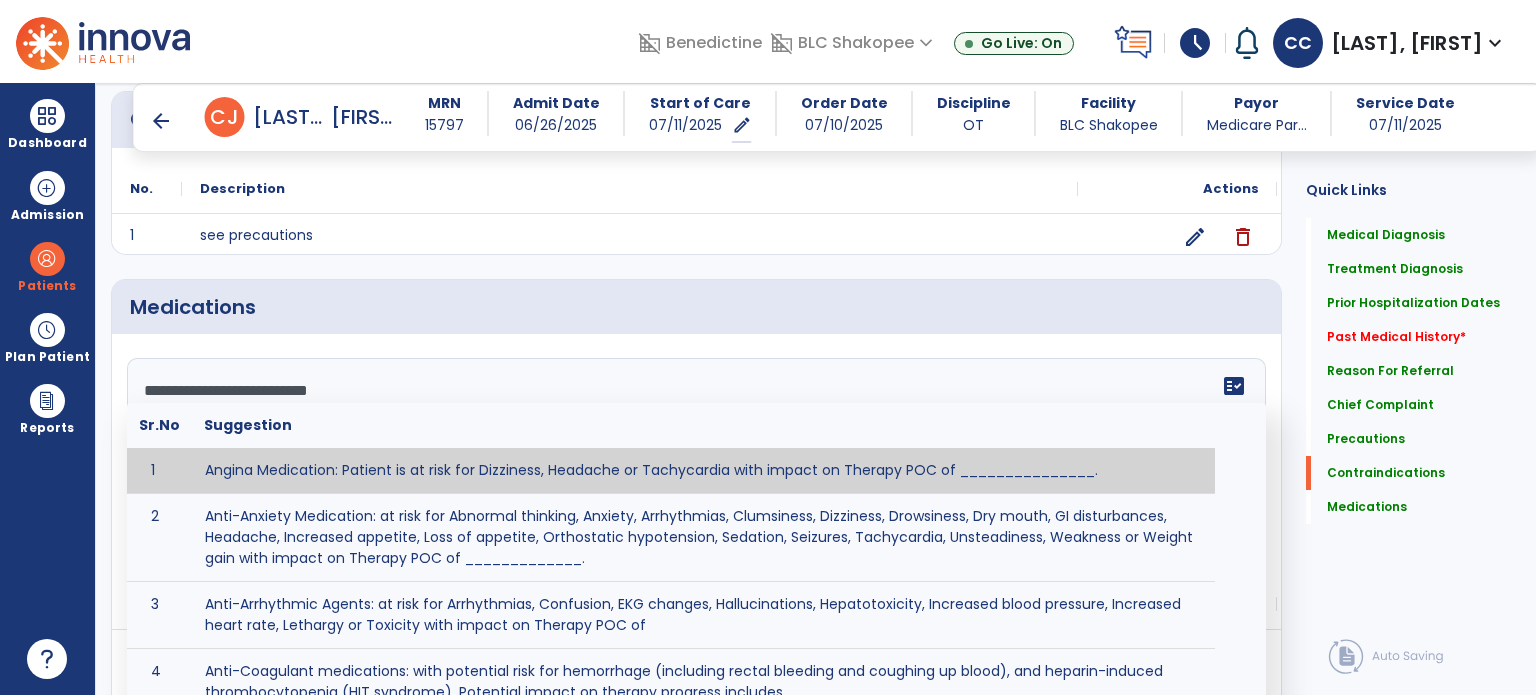 scroll, scrollTop: 280, scrollLeft: 0, axis: vertical 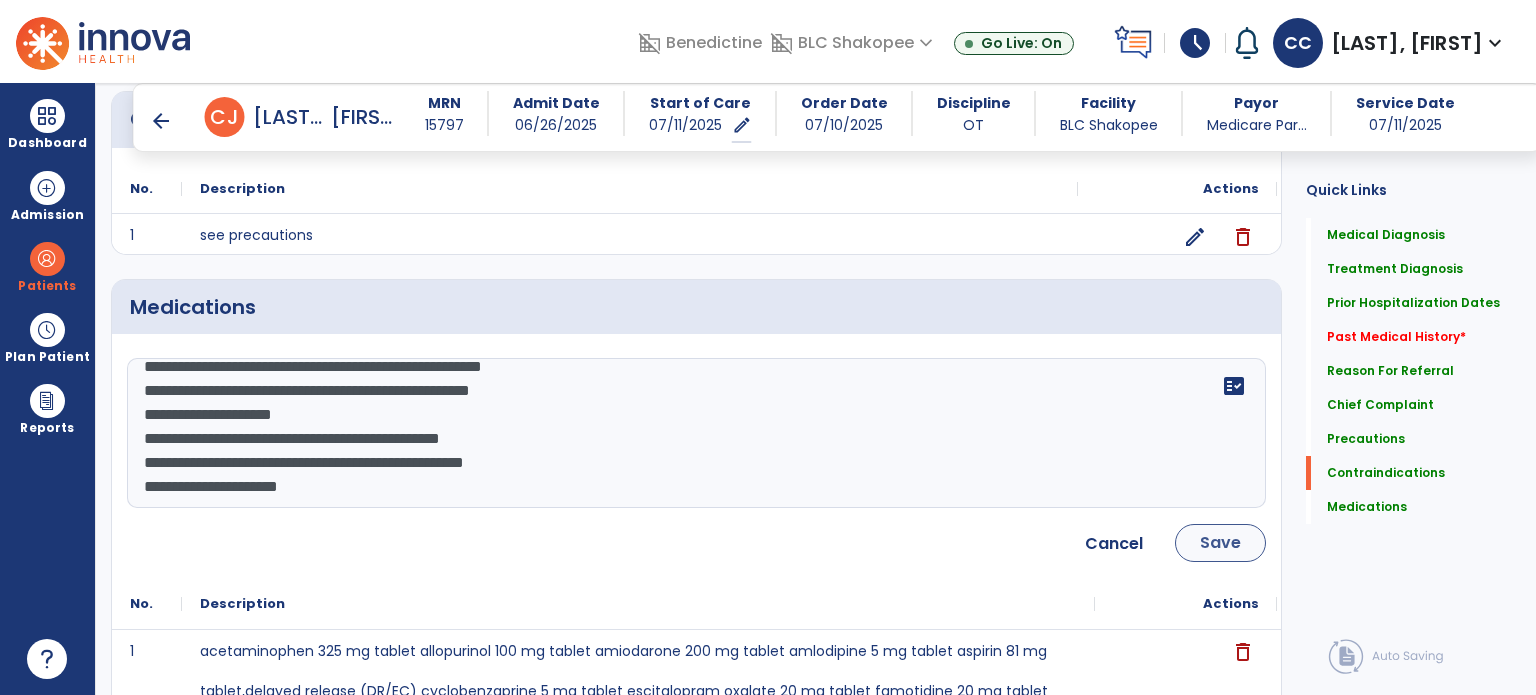 type on "**********" 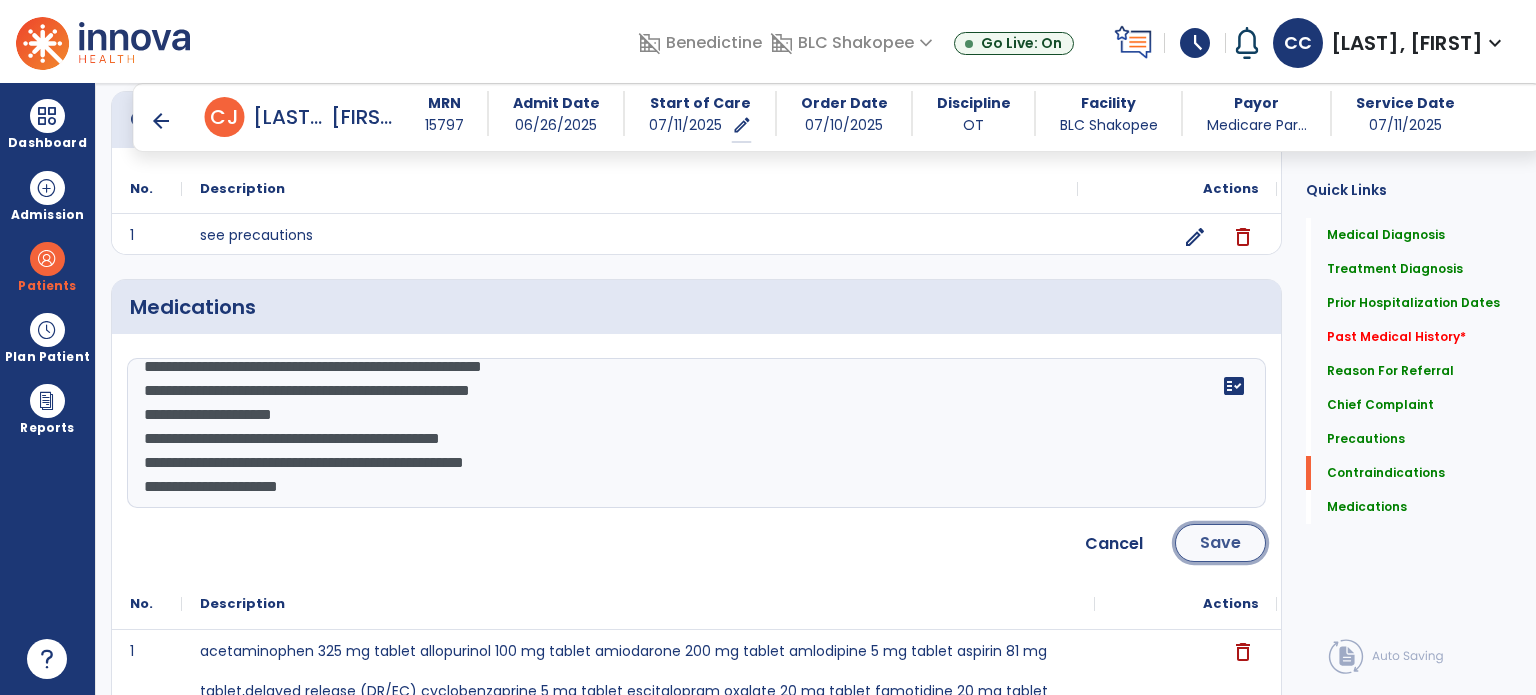 click on "Save" 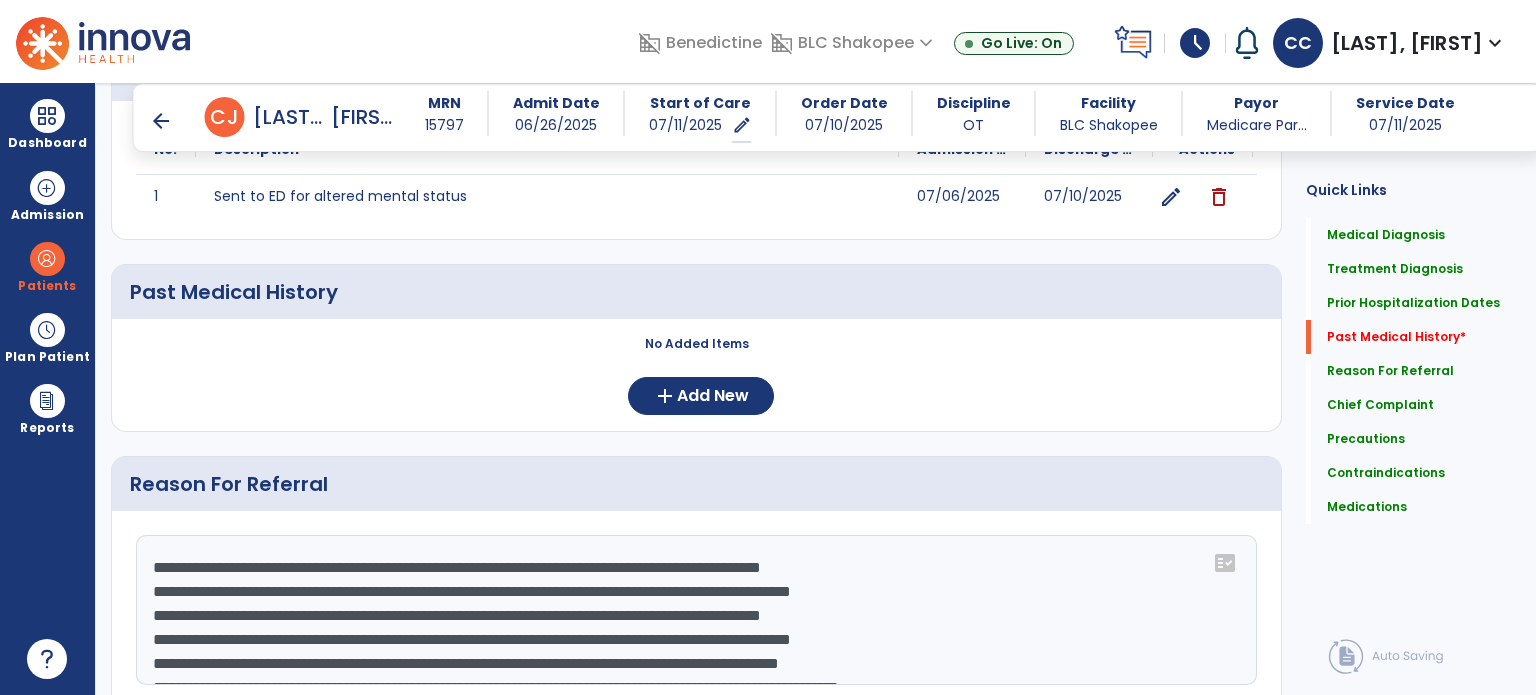 scroll, scrollTop: 659, scrollLeft: 0, axis: vertical 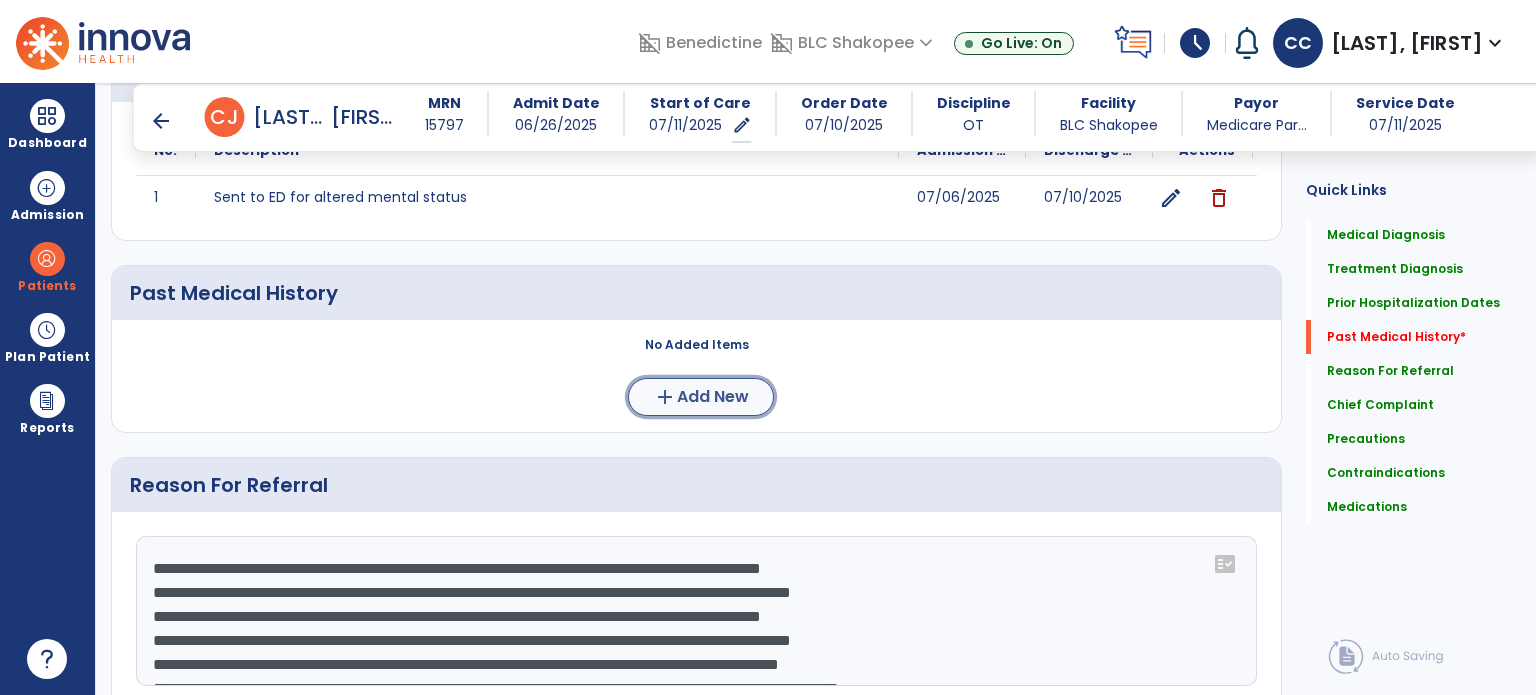 click on "Add New" 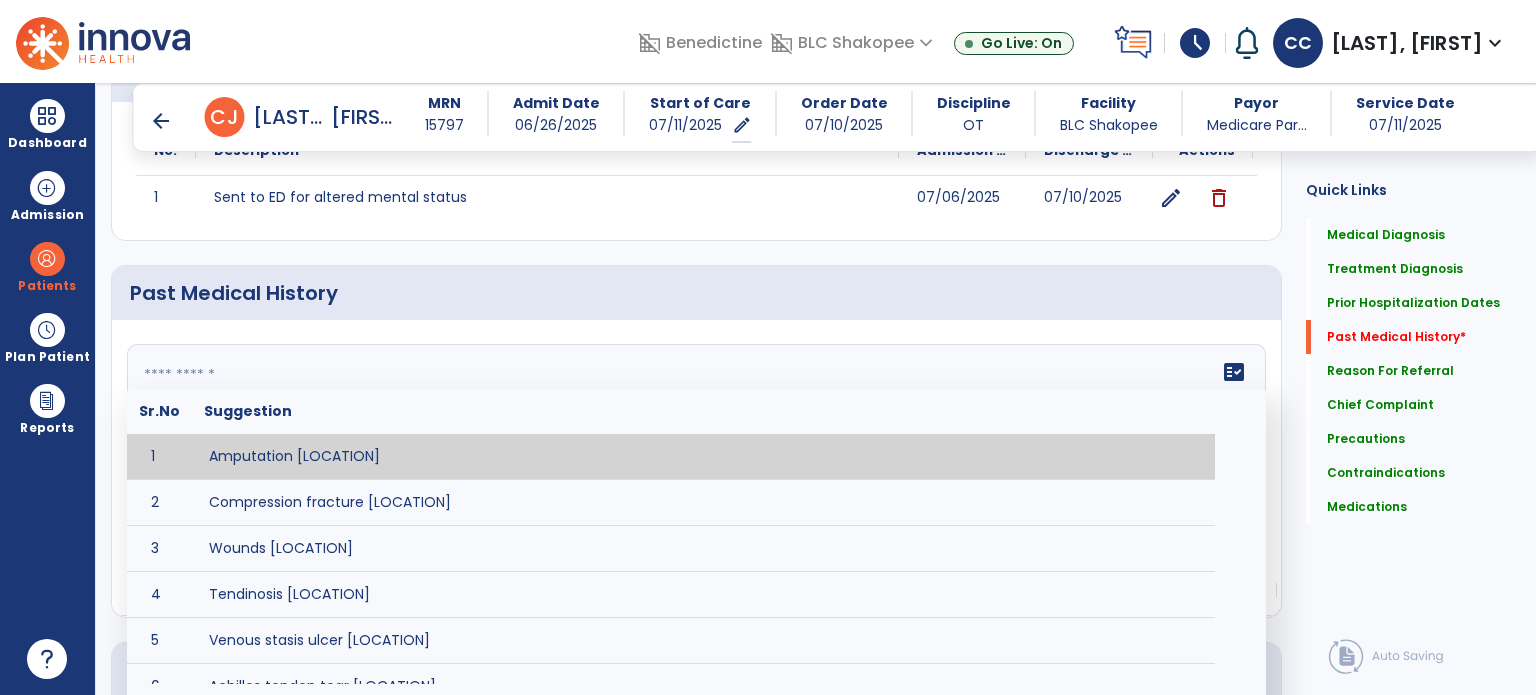 click on "fact_check  Sr.No Suggestion 1 Amputation [LOCATION] 2 Compression fracture [LOCATION] 3 Wounds [LOCATION] 4 Tendinosis [LOCATION] 5 Venous stasis ulcer [LOCATION] 6 Achilles tendon tear [LOCATION] 7 ACL tear surgically repaired [LOCATION] 8 Above knee amputation (AKA) [LOCATION] 9 Below knee amputation (BKE) [LOCATION] 10 Cancer (SITE/TYPE) 11 Surgery (TYPE) 12 AAA (Abdominal Aortic Aneurysm) 13 Achilles tendon tear [LOCATION] 14 Acute Renal Failure 15 AIDS (Acquired Immune Deficiency Syndrome) 16 Alzheimer's Disease 17 Anemia 18 Angina 19 Anxiety 20 ASHD (Arteriosclerotic Heart Disease) 21 Atrial Fibrillation 22 Bipolar Disorder 23 Bowel Obstruction 24 C-Diff 25 Coronary Artery Bypass Graft (CABG) 26 CAD (Coronary Artery Disease) 27 Carpal tunnel syndrome 28 Chronic bronchitis 29 Chronic renal failure 30 Colostomy 31 COPD (Chronic Obstructive Pulmonary Disease) 32 CRPS (Complex Regional Pain Syndrome) 33 CVA (Cerebrovascular Accident) 34 CVI (Chronic Venous Insufficiency) 35 DDD (Degenerative Disc Disease)" 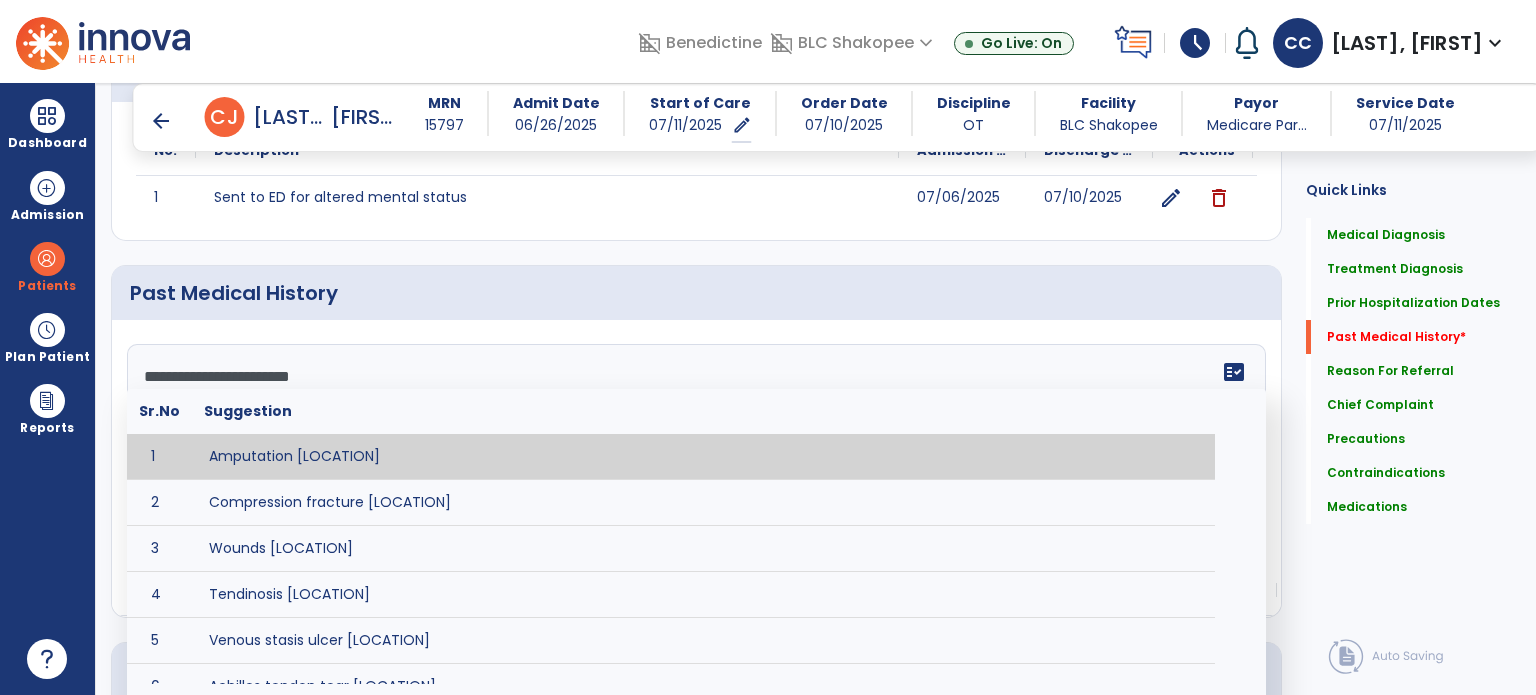 scroll, scrollTop: 520, scrollLeft: 0, axis: vertical 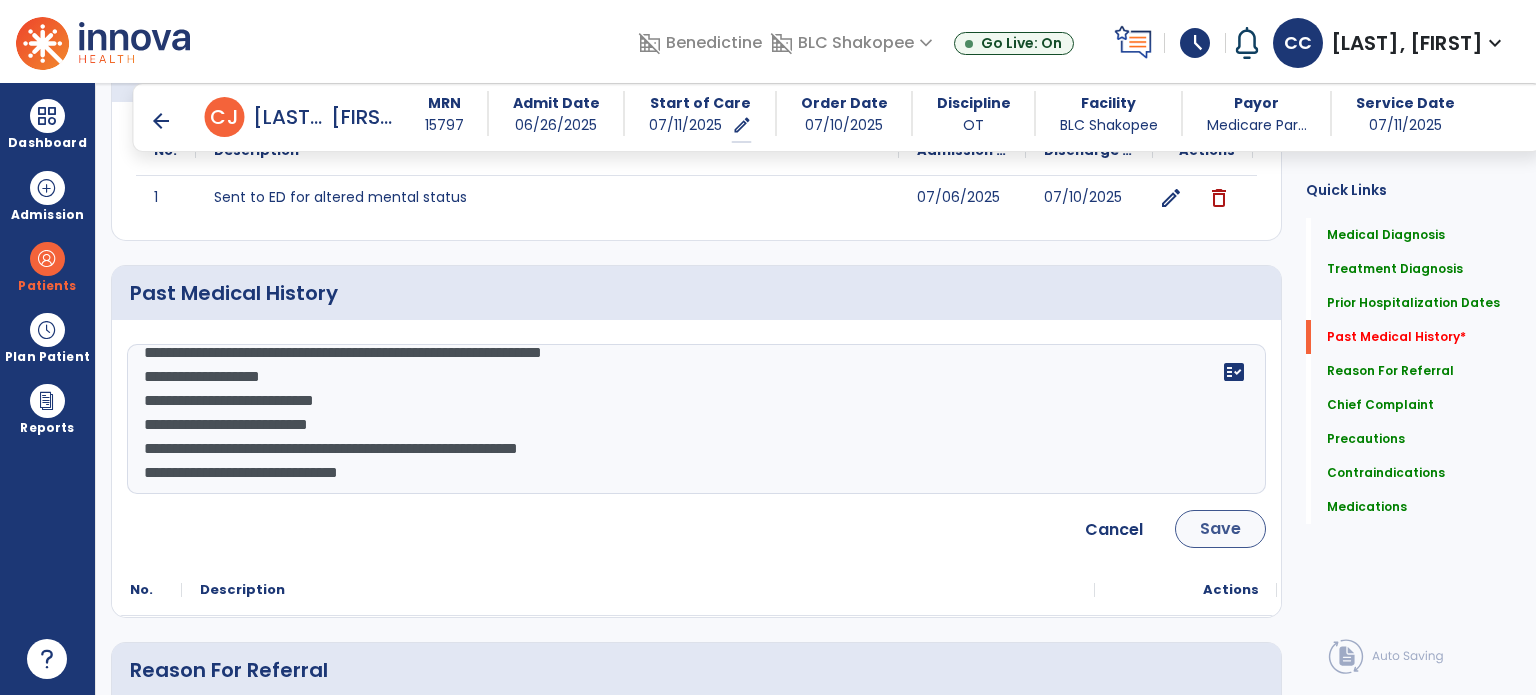 type on "**********" 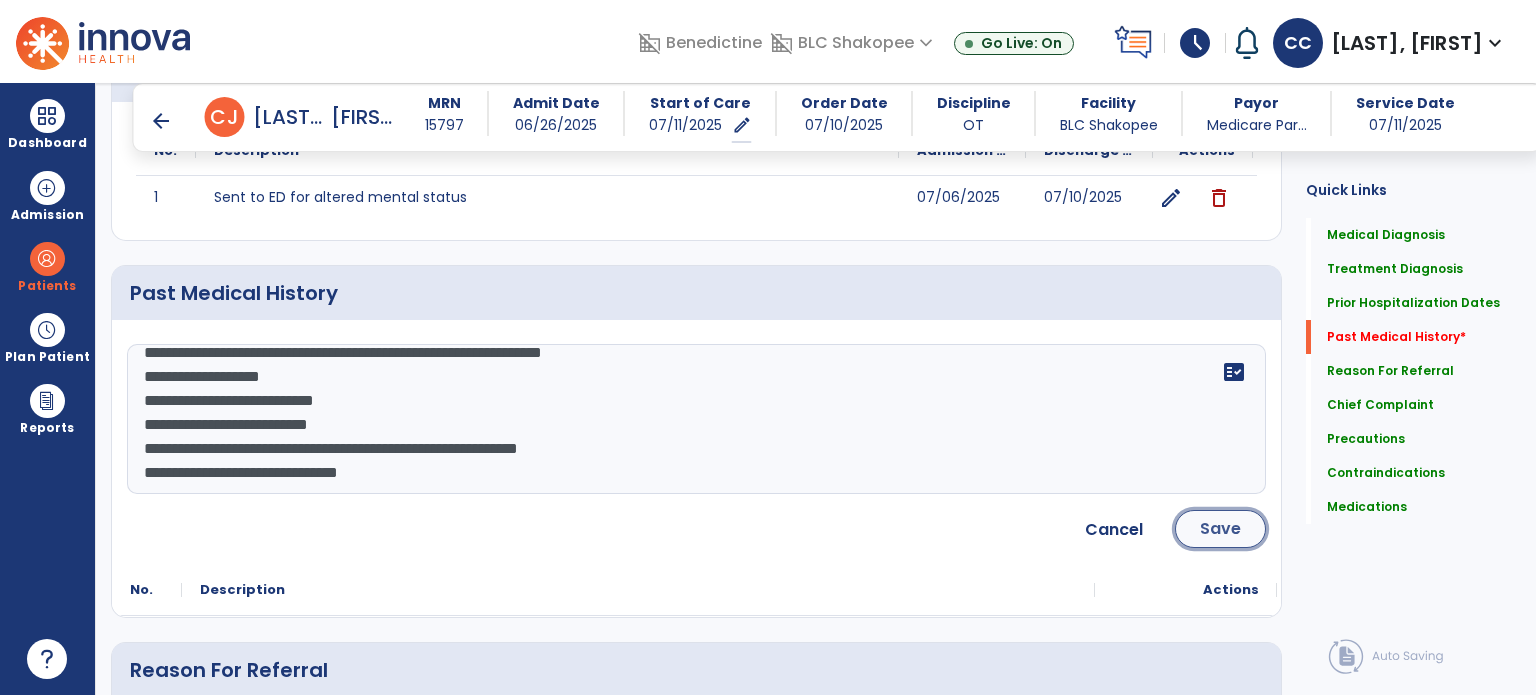 click on "Save" 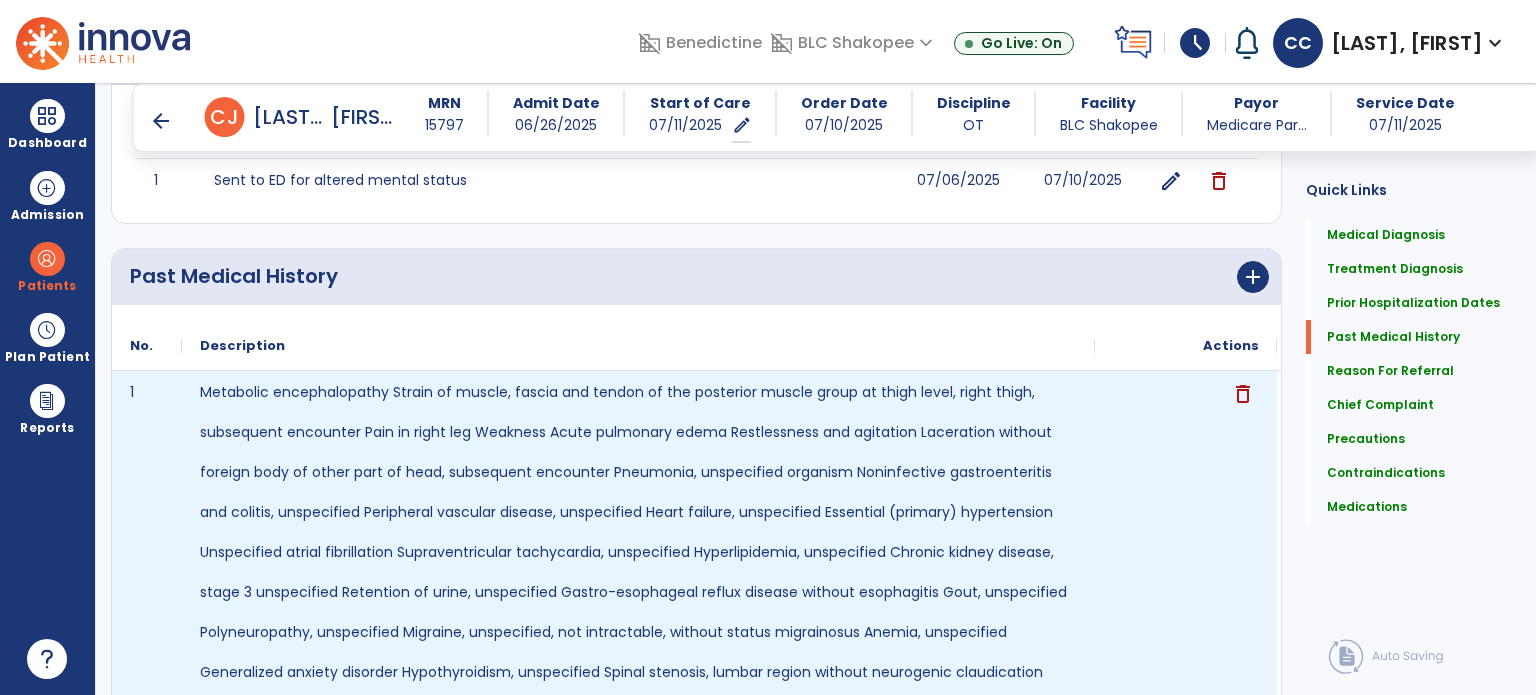 scroll, scrollTop: 675, scrollLeft: 0, axis: vertical 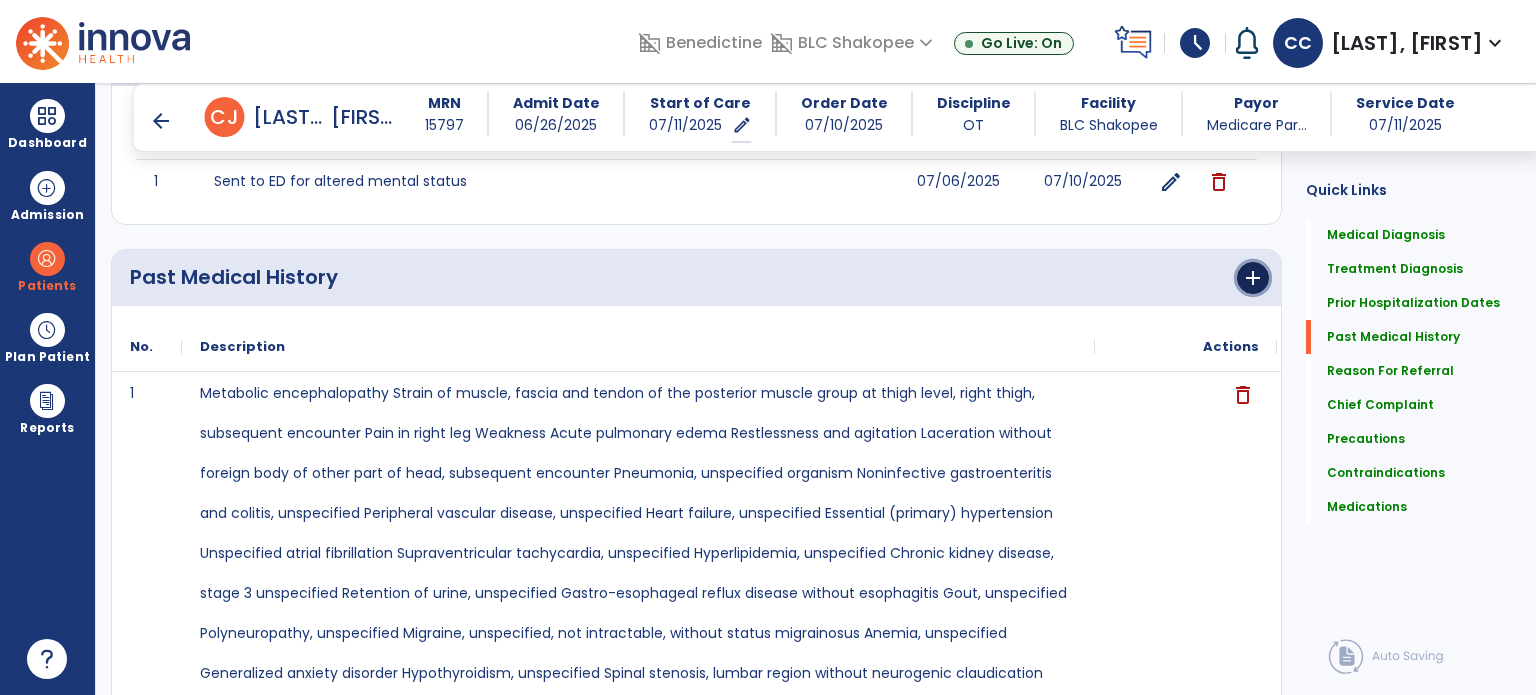 click on "add" 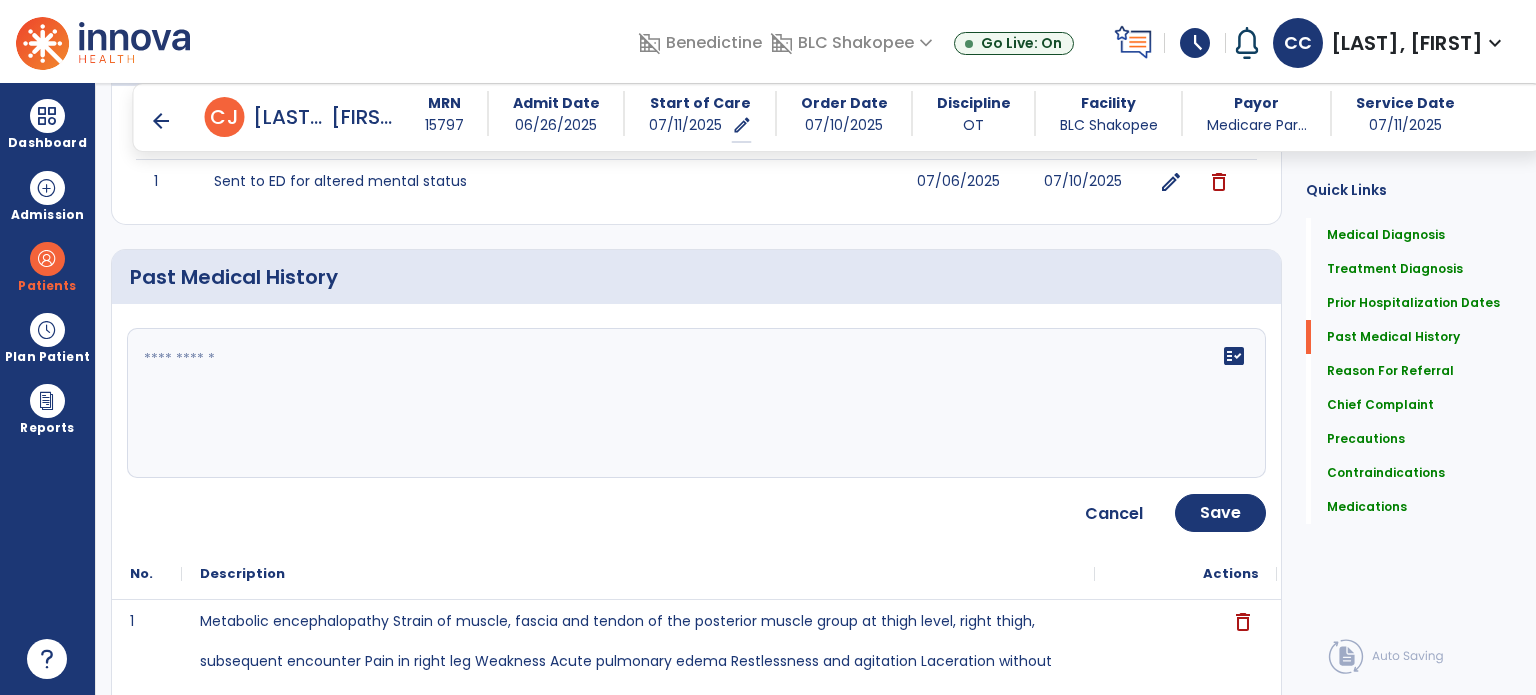 click on "fact_check" 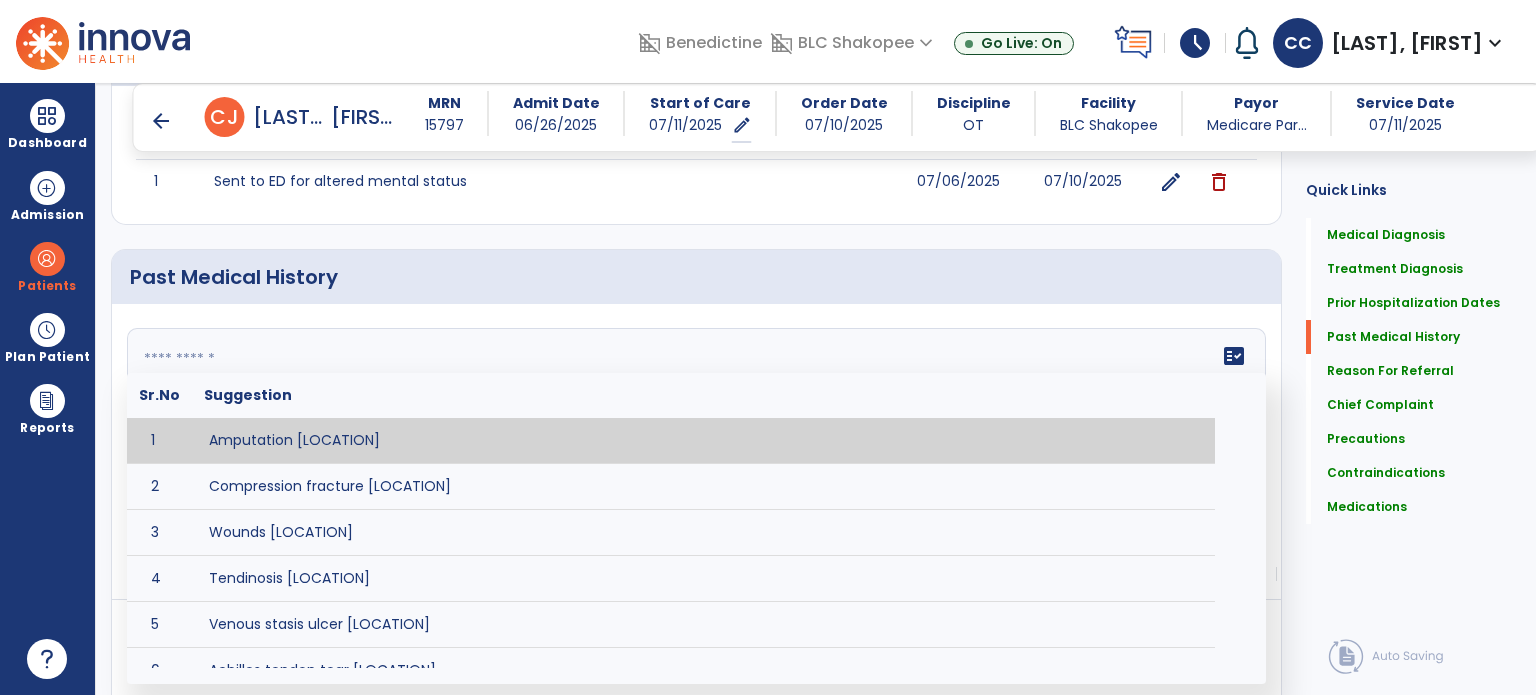 paste on "**********" 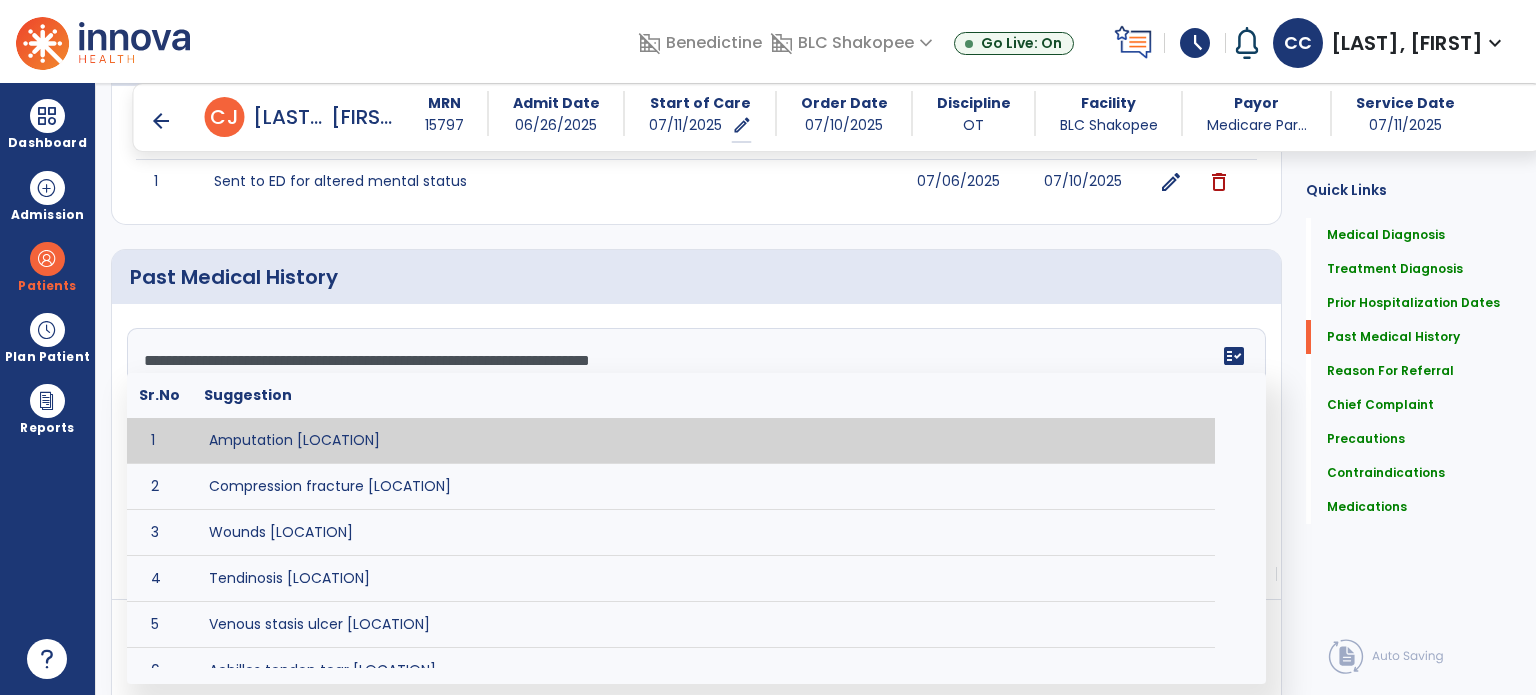 scroll, scrollTop: 208, scrollLeft: 0, axis: vertical 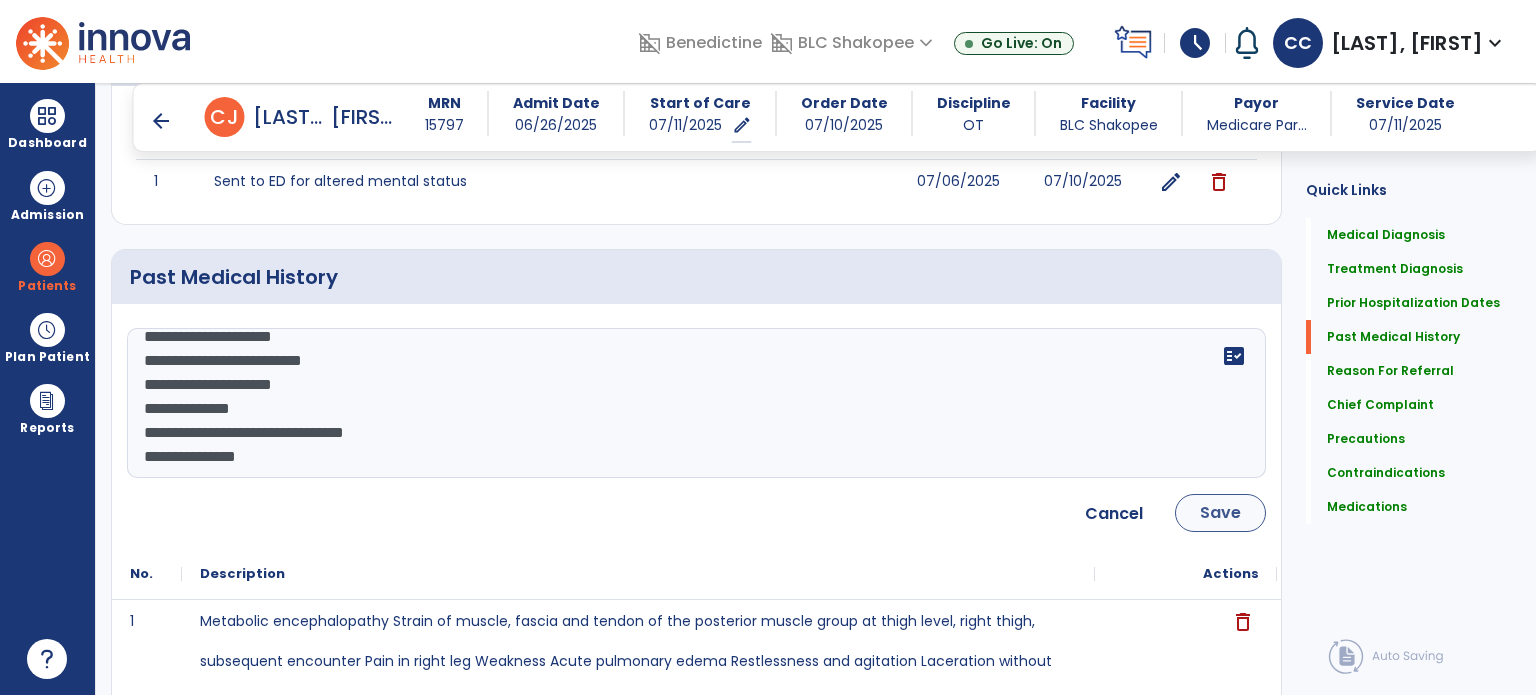type on "**********" 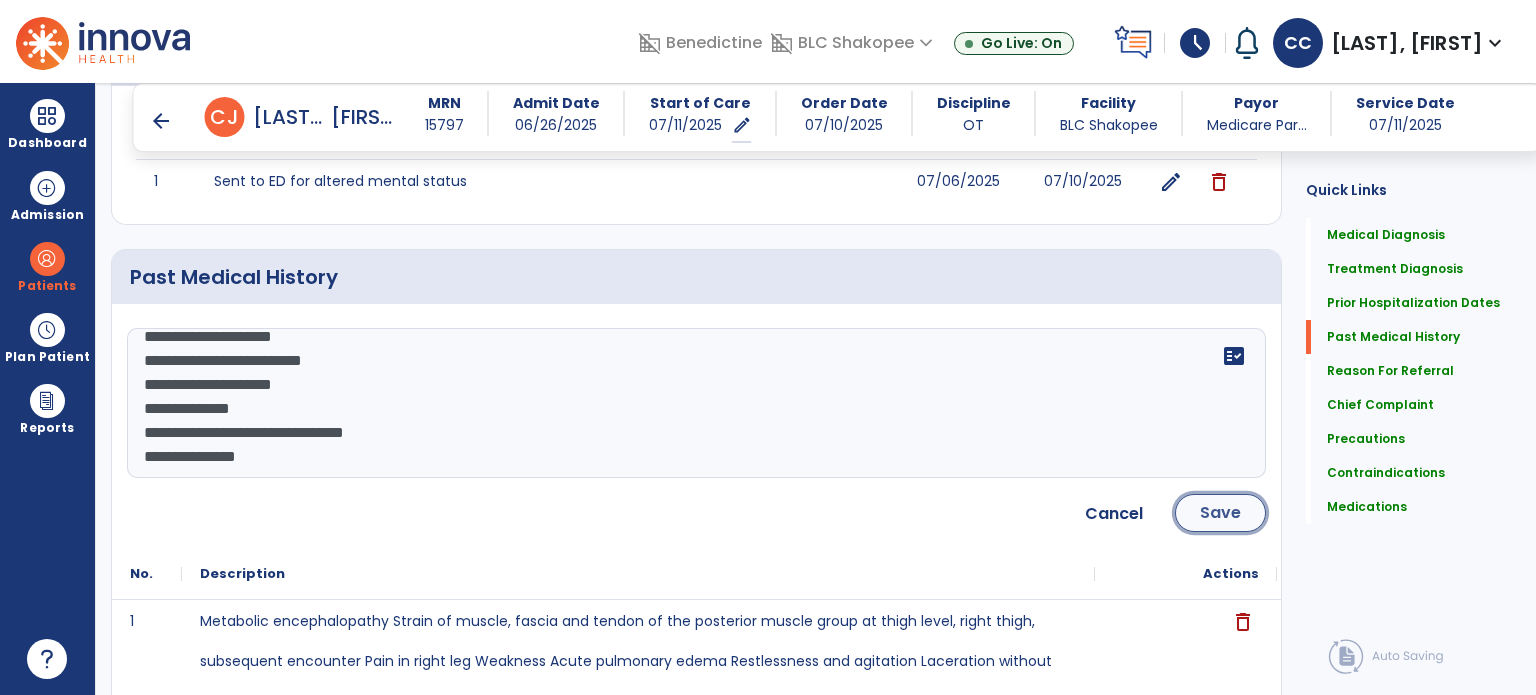 click on "Save" 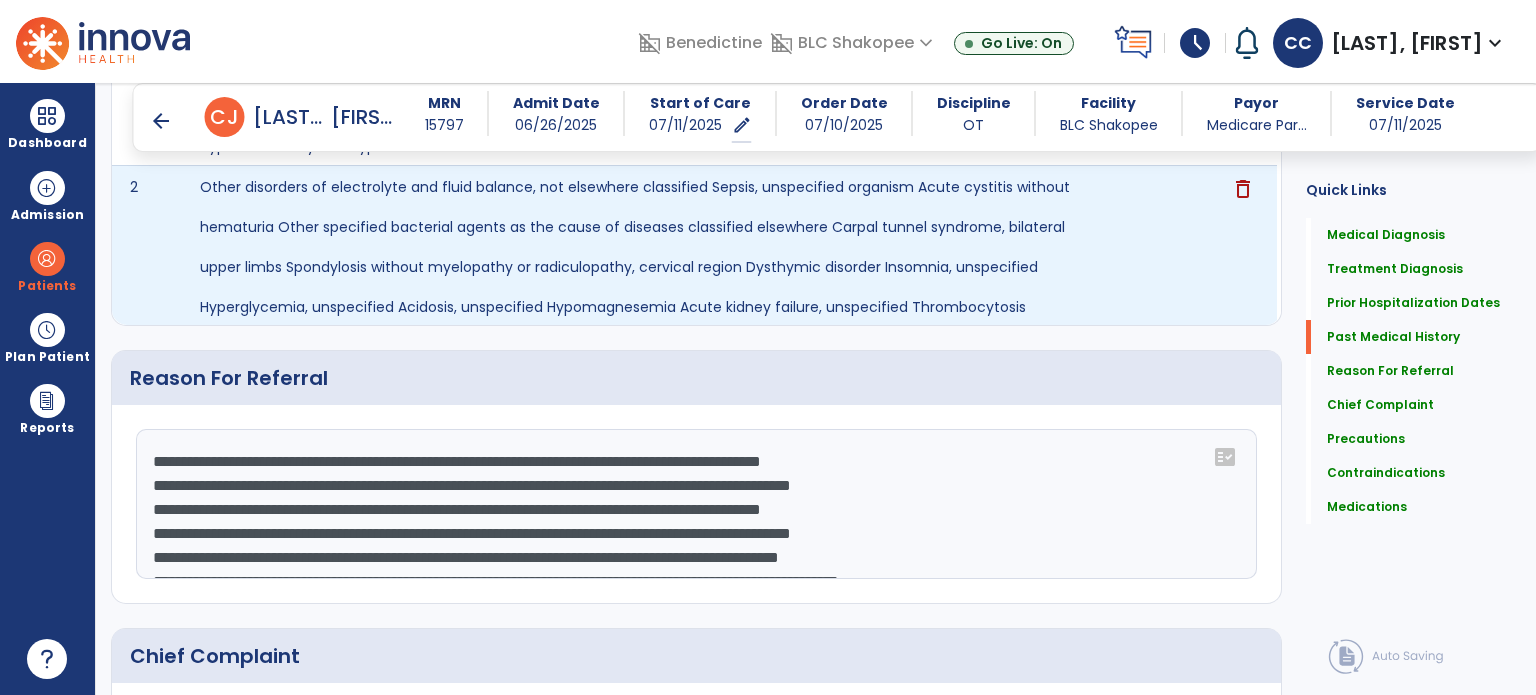 scroll, scrollTop: 1351, scrollLeft: 0, axis: vertical 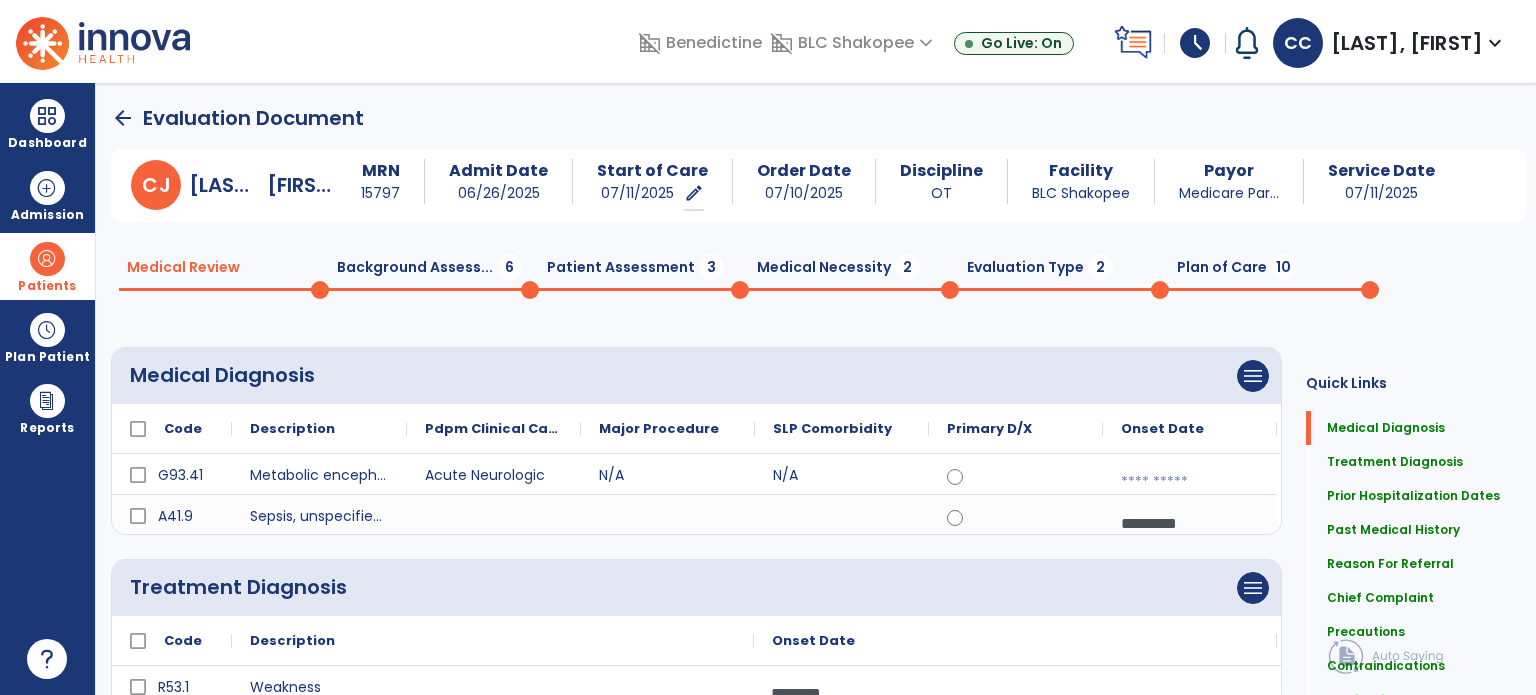 click at bounding box center [47, 259] 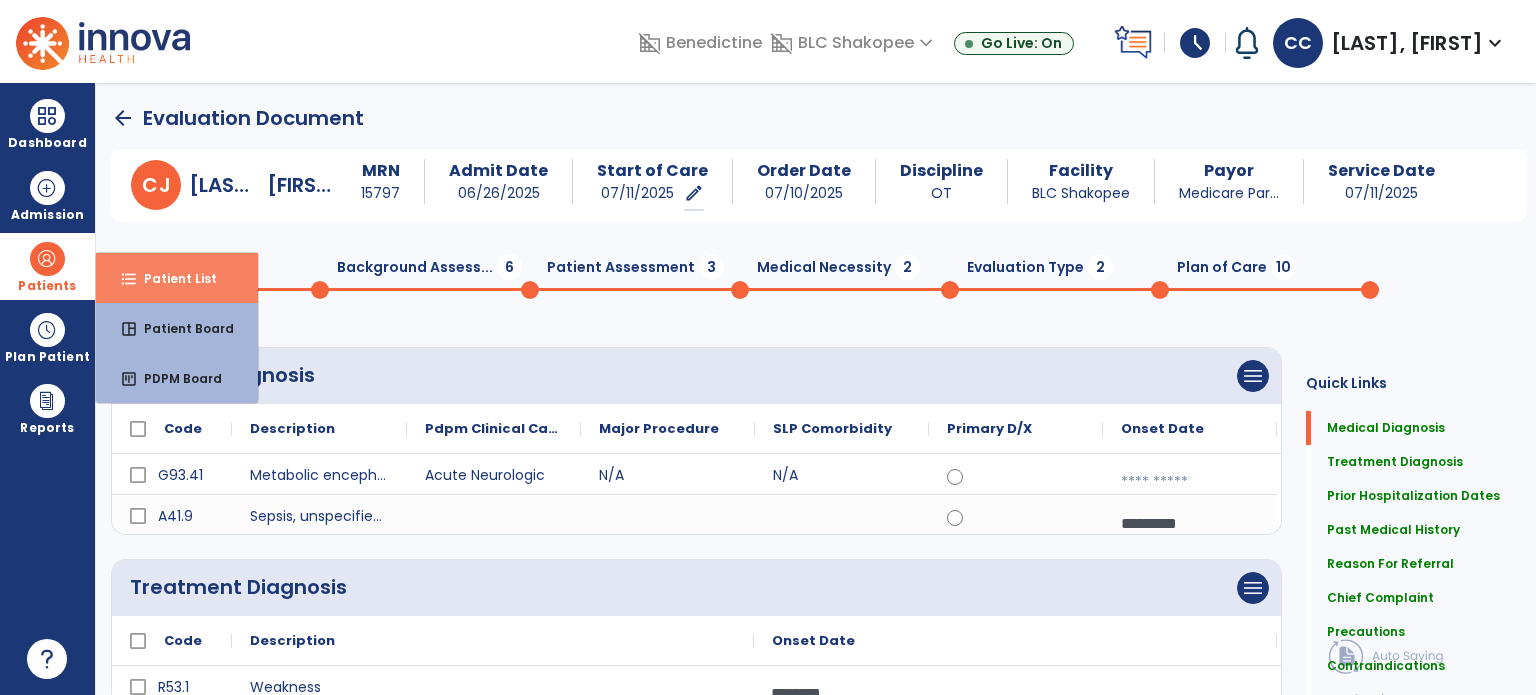 click on "format_list_bulleted  Patient List" at bounding box center (177, 278) 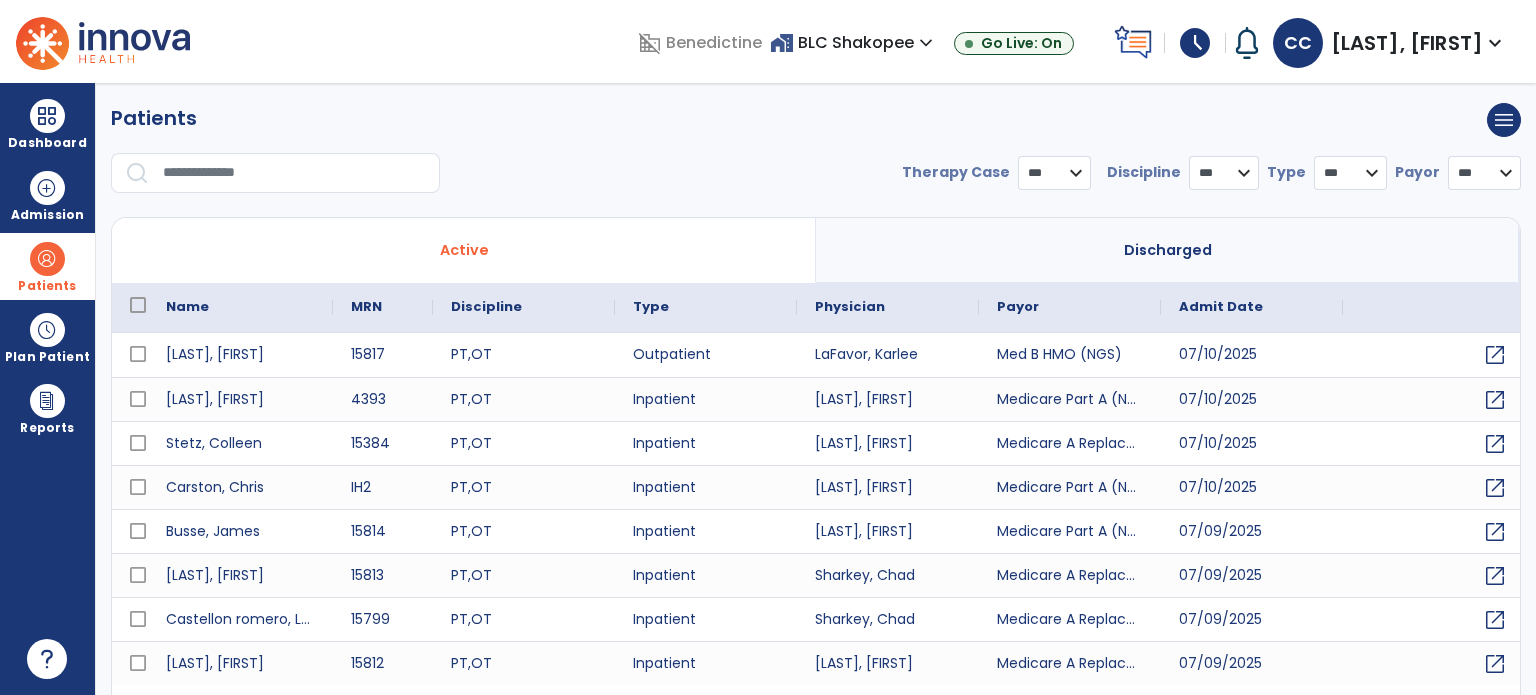 select on "***" 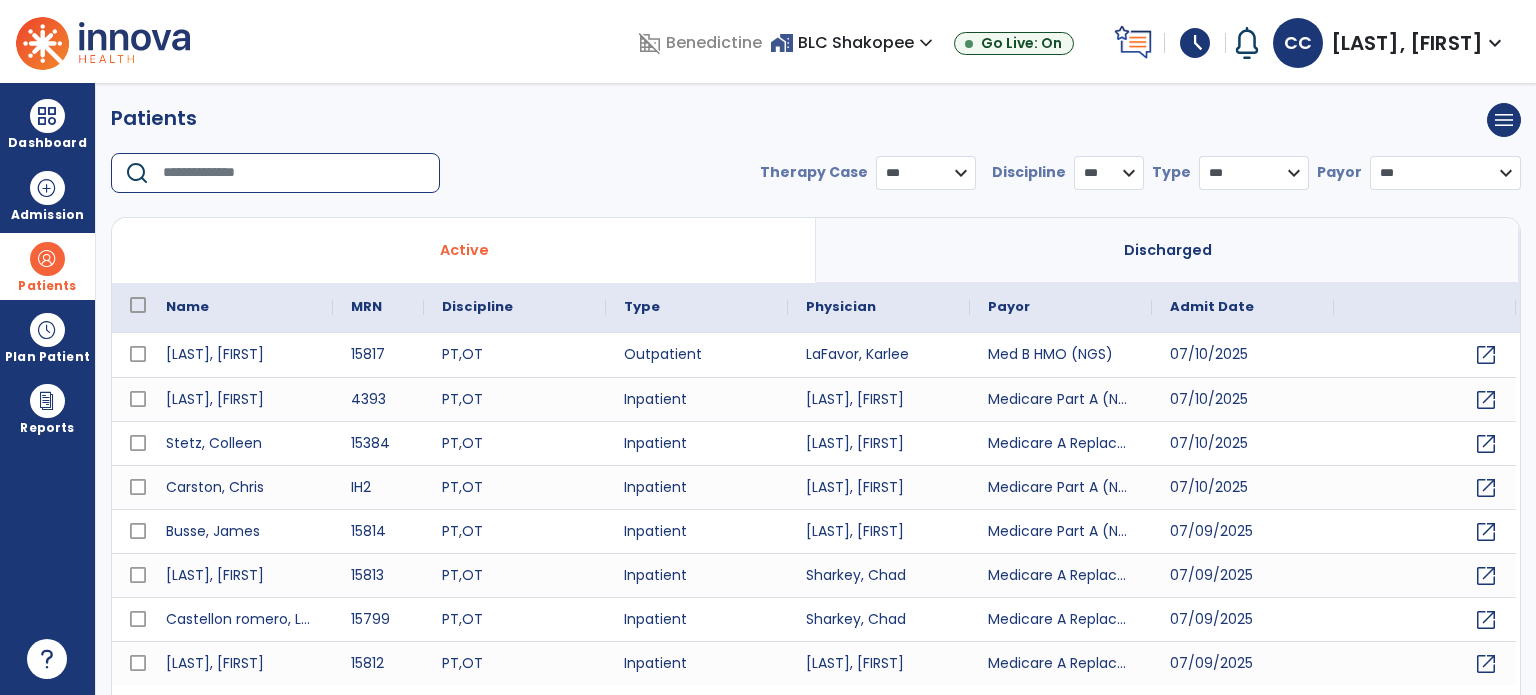 click at bounding box center (294, 173) 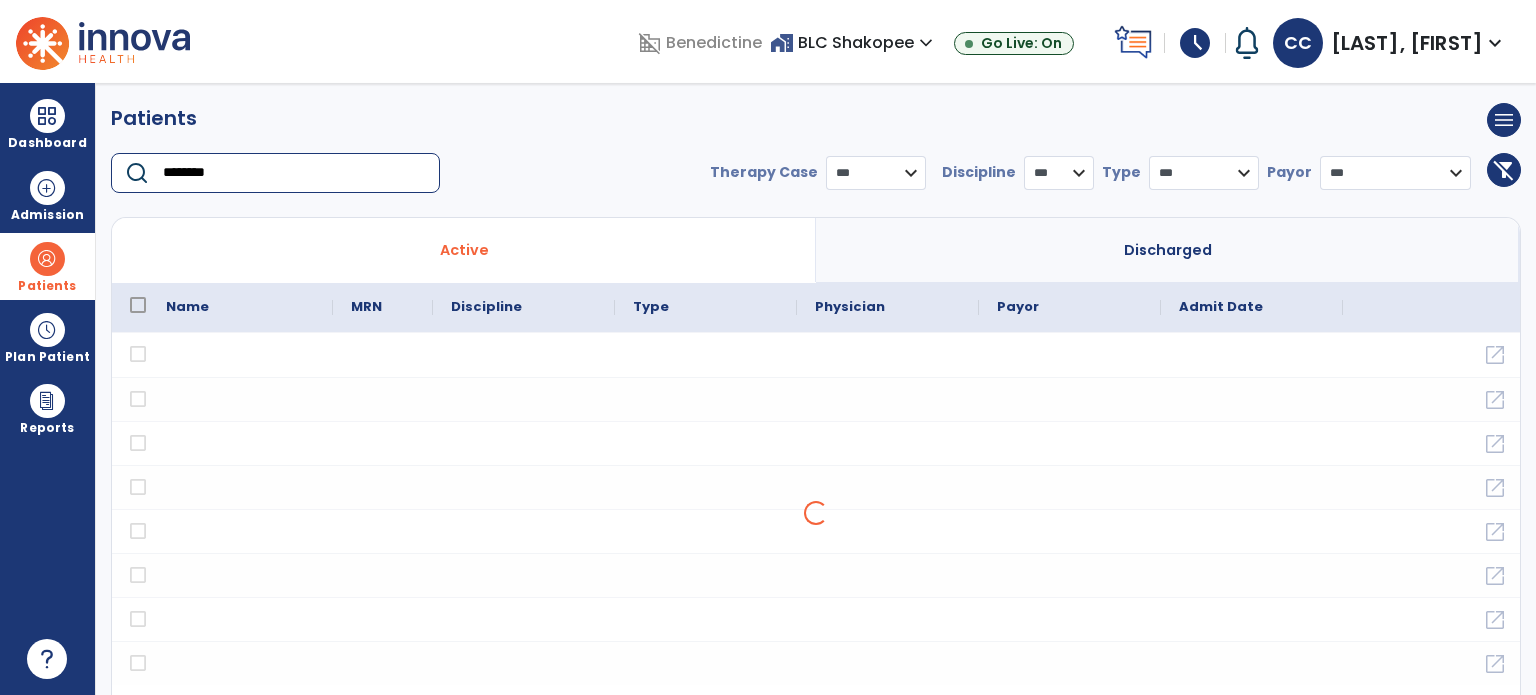 click on "********" at bounding box center [294, 173] 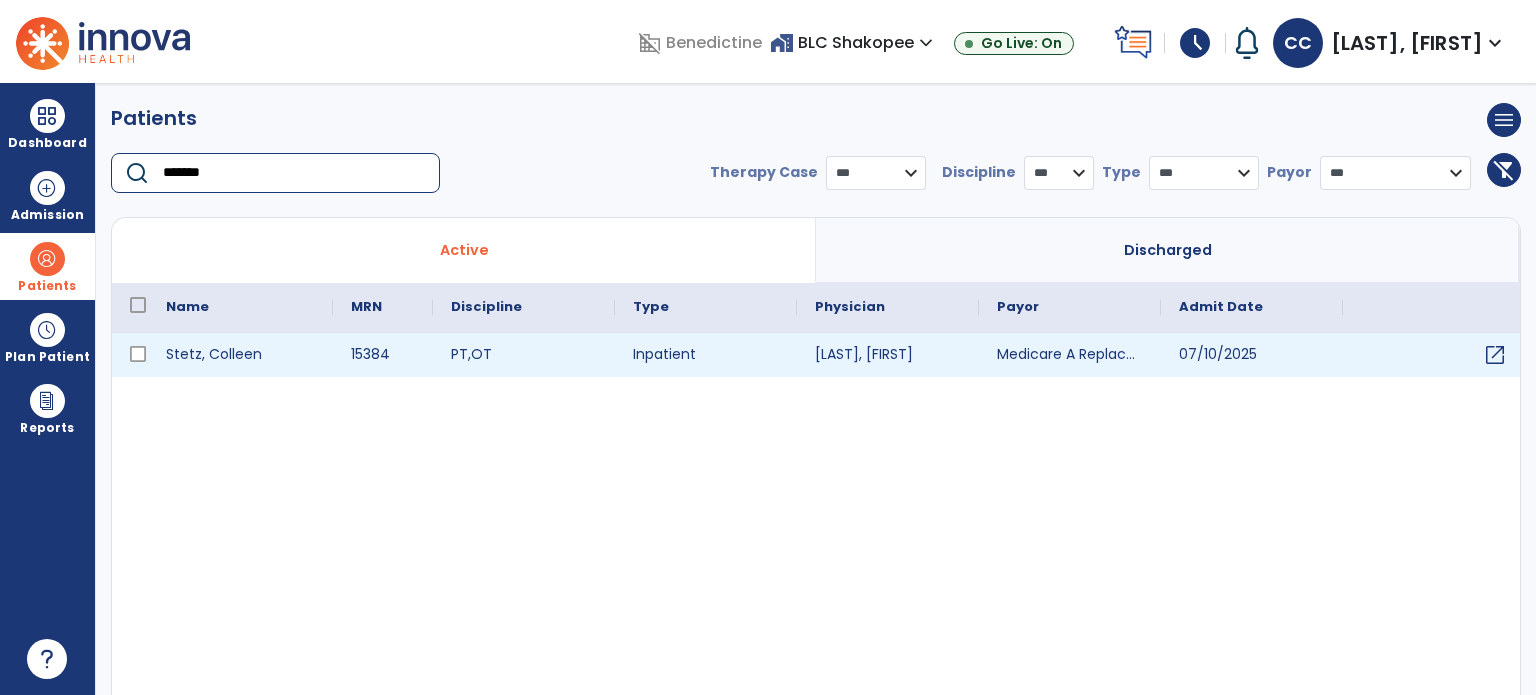 type on "*******" 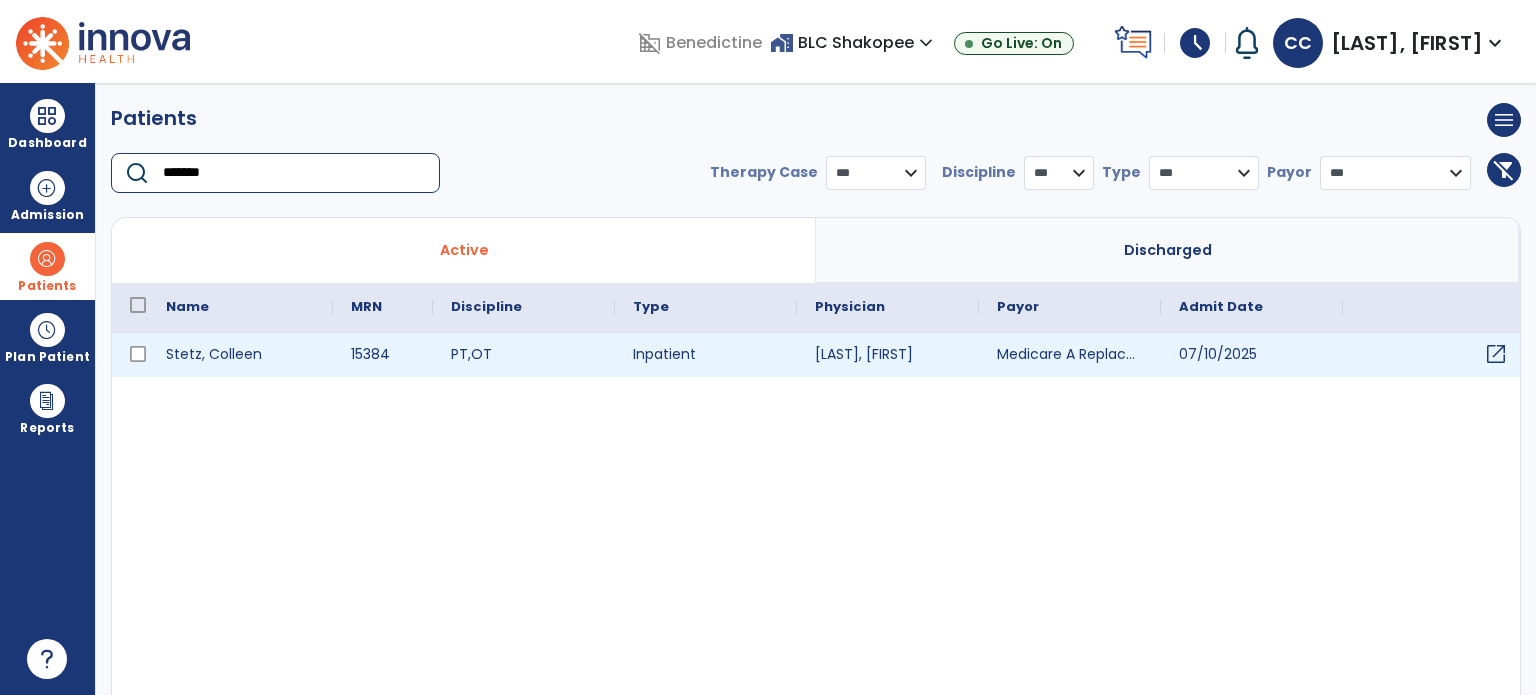 click on "open_in_new" at bounding box center [1496, 354] 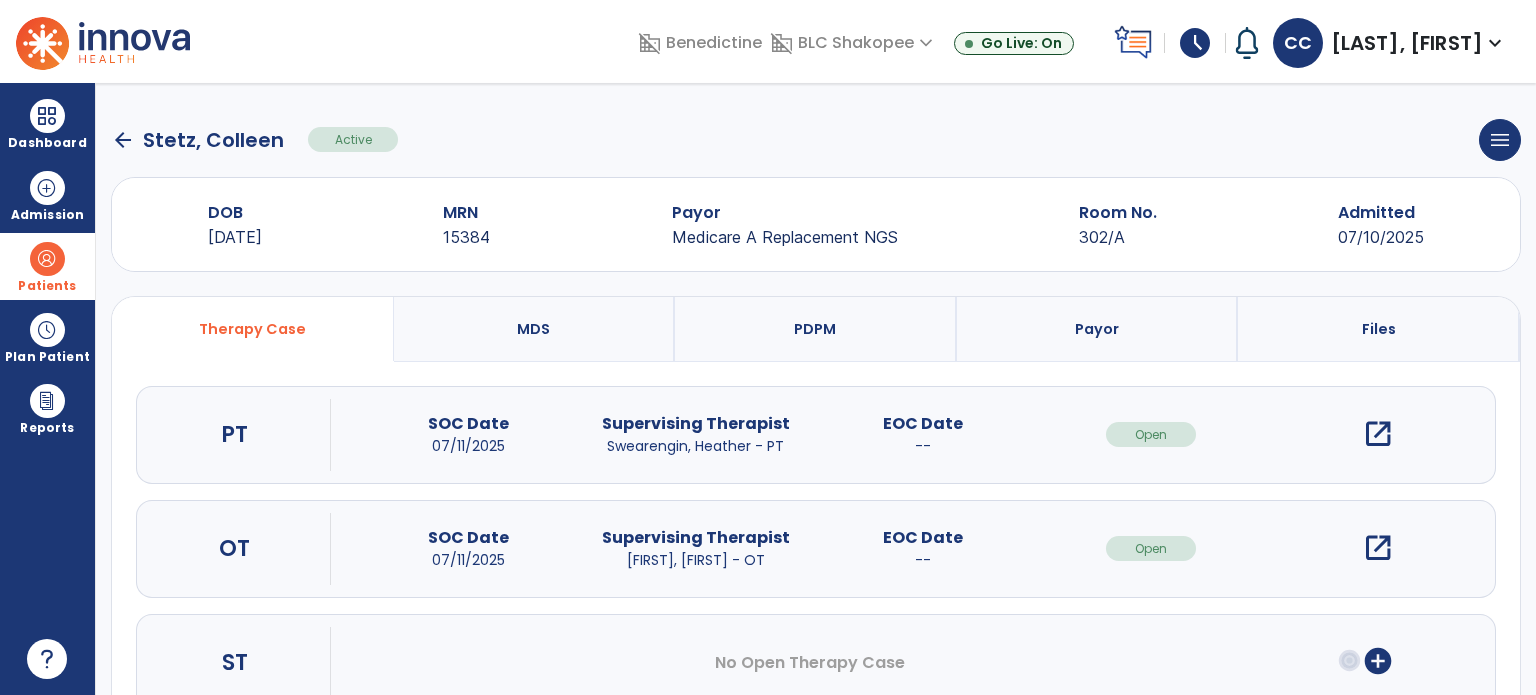 click on "open_in_new" at bounding box center (1378, 548) 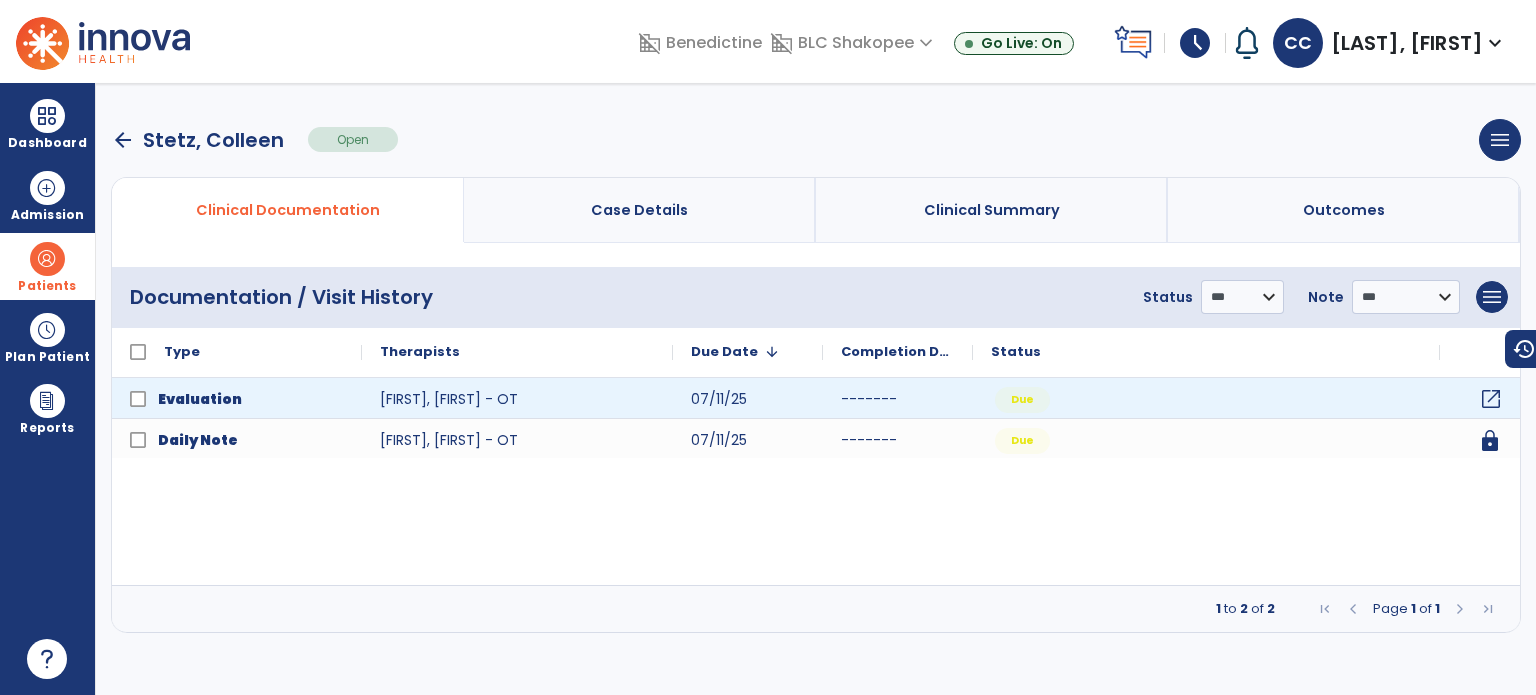 click on "open_in_new" 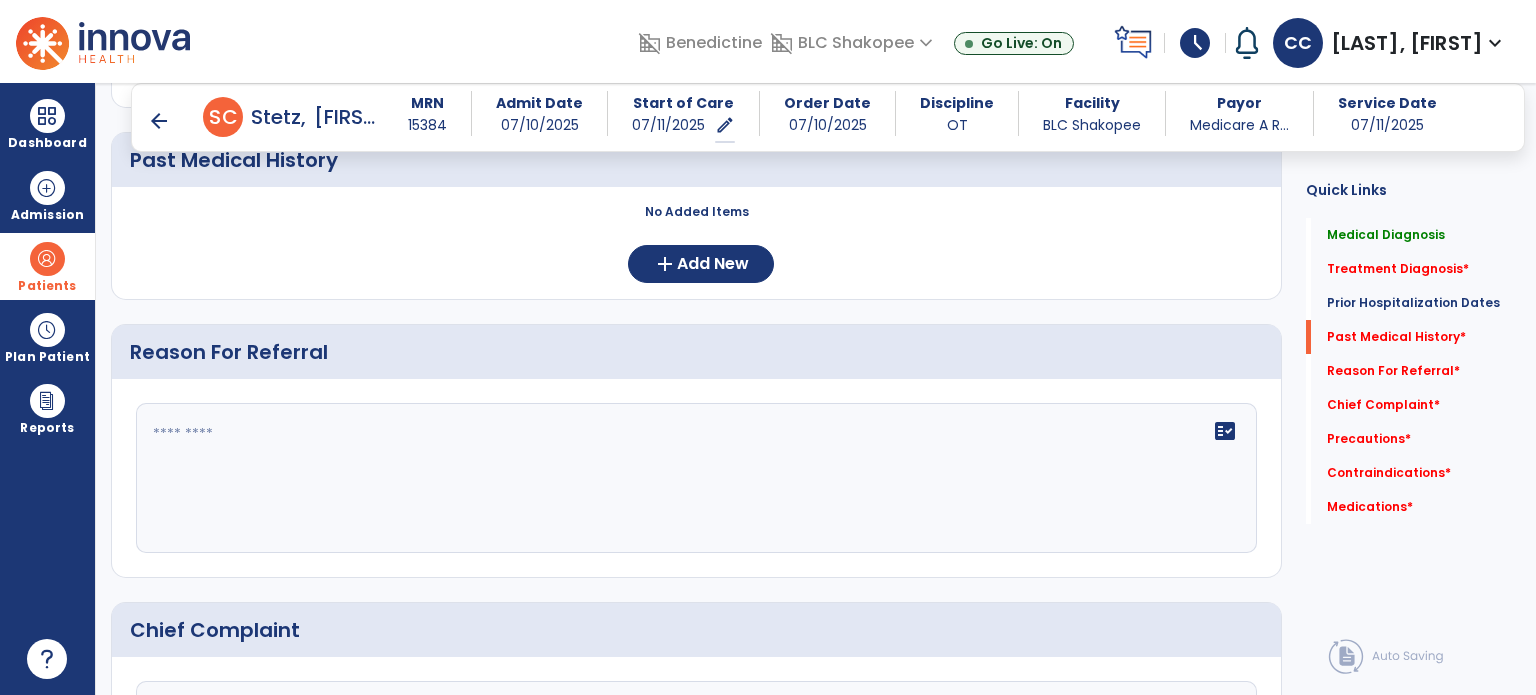 scroll, scrollTop: 1374, scrollLeft: 0, axis: vertical 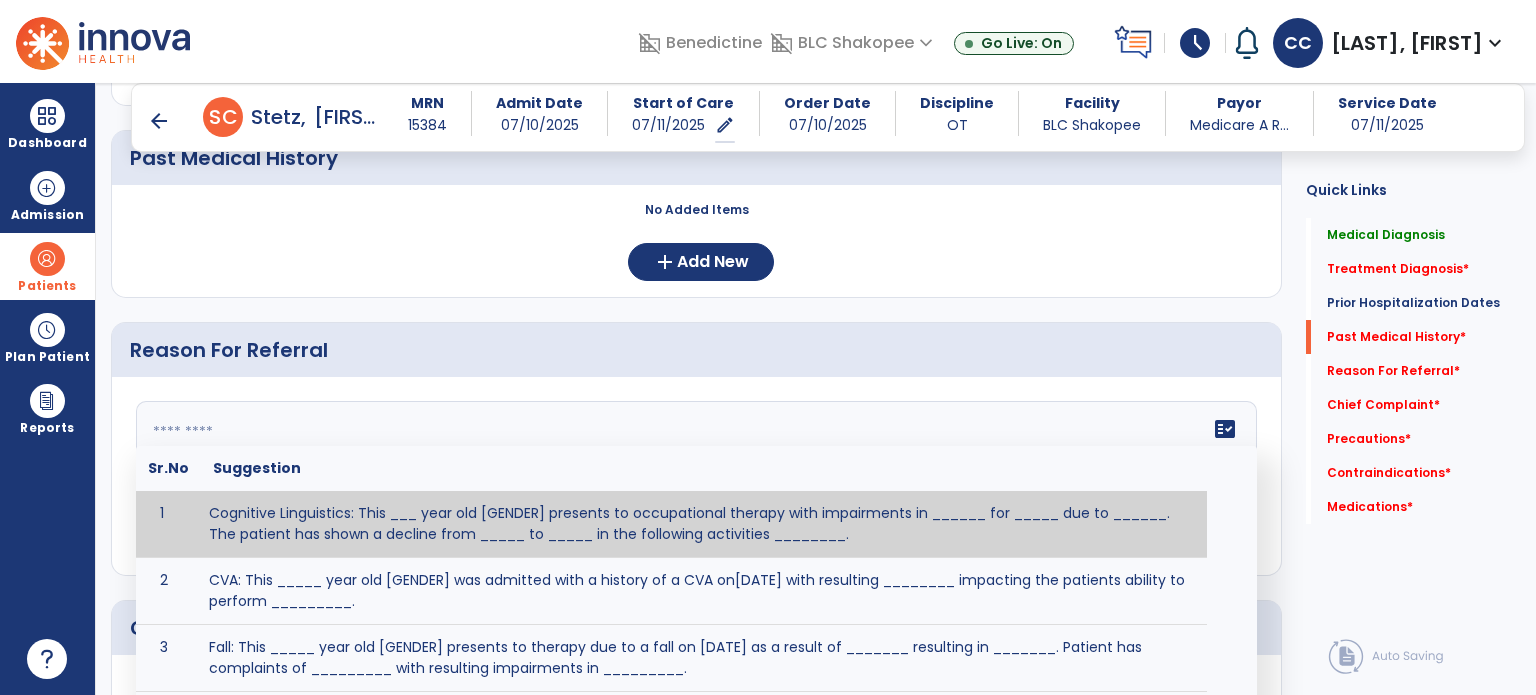 click on "fact_check  Sr.No Suggestion 1 Cognitive Linguistics: This ___ year old [GENDER] presents to occupational therapy with impairments in ______ for _____ due to ______.  The patient has shown a decline from _____ to _____ in the following activities ________. 2 CVA: This _____ year old [GENDER] was admitted with a history of a CVA on[DATE] with resulting ________ impacting the patients ability to perform _________. 3 Fall: This _____ year old [GENDER] presents to therapy due to a fall on [DATE] as a result of _______ resulting in _______.  Patient has complaints of _________ with resulting impairments in _________. 4 5 Fall at Home: This _____ year old [GENDER] fell at home, resulting  in ________.  This has impacted this patient's _______.  As a result of these noted limitations in functional activities, this patient is unable to safely return to home.  This patient requires skilled therapy in order to improve safety and function. 6 7 8 9 10 11" 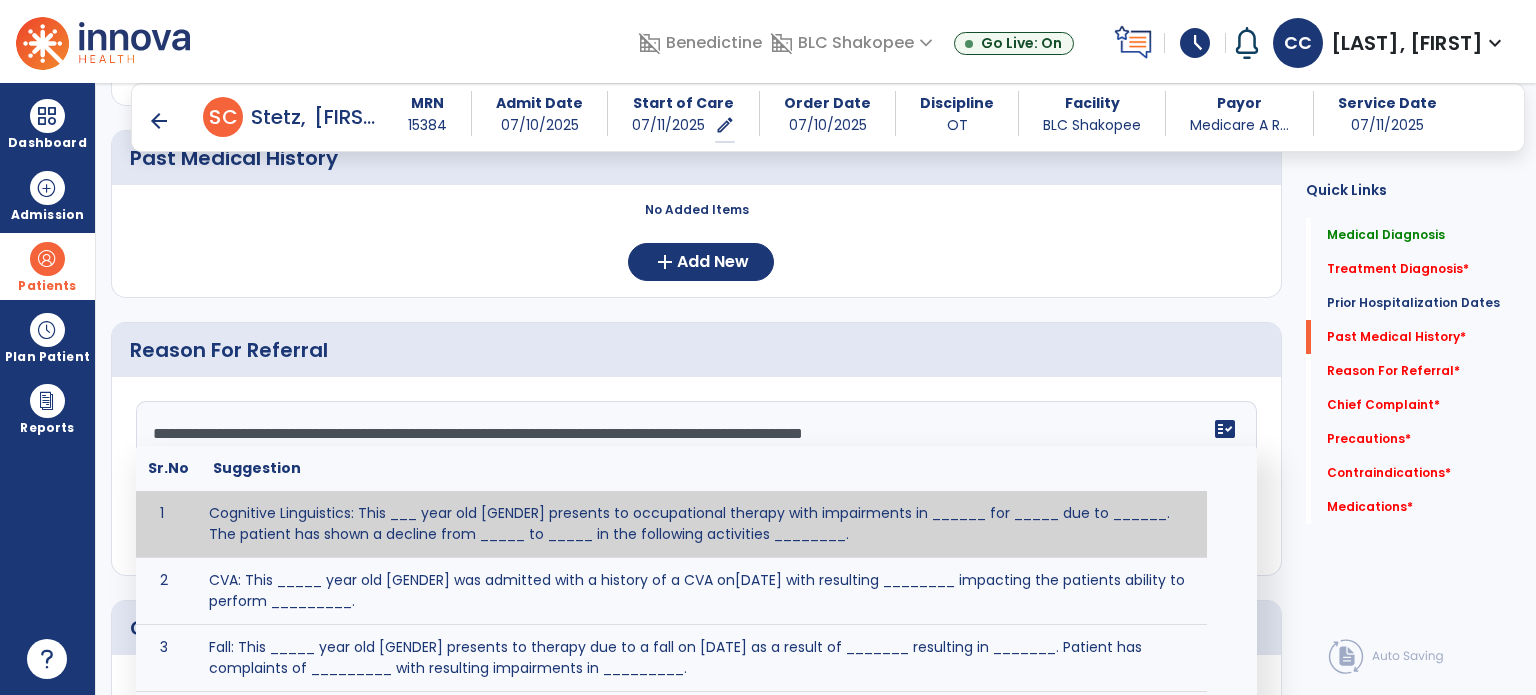 scroll, scrollTop: 159, scrollLeft: 0, axis: vertical 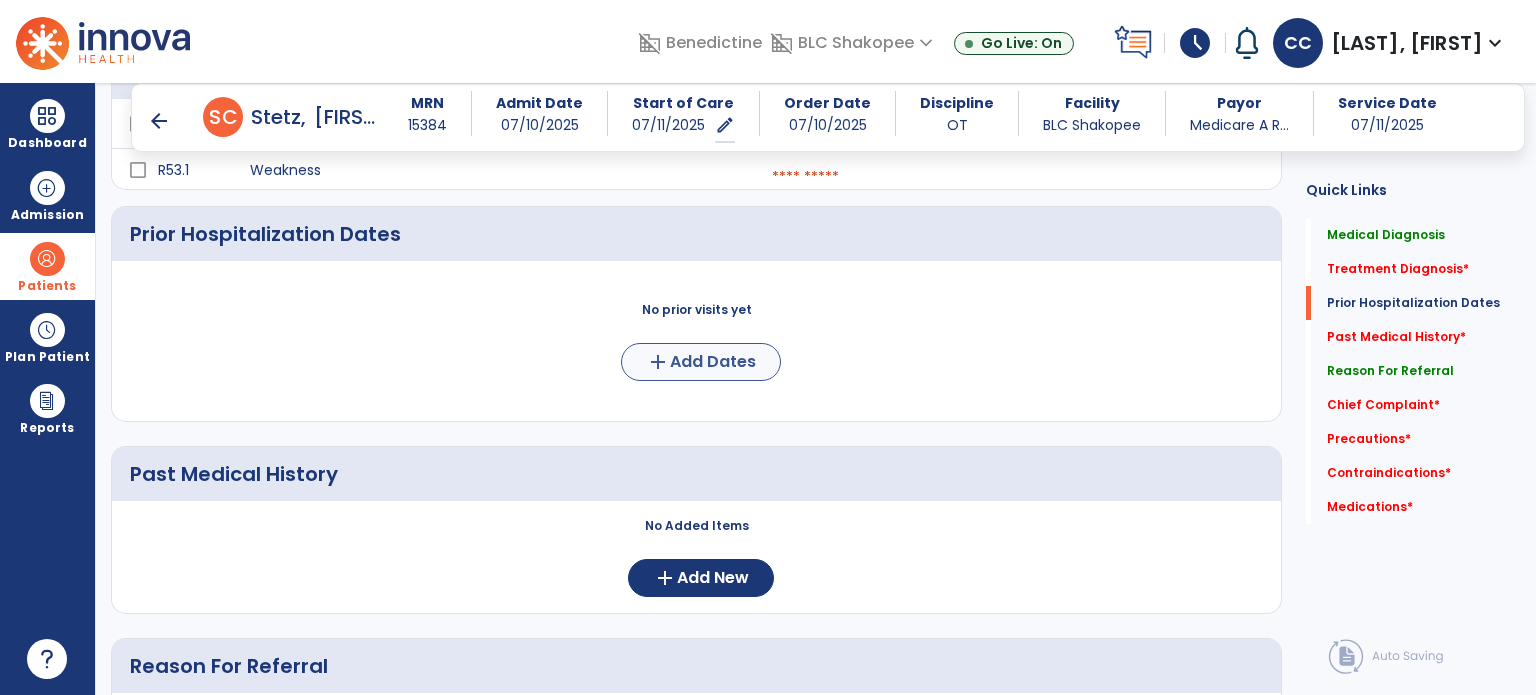 type on "**********" 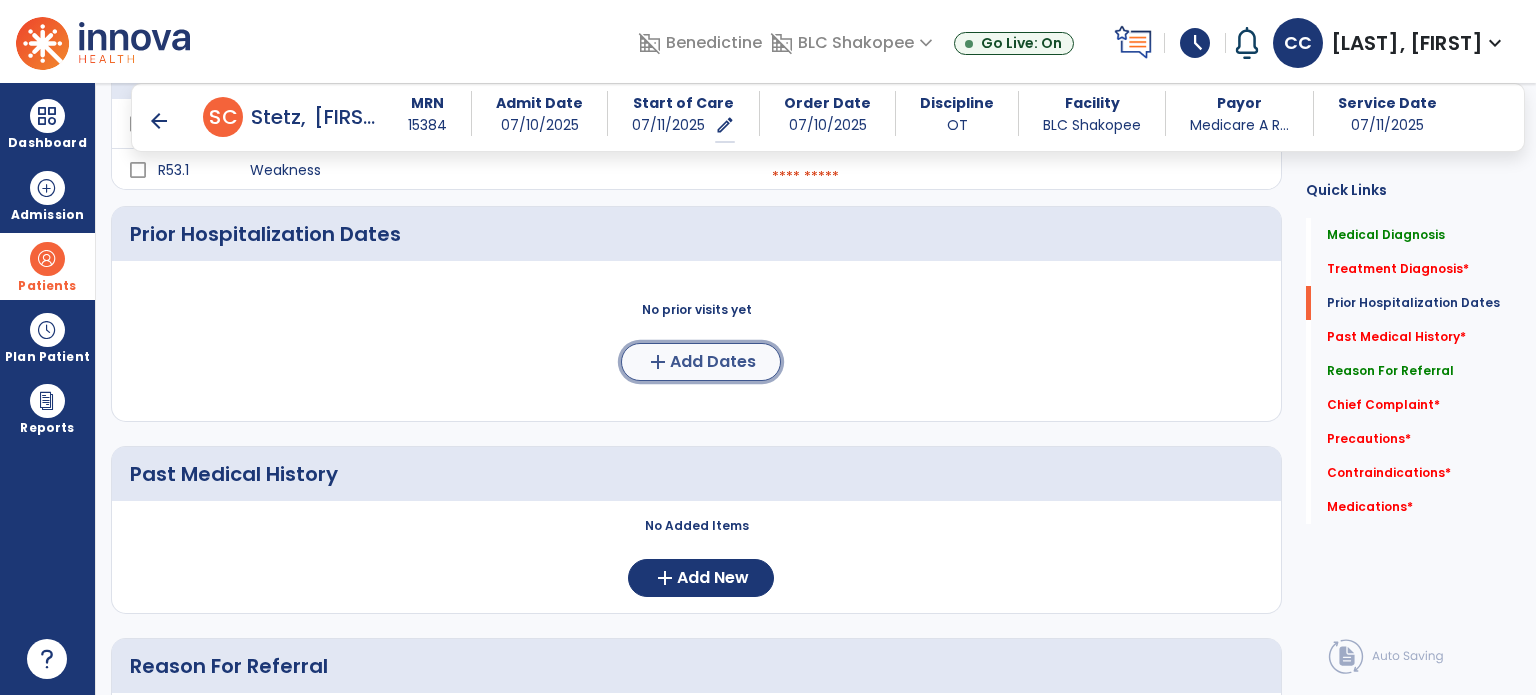 click on "Add Dates" 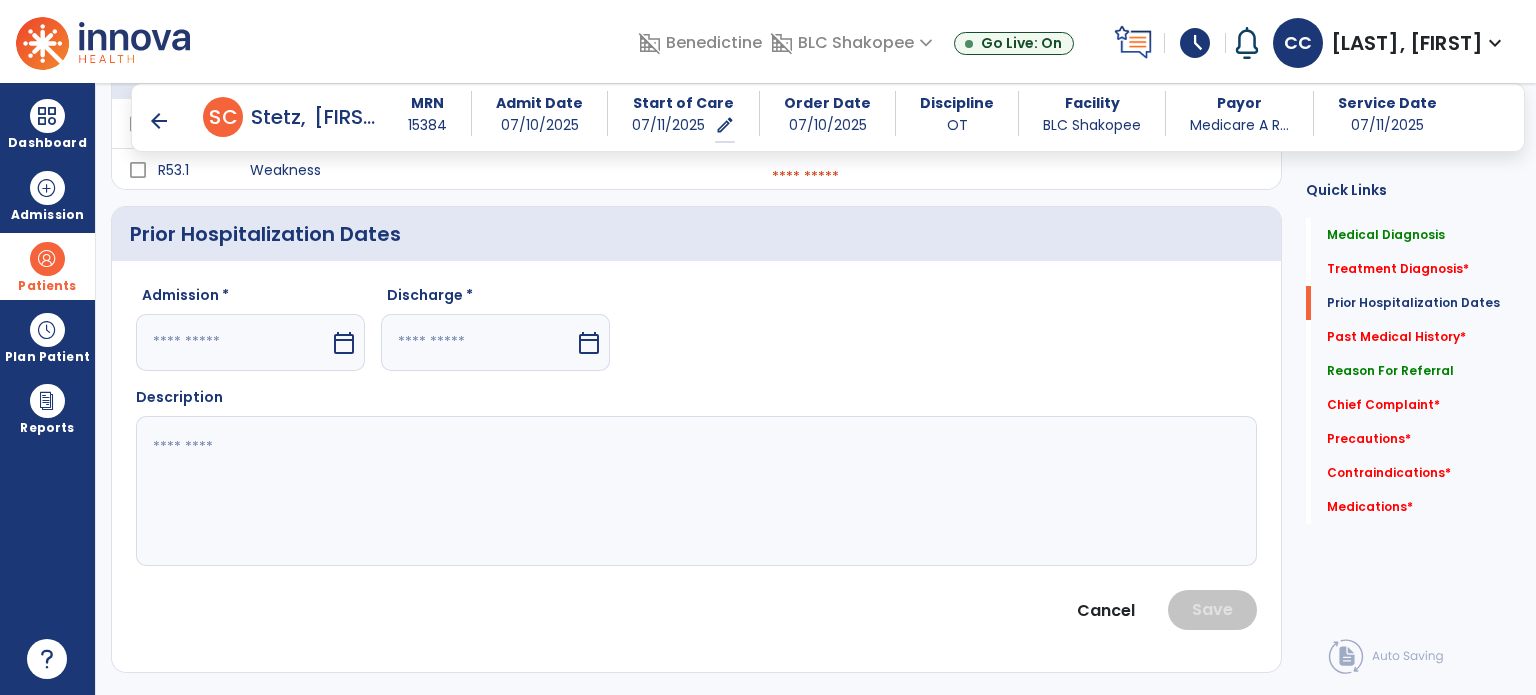 click at bounding box center (233, 342) 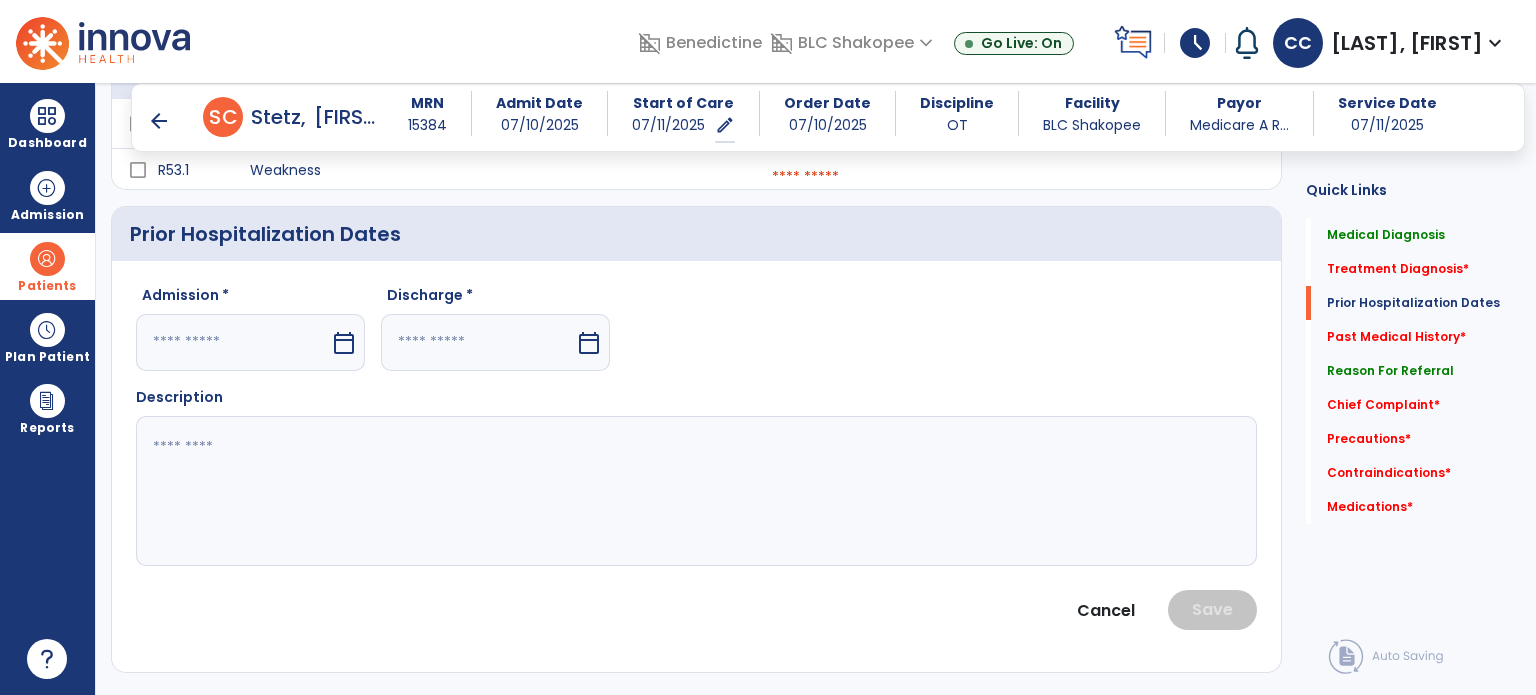 select on "*" 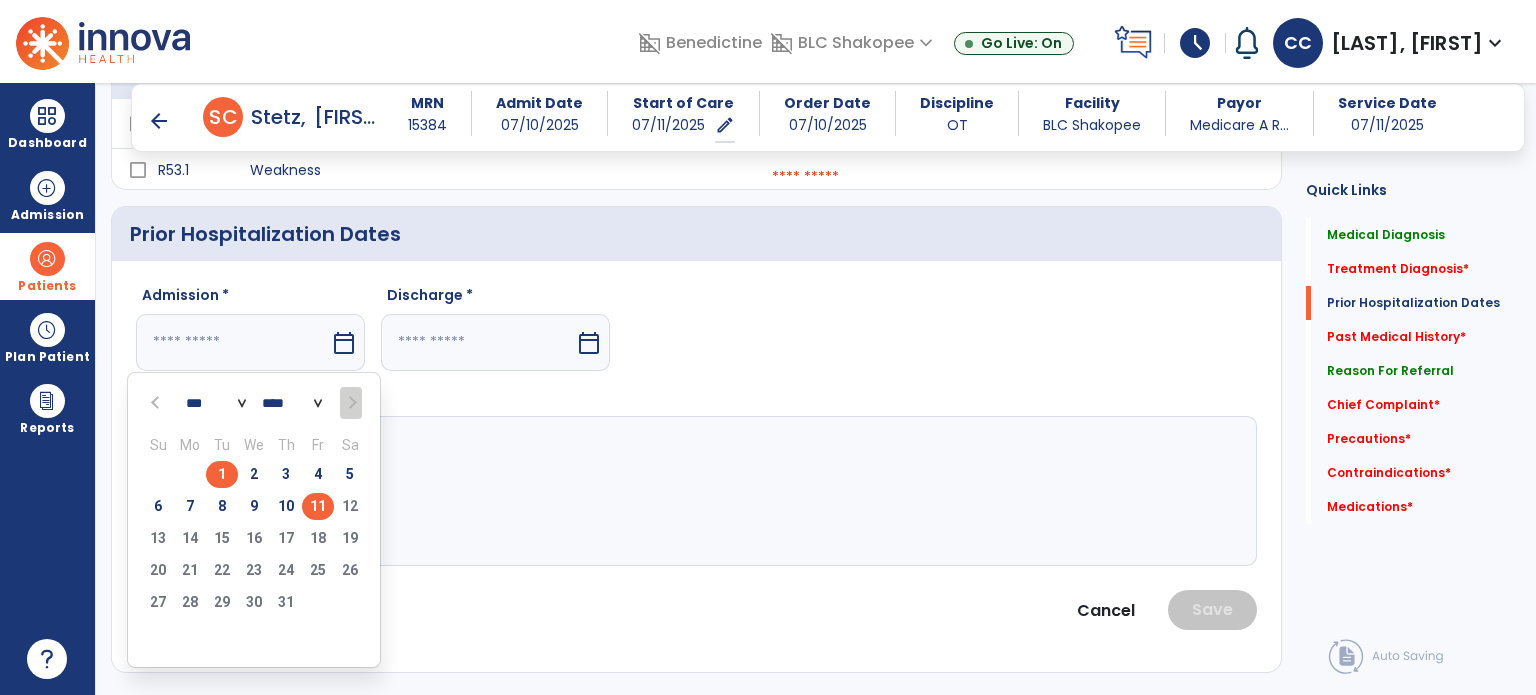 click on "1" at bounding box center (222, 474) 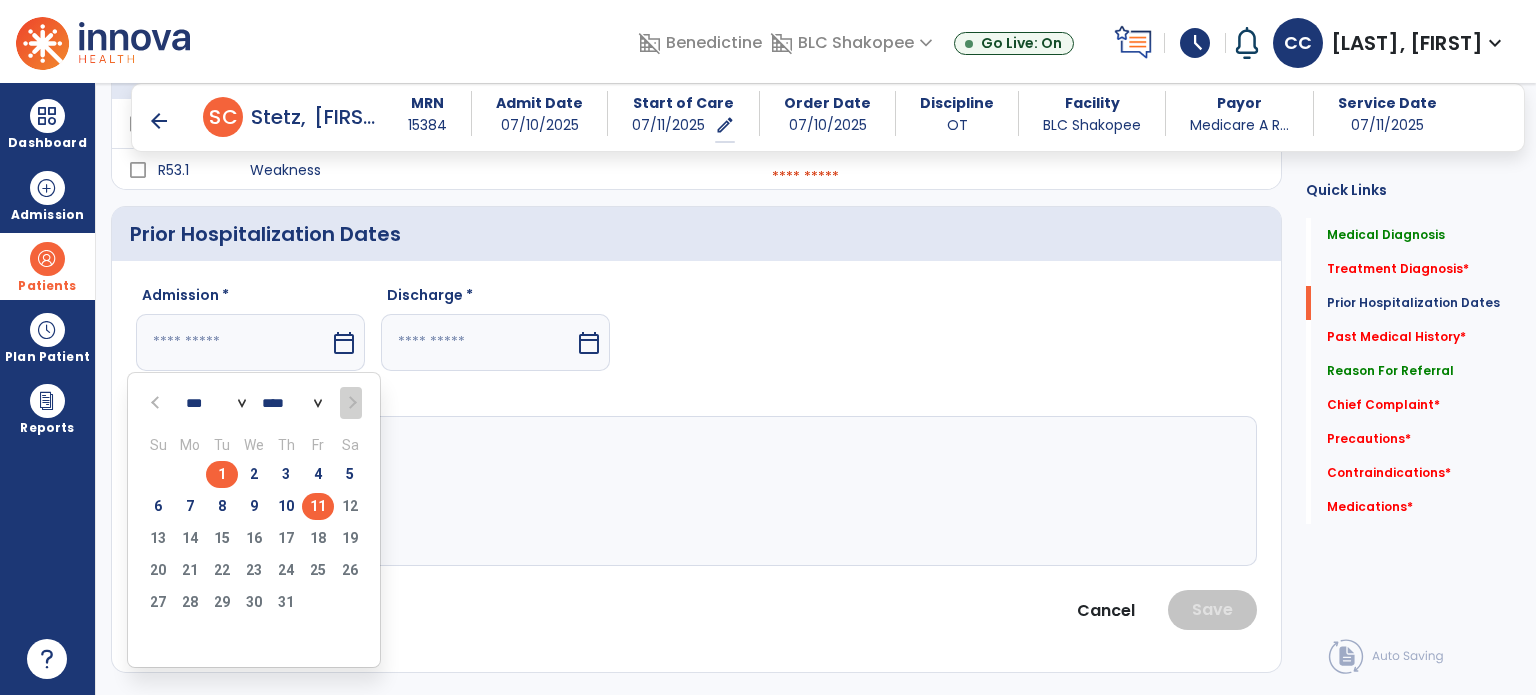 type on "********" 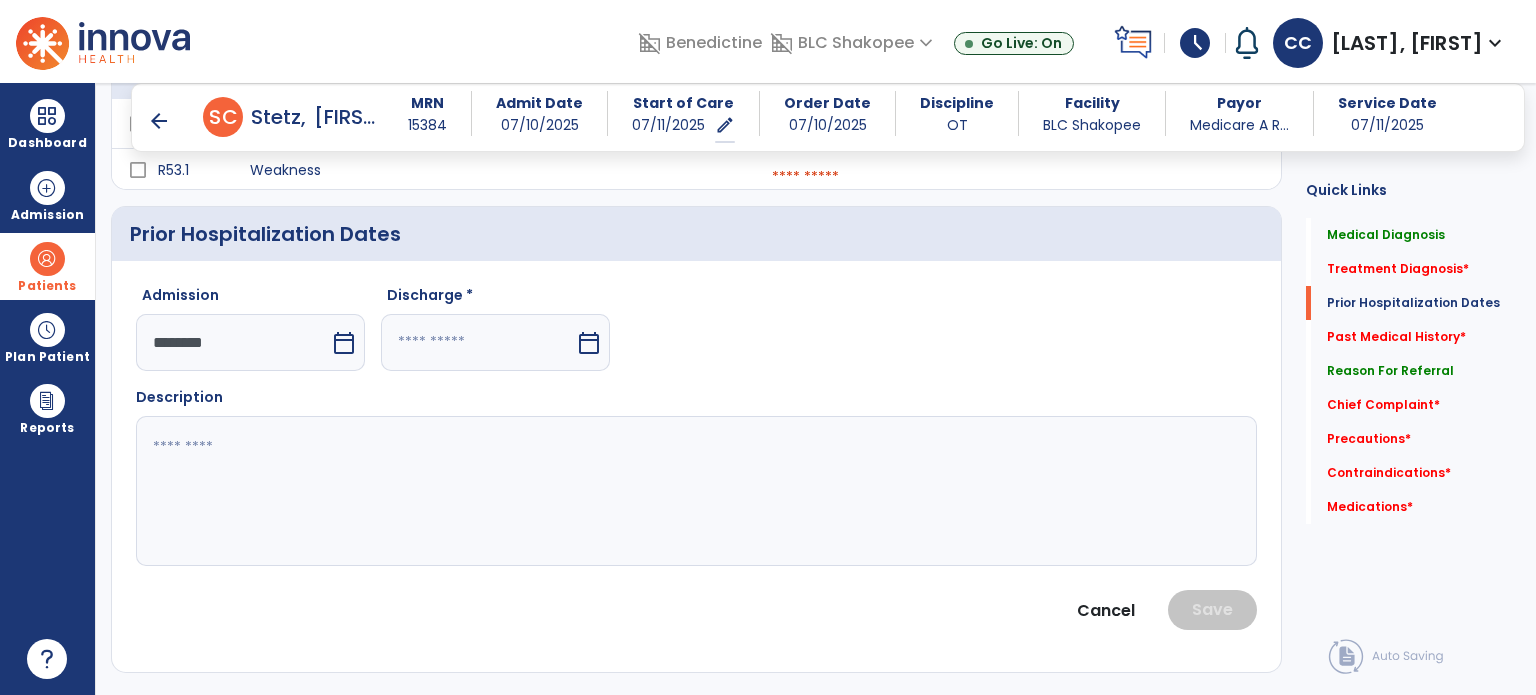 click at bounding box center (478, 342) 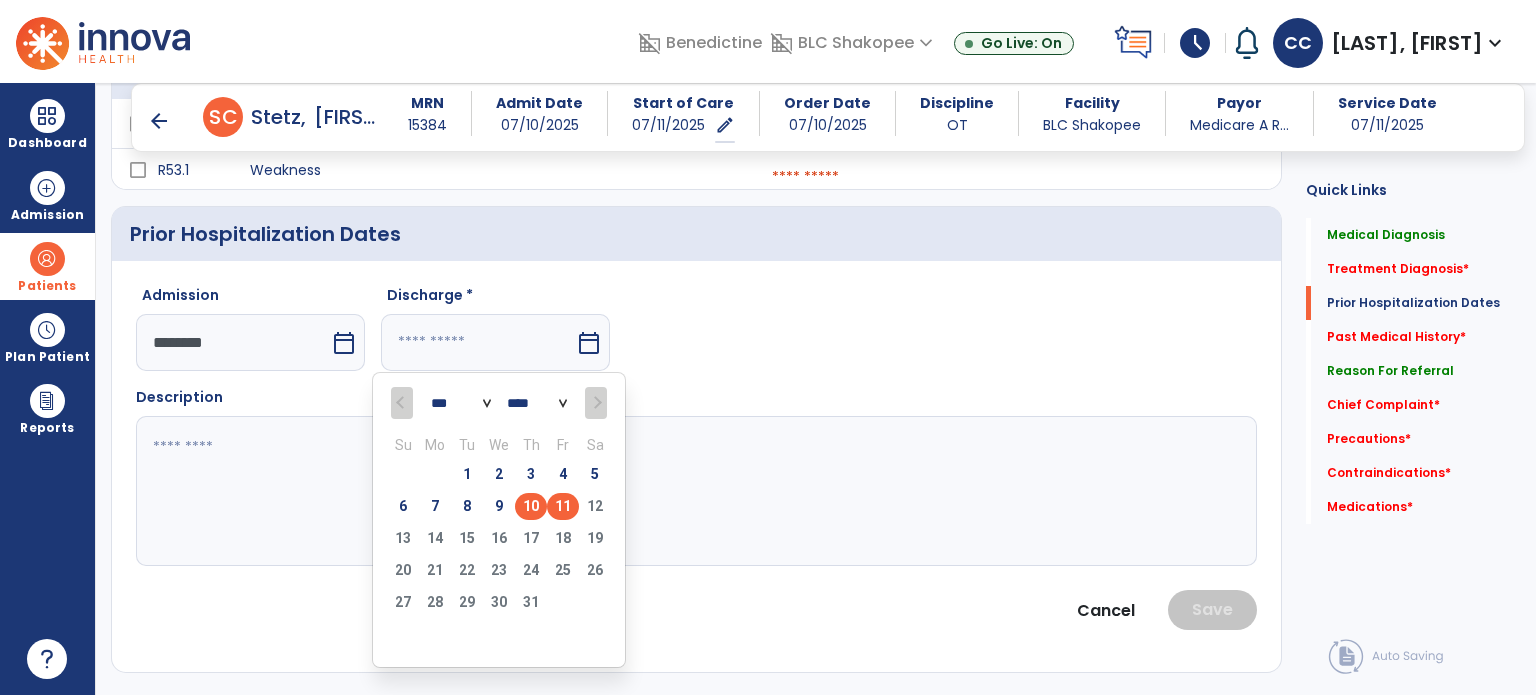 click on "10" at bounding box center (531, 506) 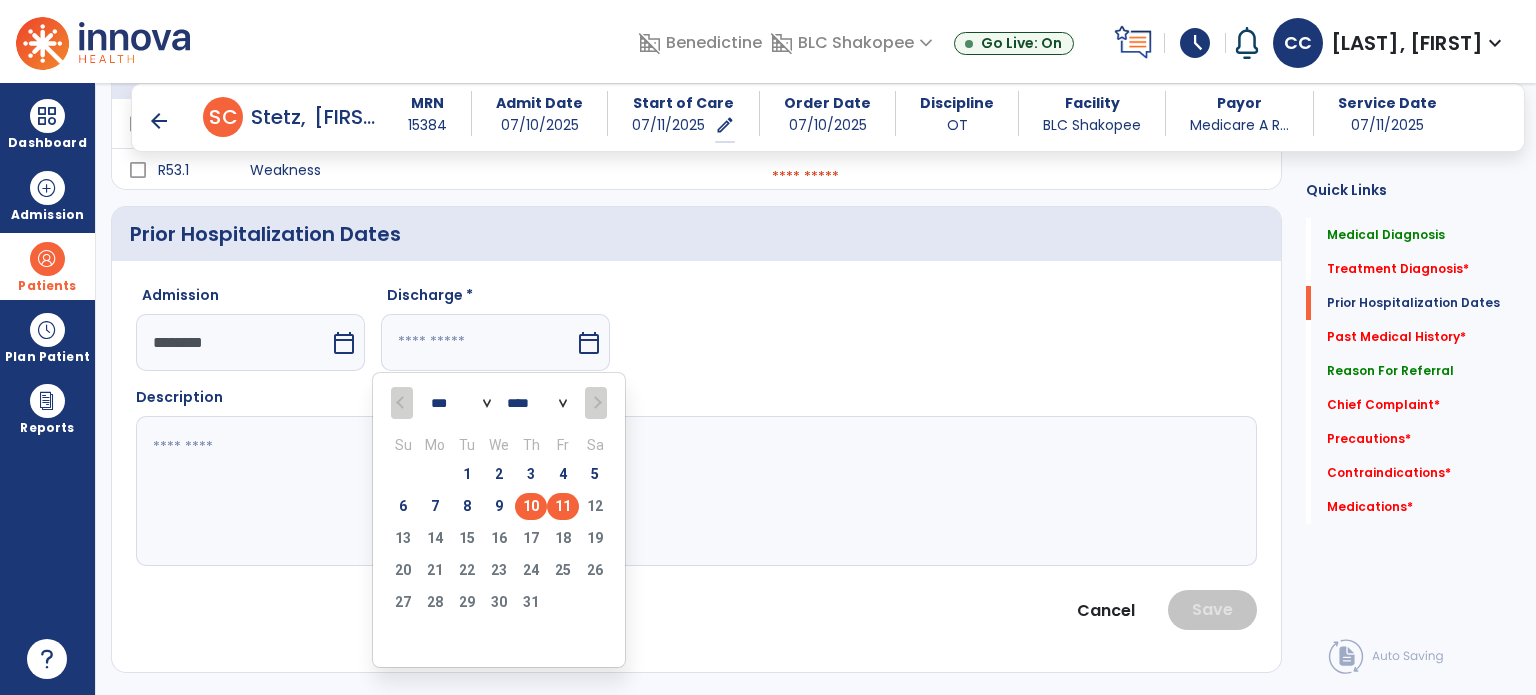type on "*********" 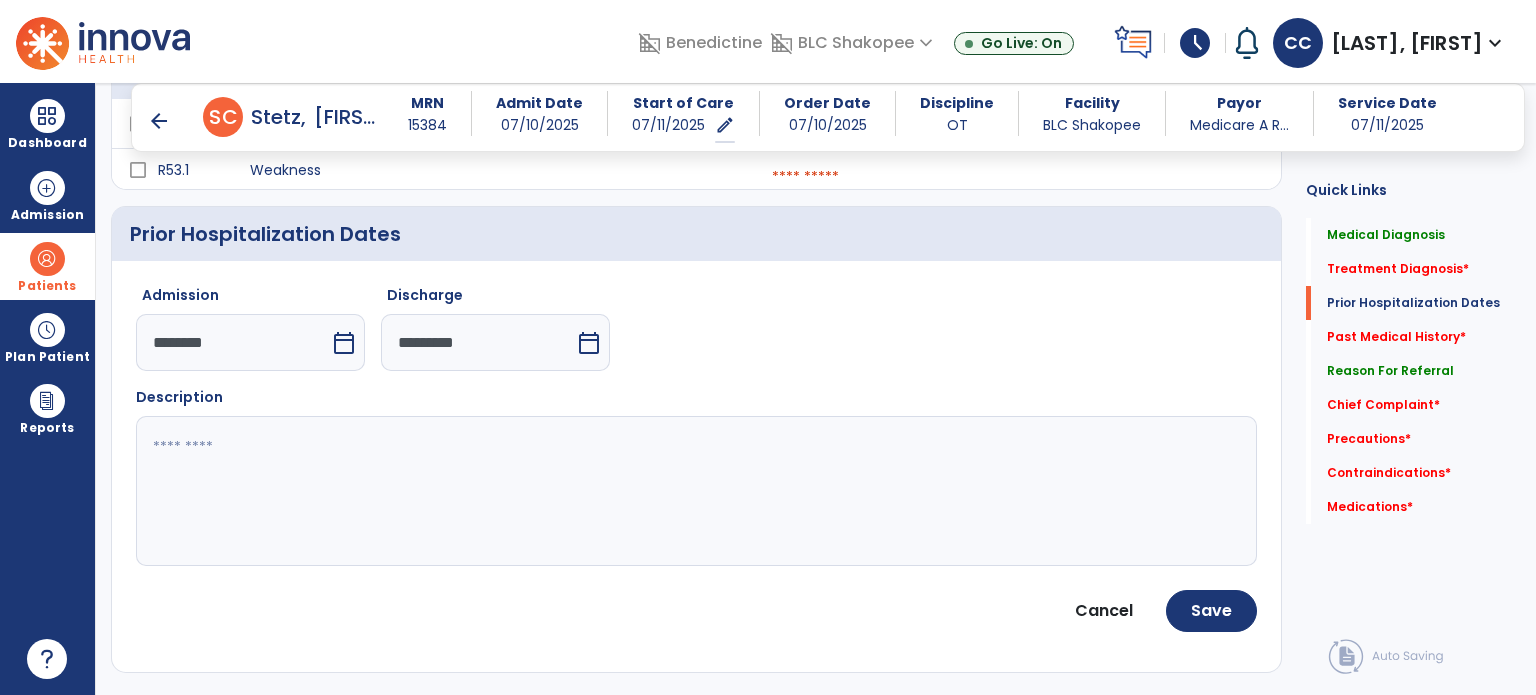 click 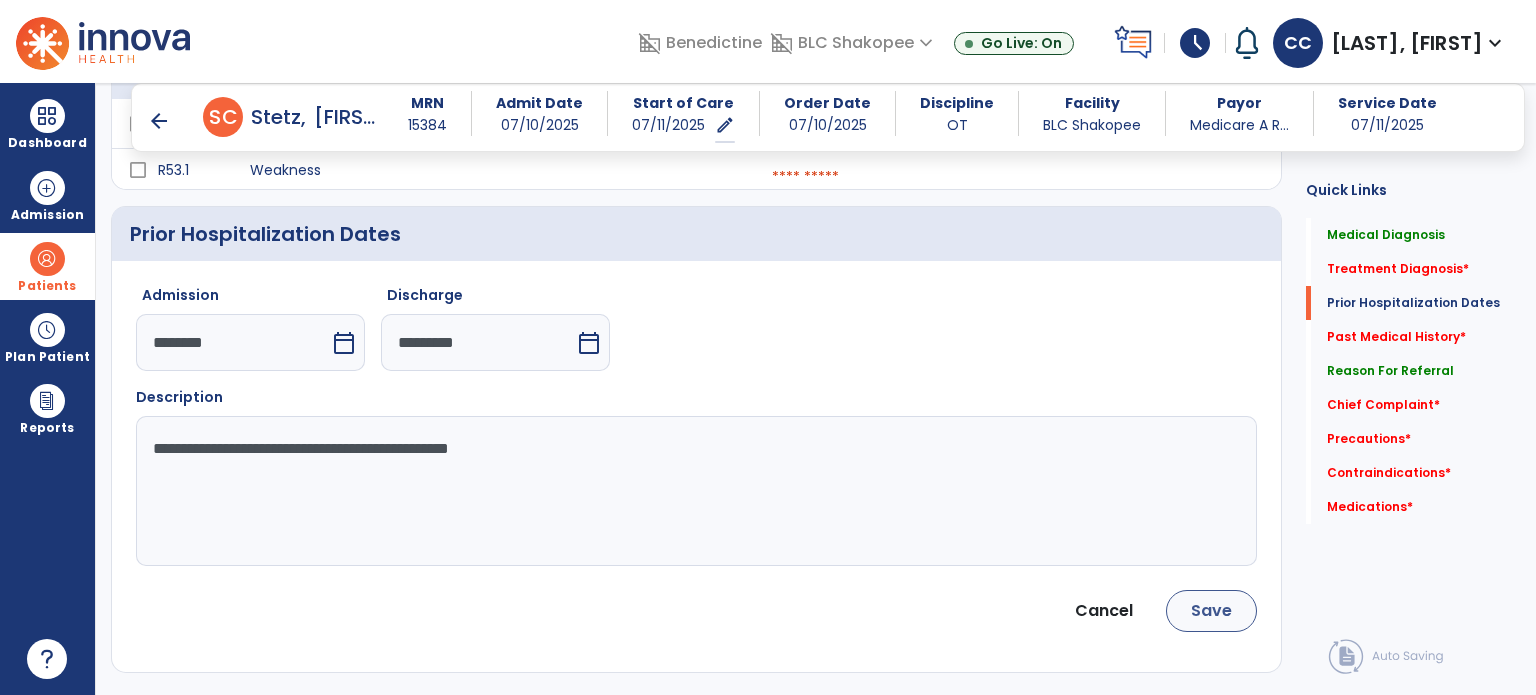 type on "**********" 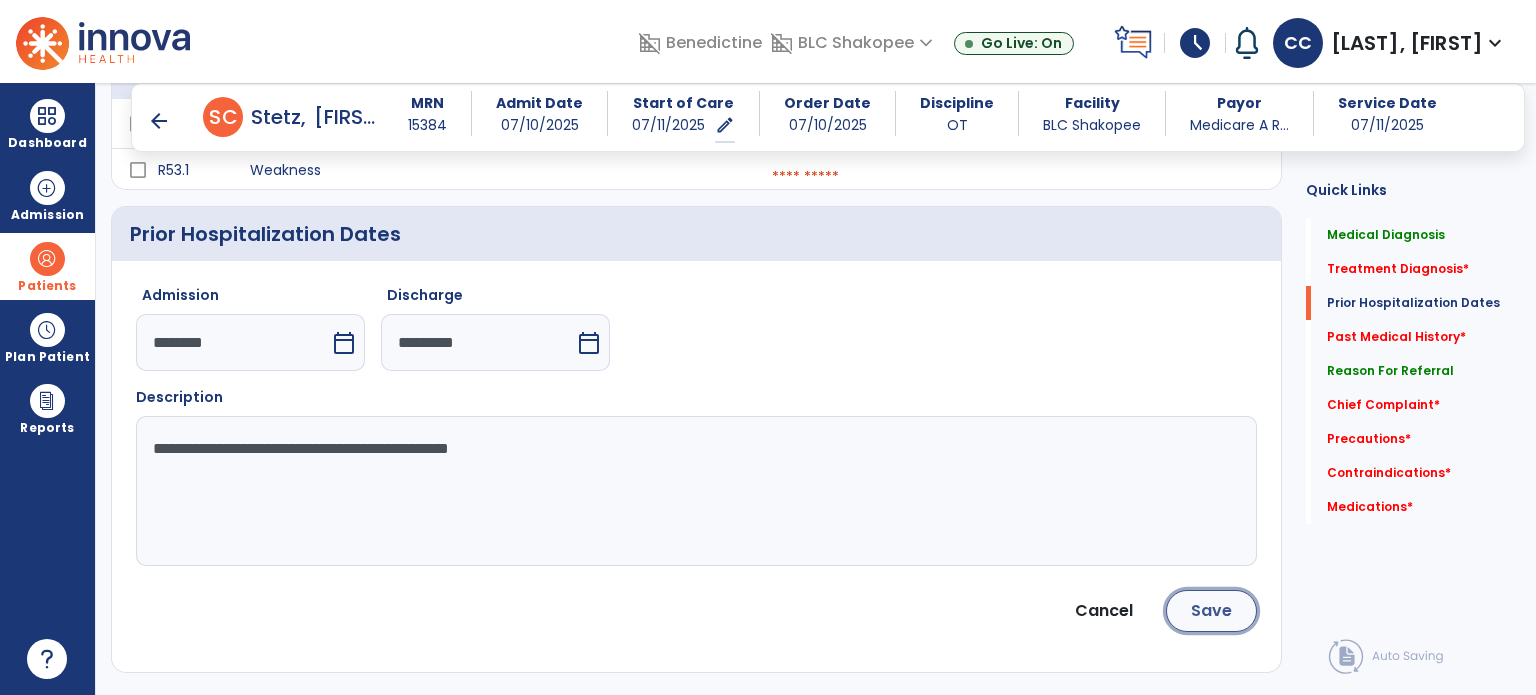 click on "Save" 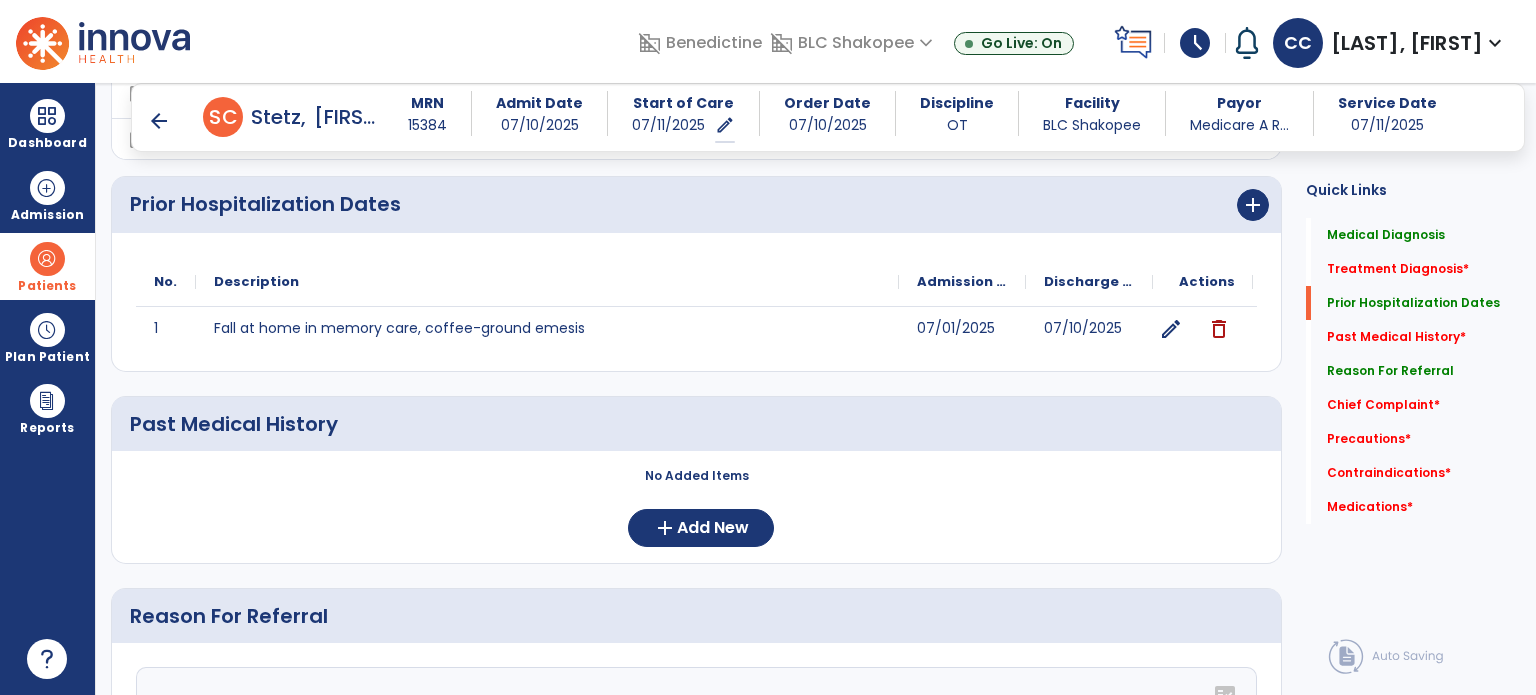 scroll, scrollTop: 1166, scrollLeft: 0, axis: vertical 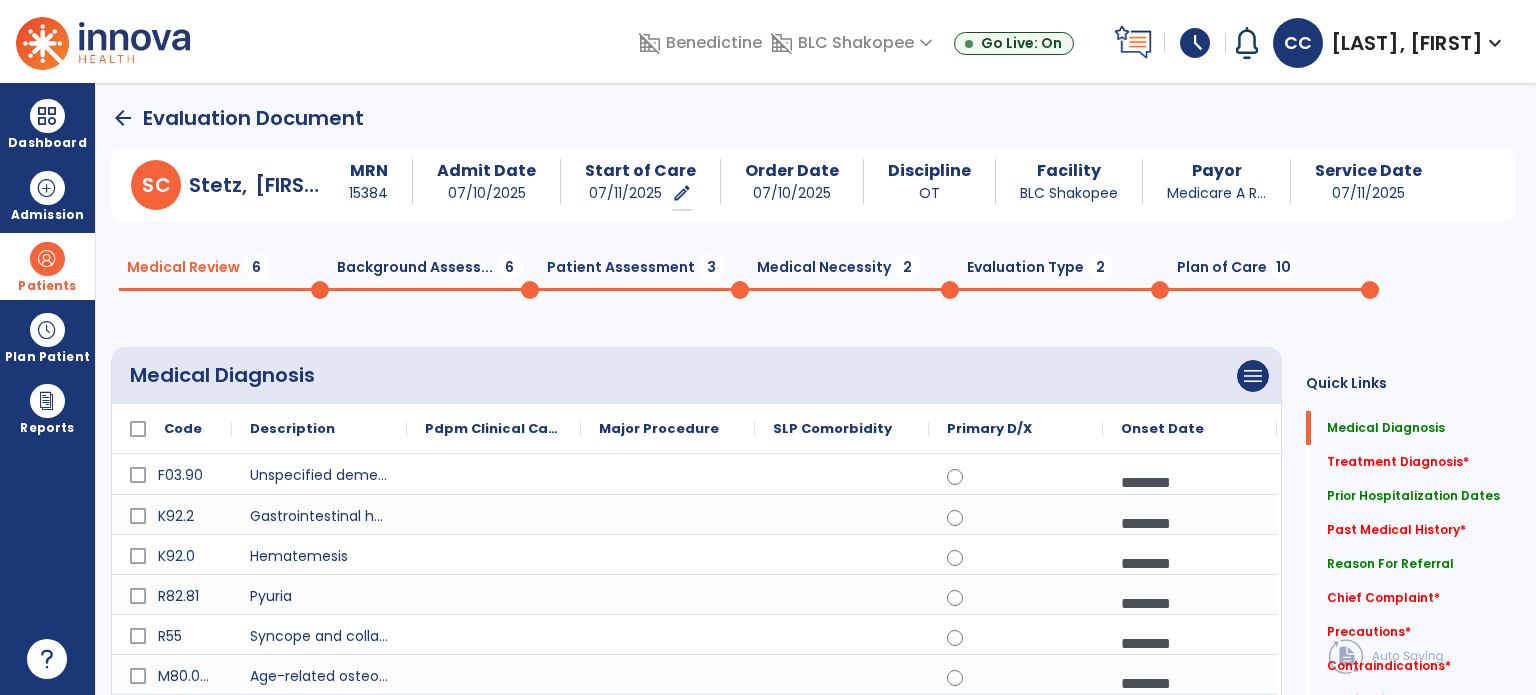 click on "Background Assess...  6" 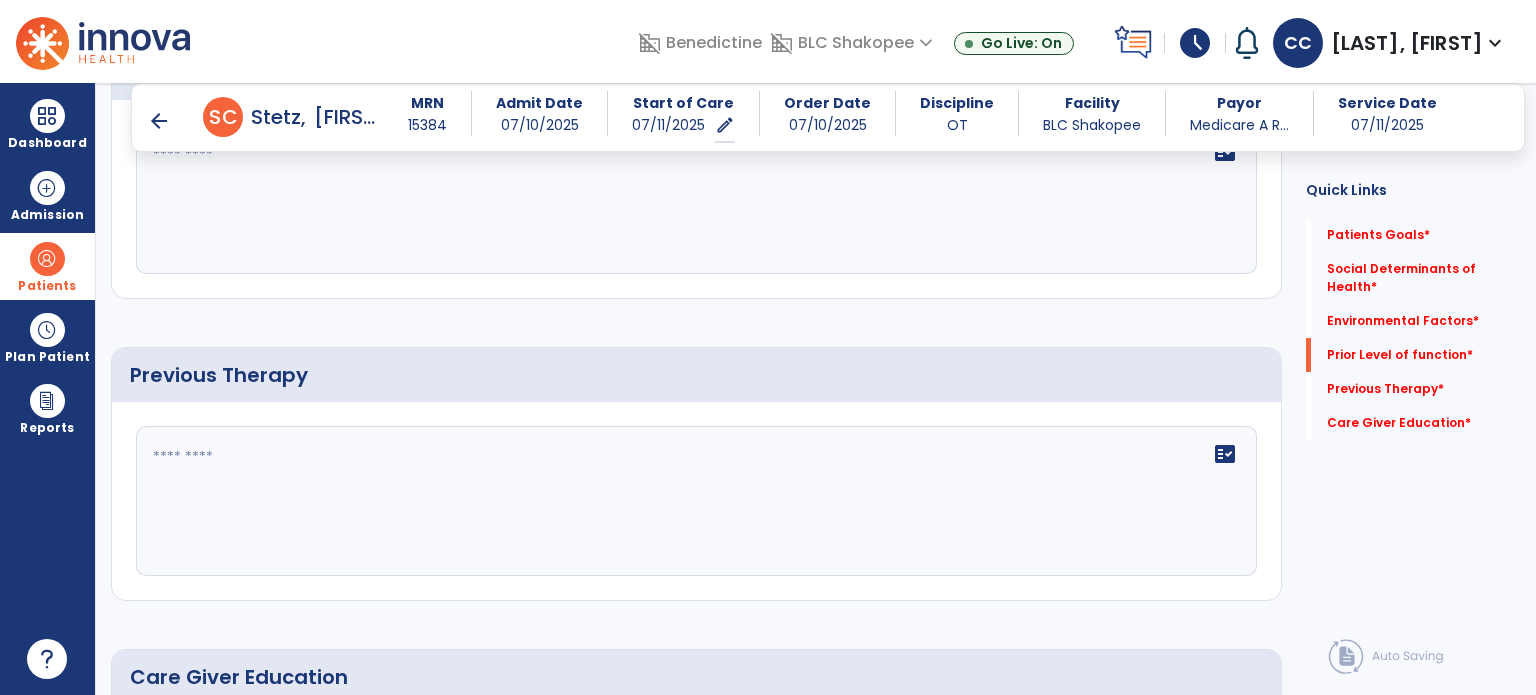 scroll, scrollTop: 932, scrollLeft: 0, axis: vertical 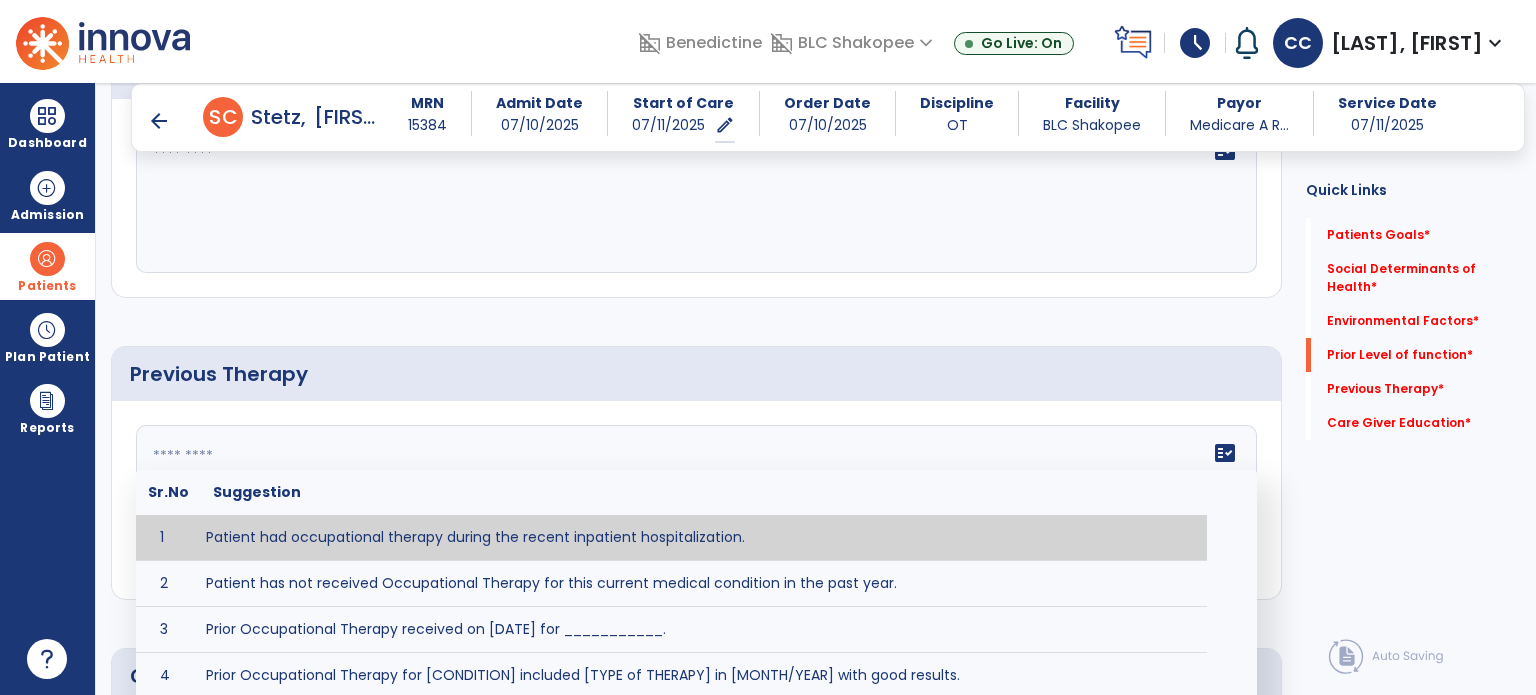 click on "fact_check  Sr.No Suggestion 1 Patient had occupational therapy during the recent inpatient hospitalization. 2 Patient has not received Occupational Therapy for this current medical condition in the past year. 3 Prior Occupational Therapy received on [DATE] for ___________. 4 Prior Occupational Therapy for [CONDITION] included [TYPE of THERAPY] in [MONTH/YEAR] with good results. 5 Patient has not received Occupational Therapy for this current medical condition in the past year and had yet to achieve LTGs prior to being hospitalized. 6 Prior to this recent hospitalization, the patient had been on therapy case load for [TIME]and was still working to achieve LTGs before being hospitalized." 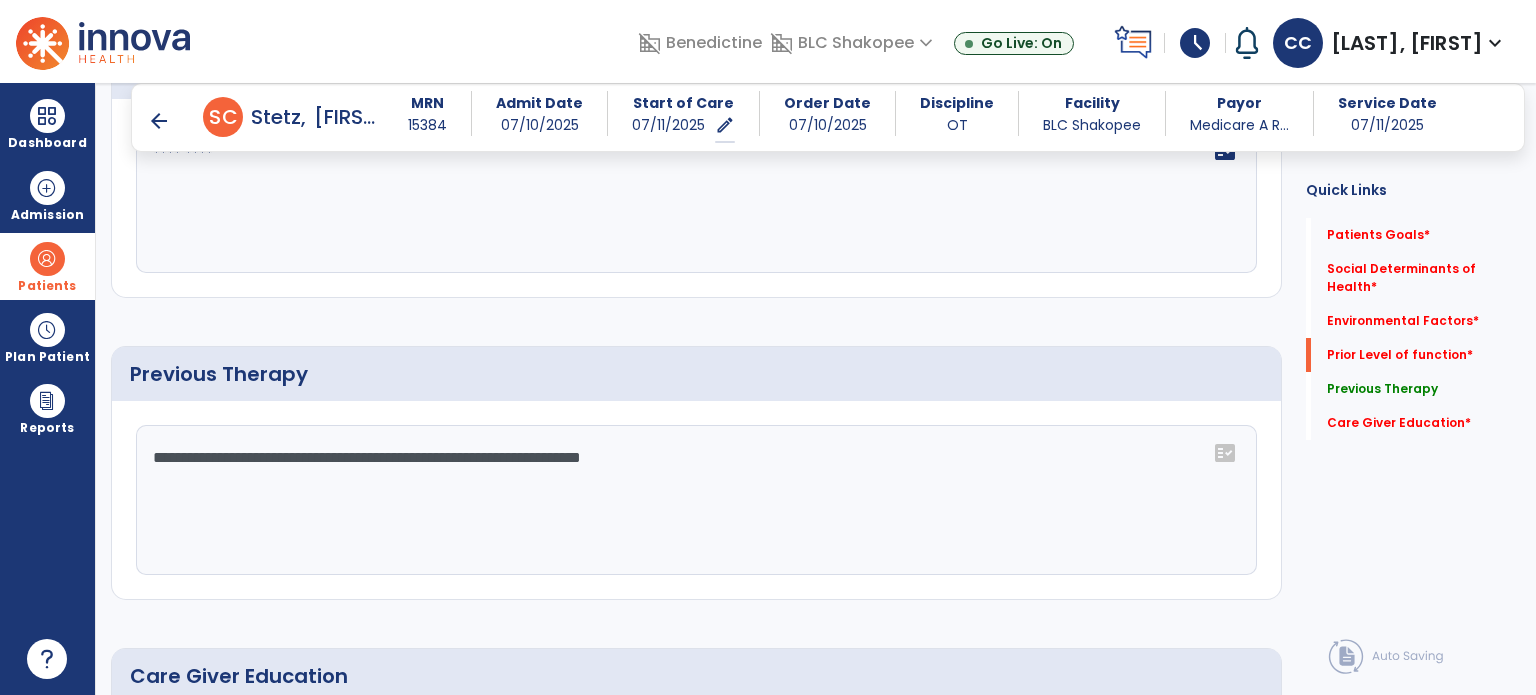 click on "**********" 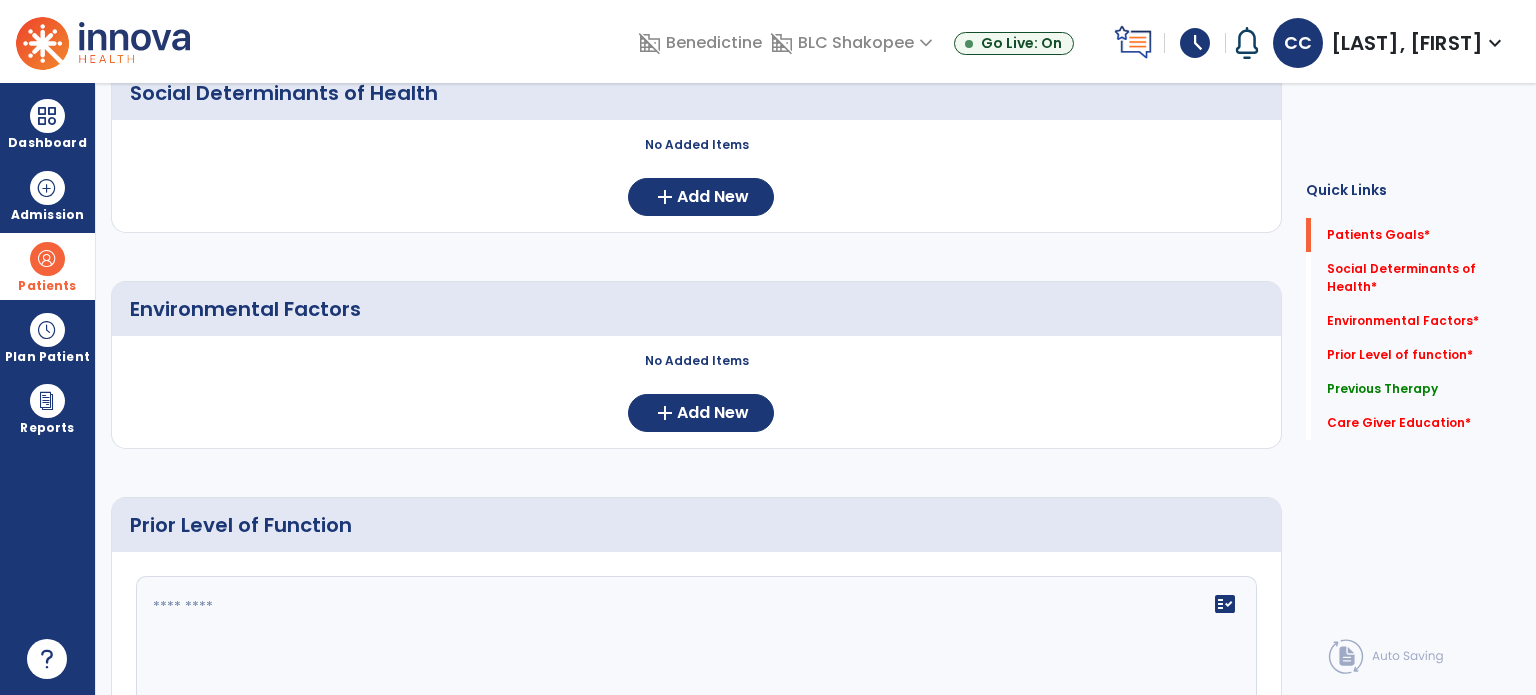 scroll, scrollTop: 0, scrollLeft: 0, axis: both 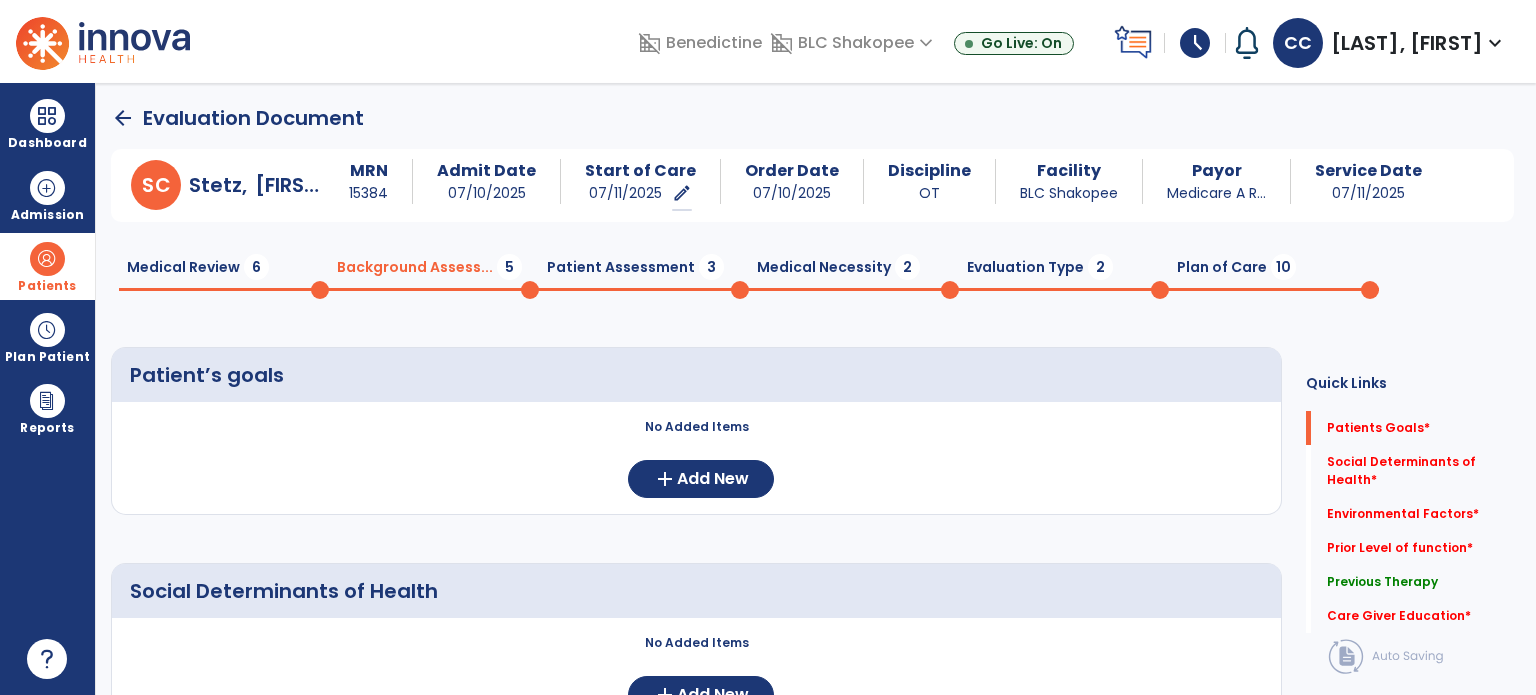 type on "**********" 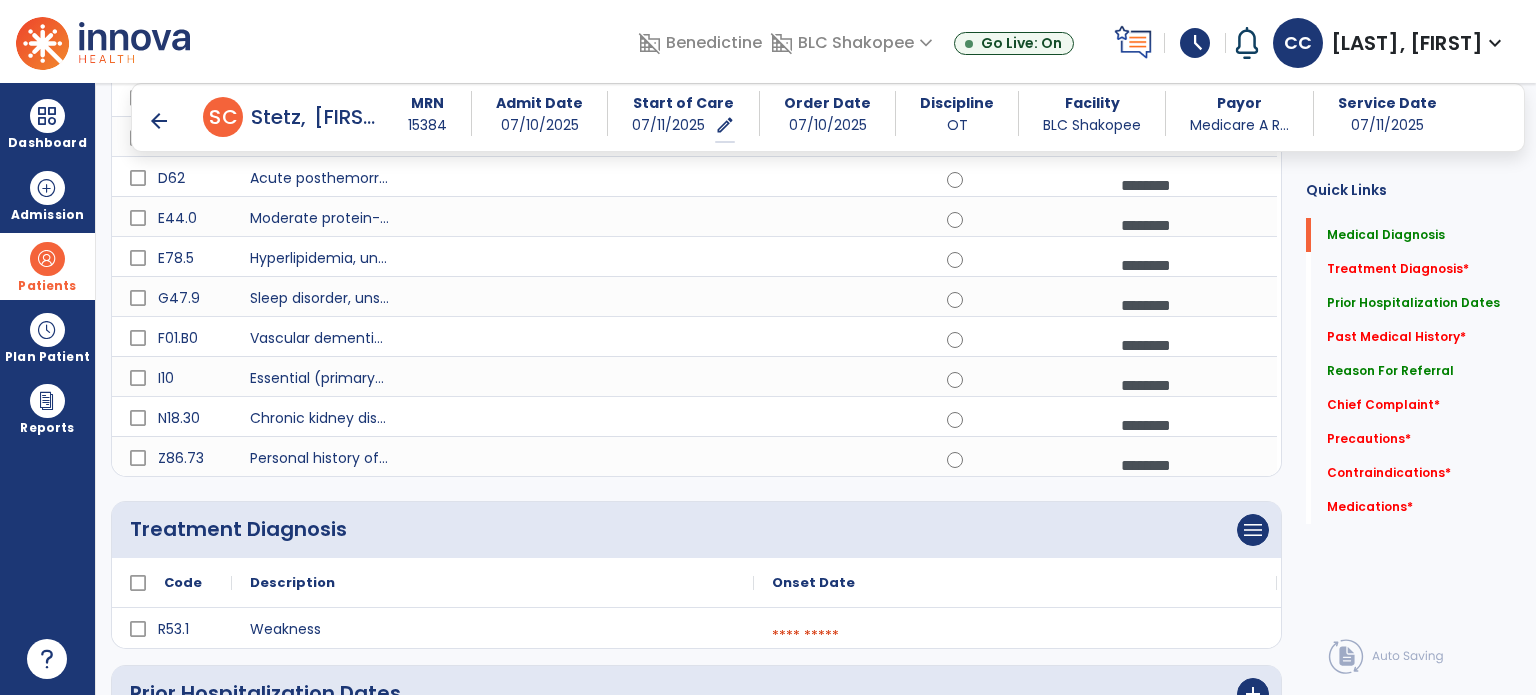 scroll, scrollTop: 592, scrollLeft: 0, axis: vertical 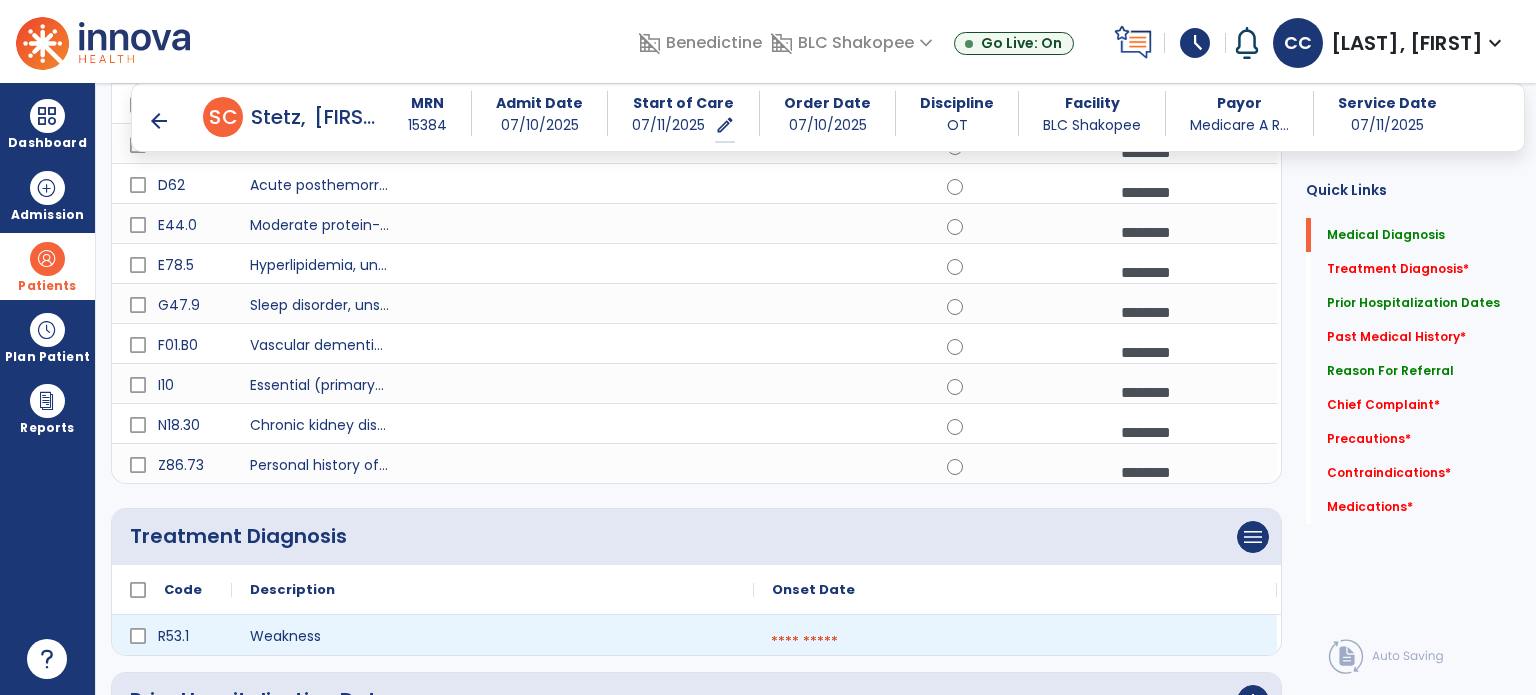 click at bounding box center [1015, 642] 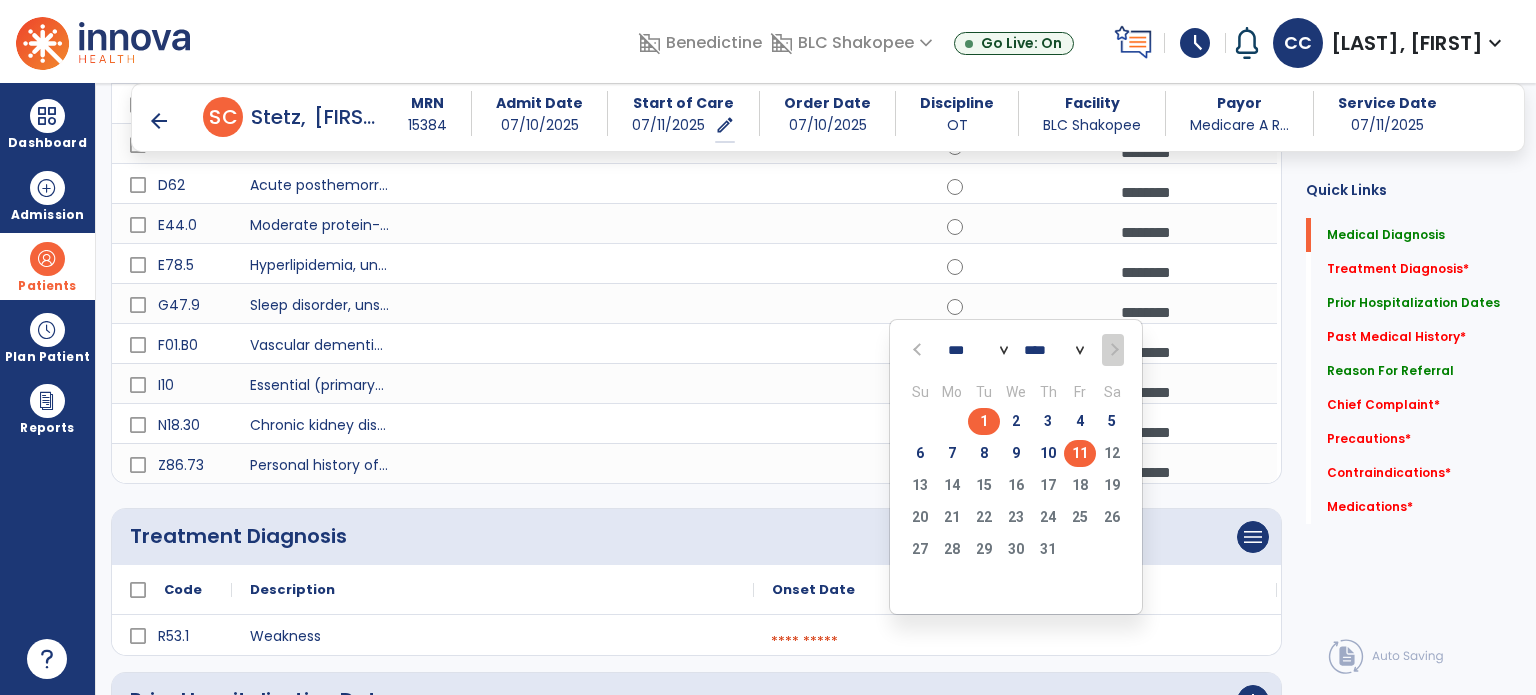 click on "1" 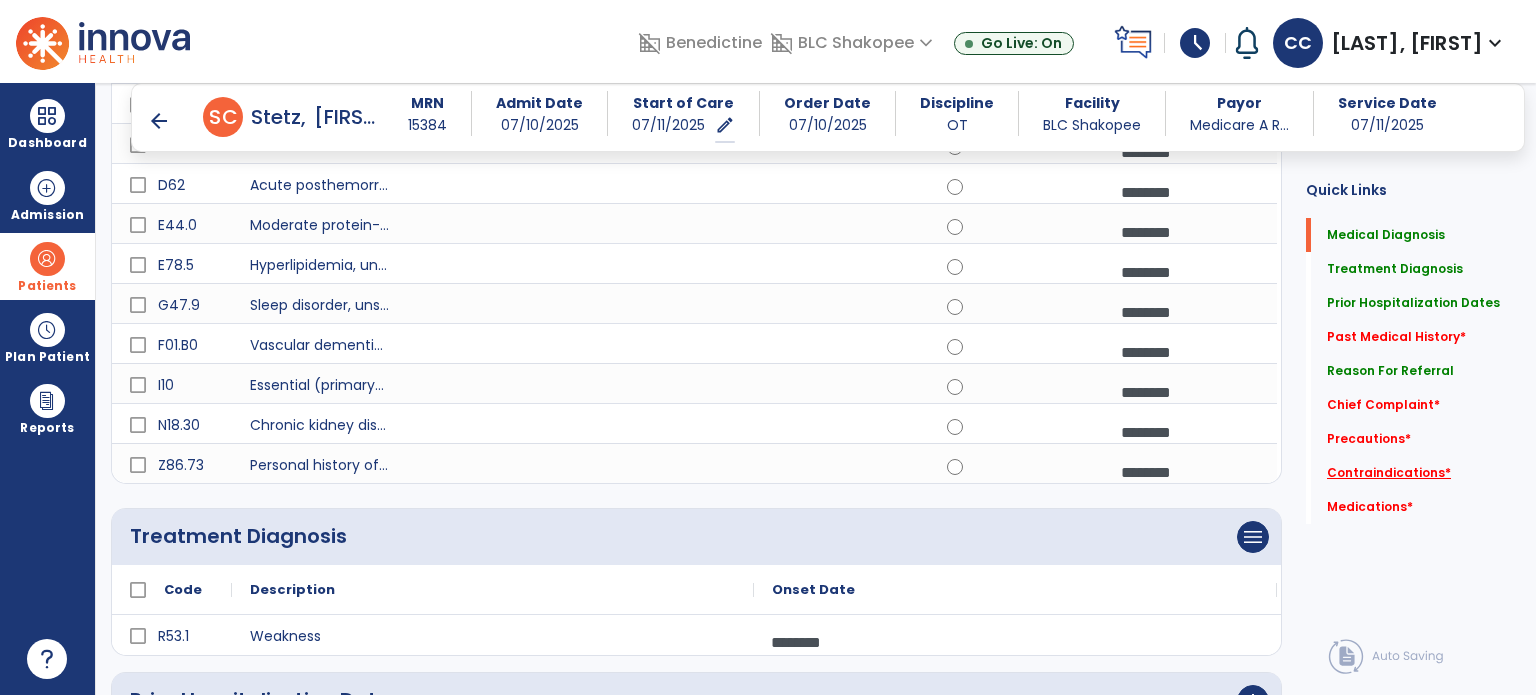 scroll, scrollTop: 0, scrollLeft: 0, axis: both 